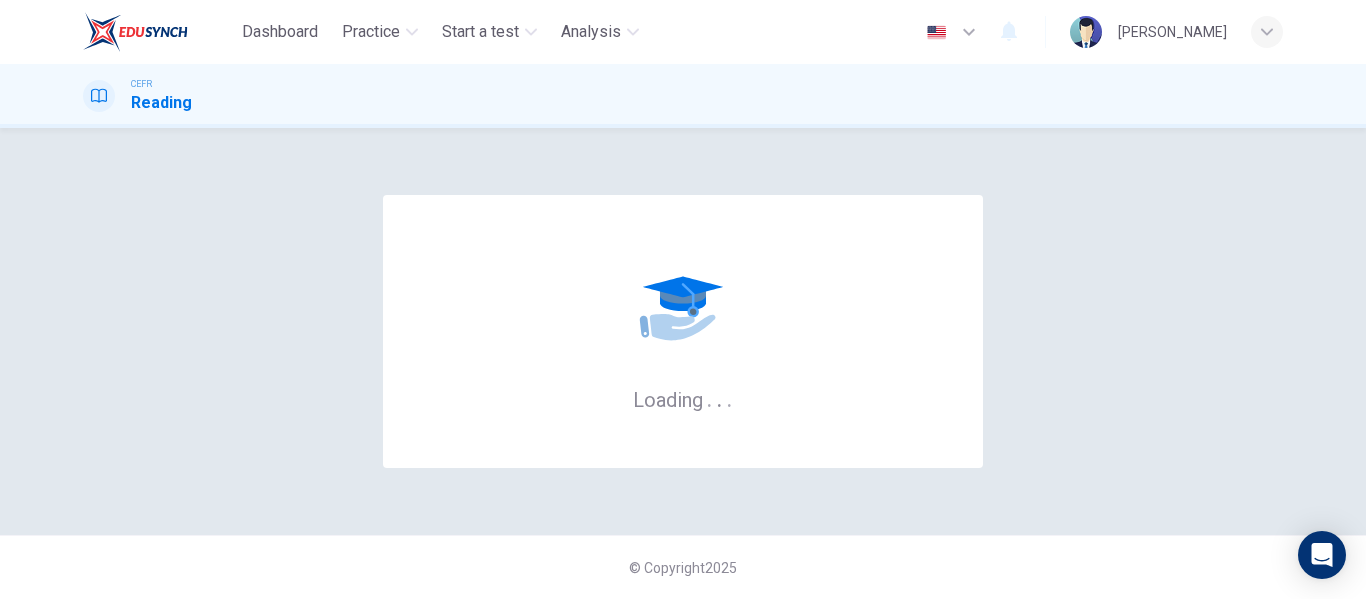 scroll, scrollTop: 0, scrollLeft: 0, axis: both 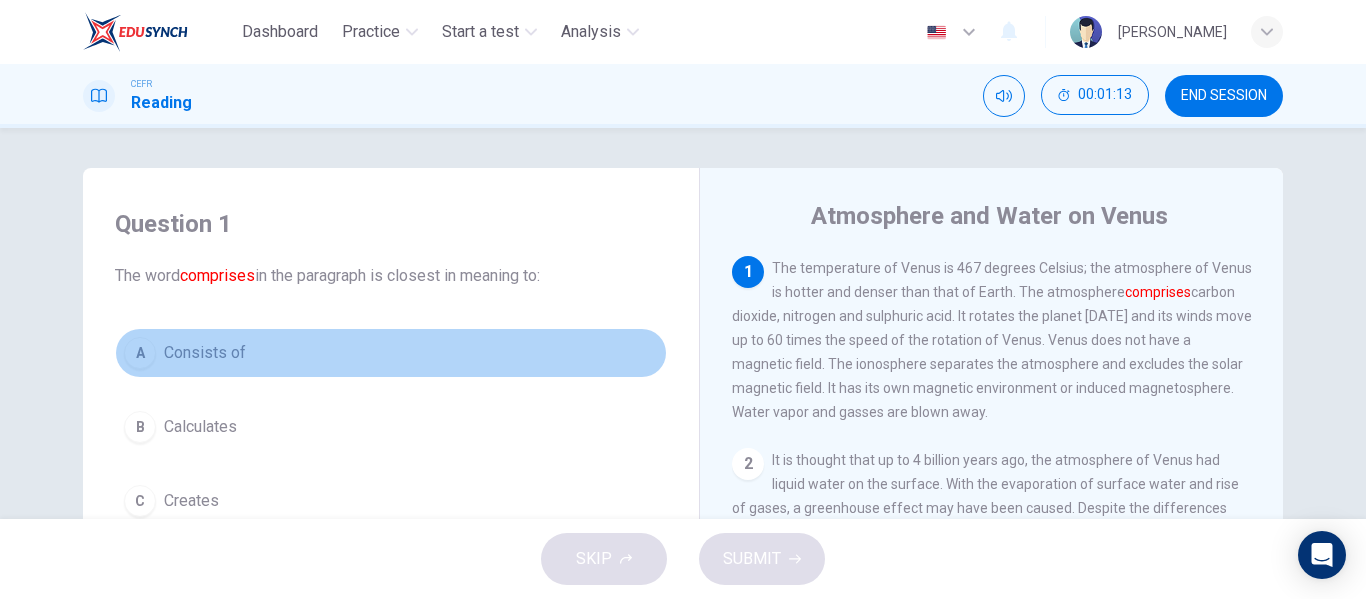 click on "A" at bounding box center [140, 353] 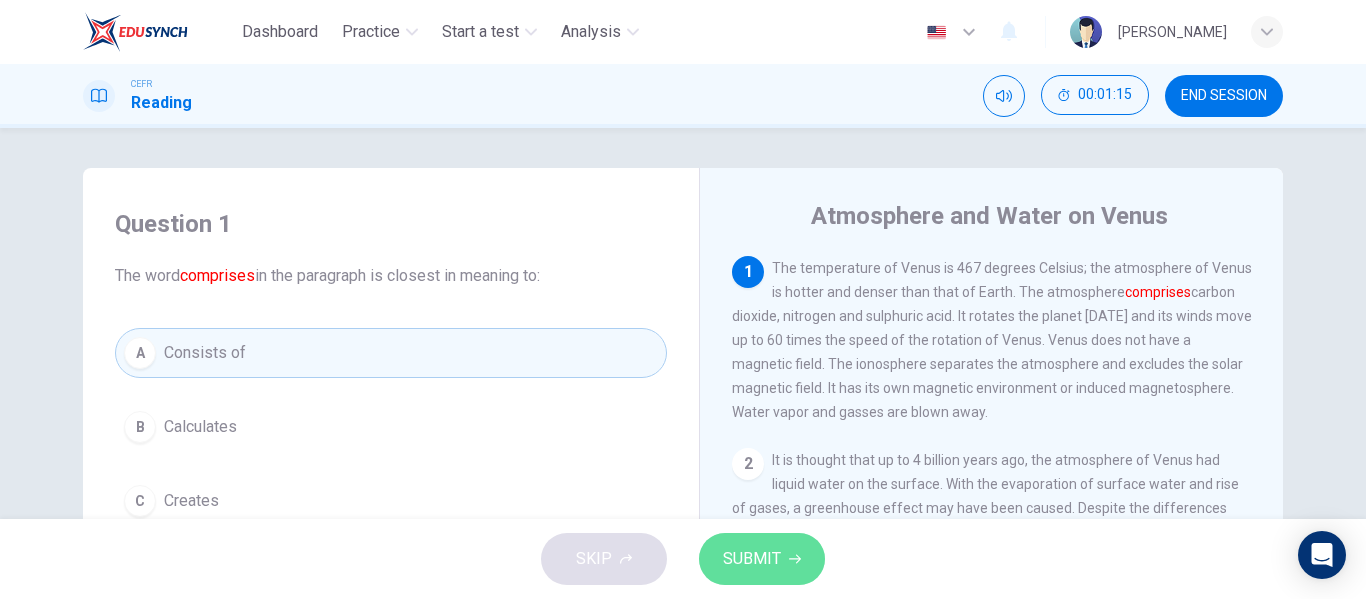 click on "SUBMIT" at bounding box center [752, 559] 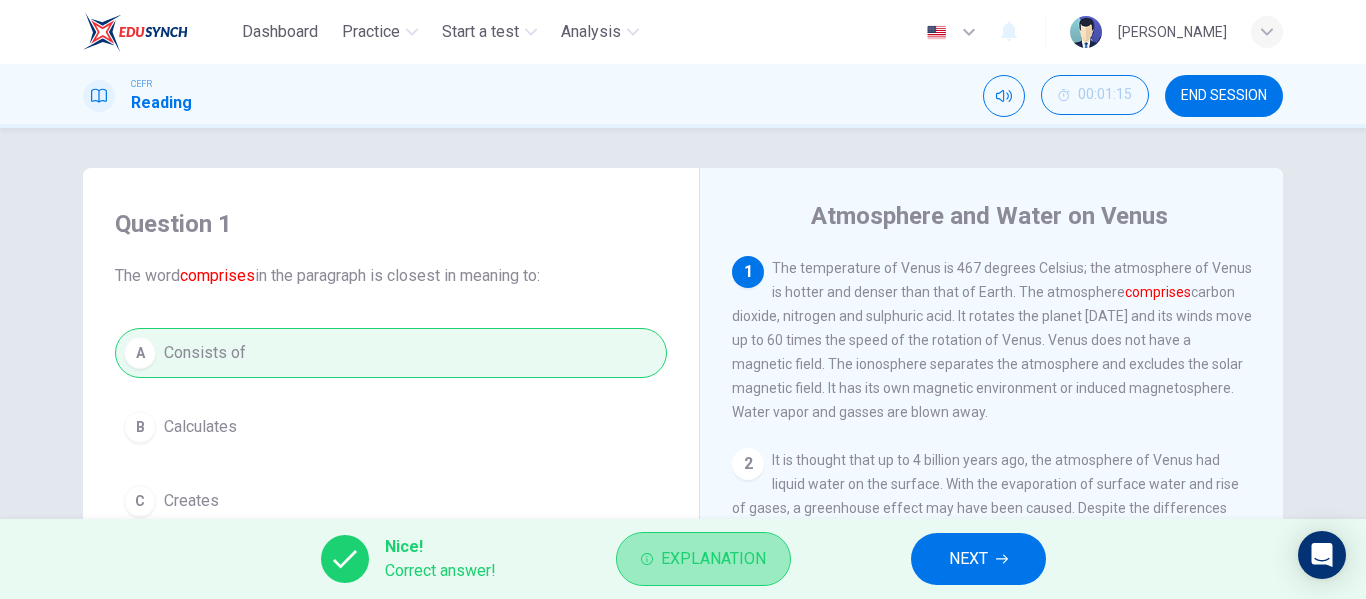 click on "Explanation" at bounding box center [713, 559] 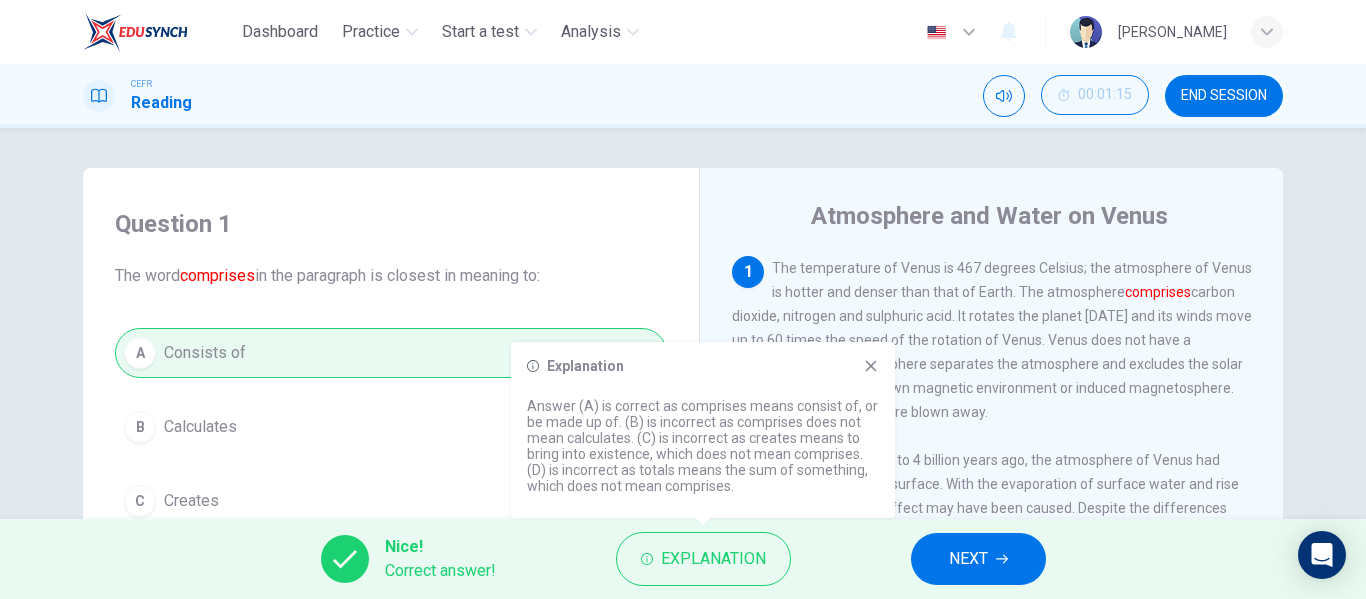 click on "1 The temperature of Venus is 467 degrees Celsius; the atmosphere of Venus is hotter and denser than that of Earth. The atmosphere  comprises  carbon dioxide, nitrogen and sulphuric acid. It rotates the planet [DATE] and its winds move up to 60 times the speed of the rotation of Venus. Venus does not have a magnetic field. The ionosphere separates the atmosphere and excludes the solar magnetic field. It has its own magnetic environment or induced magnetosphere. Water vapor and gasses are blown away." at bounding box center (992, 340) 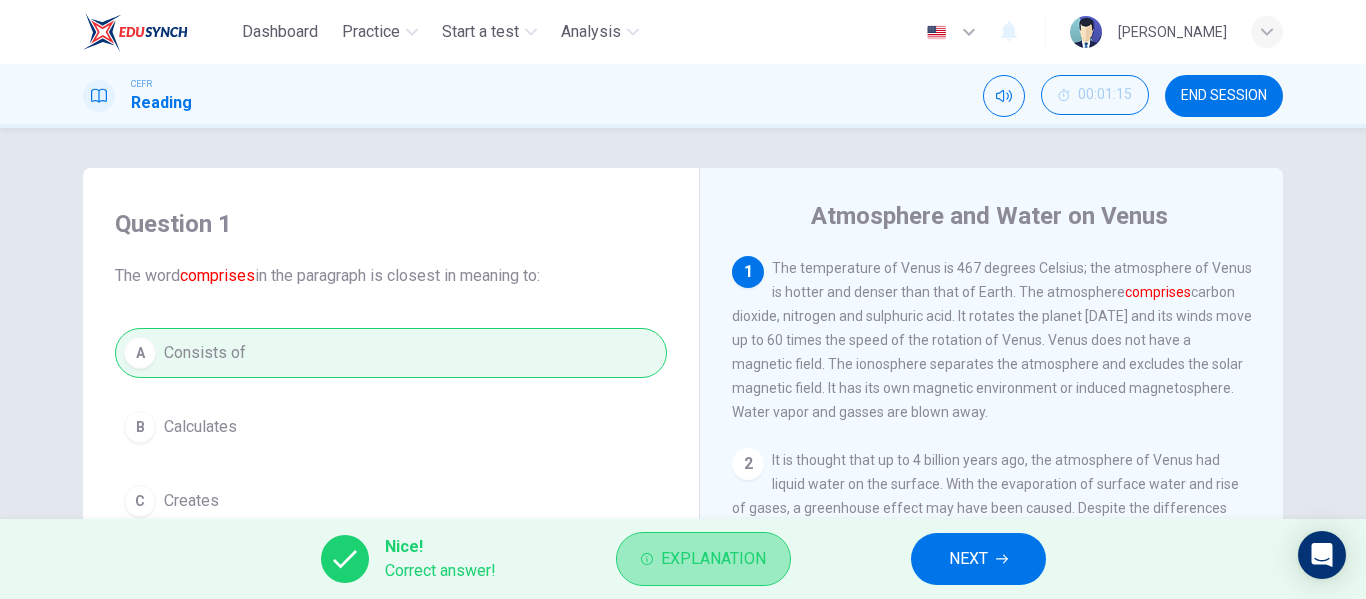click on "Explanation" at bounding box center [713, 559] 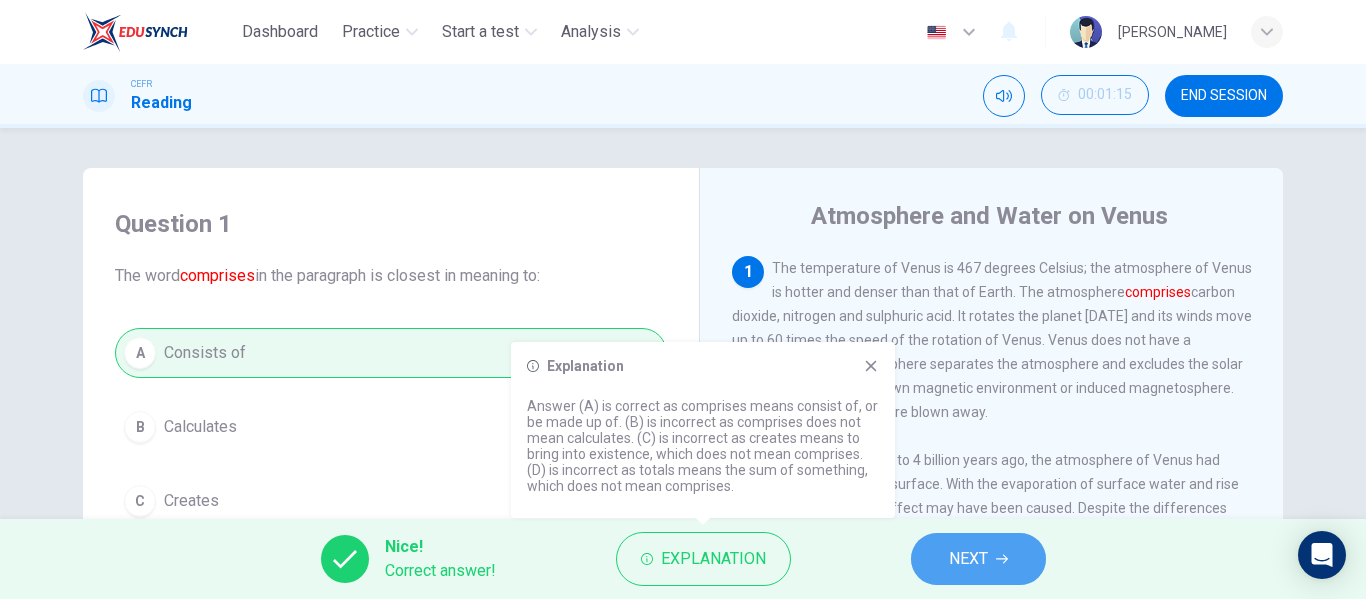 click on "NEXT" at bounding box center (968, 559) 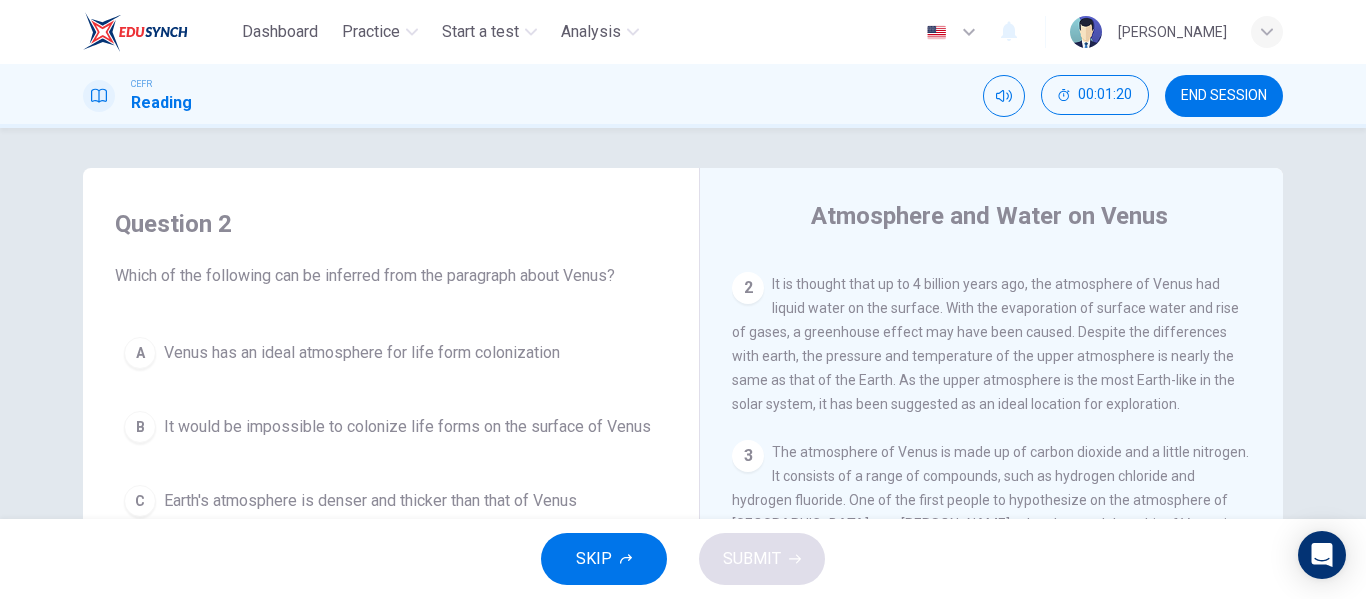 scroll, scrollTop: 181, scrollLeft: 0, axis: vertical 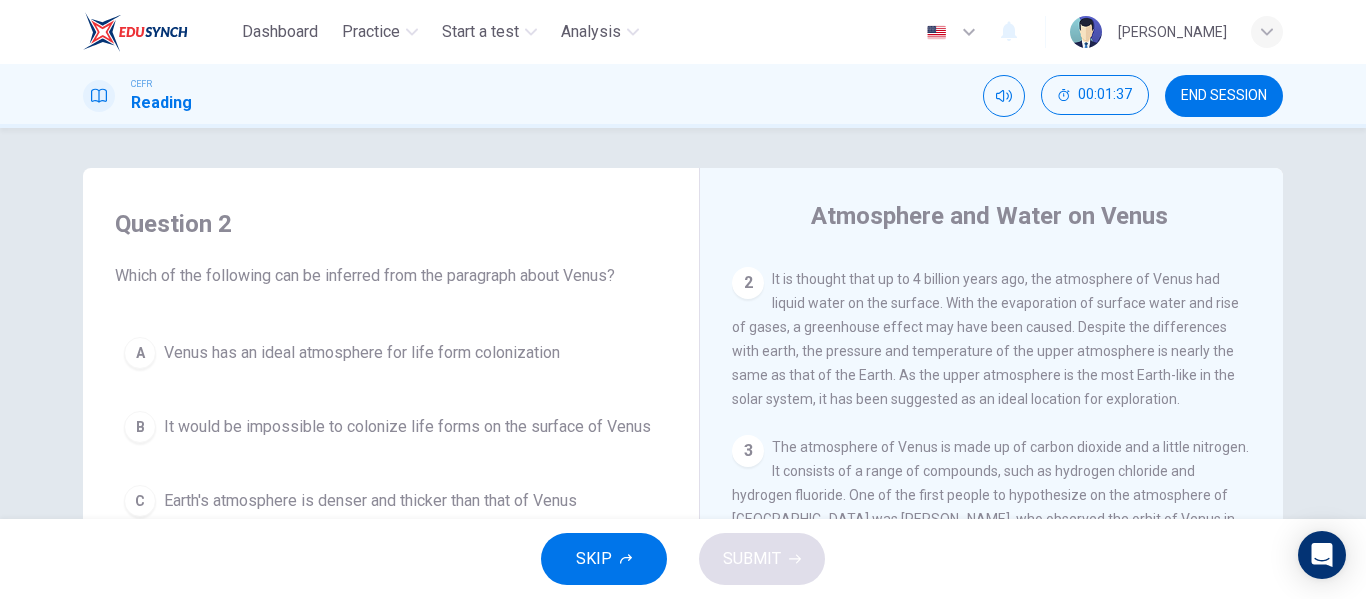 drag, startPoint x: 1262, startPoint y: 437, endPoint x: 1271, endPoint y: 534, distance: 97.41663 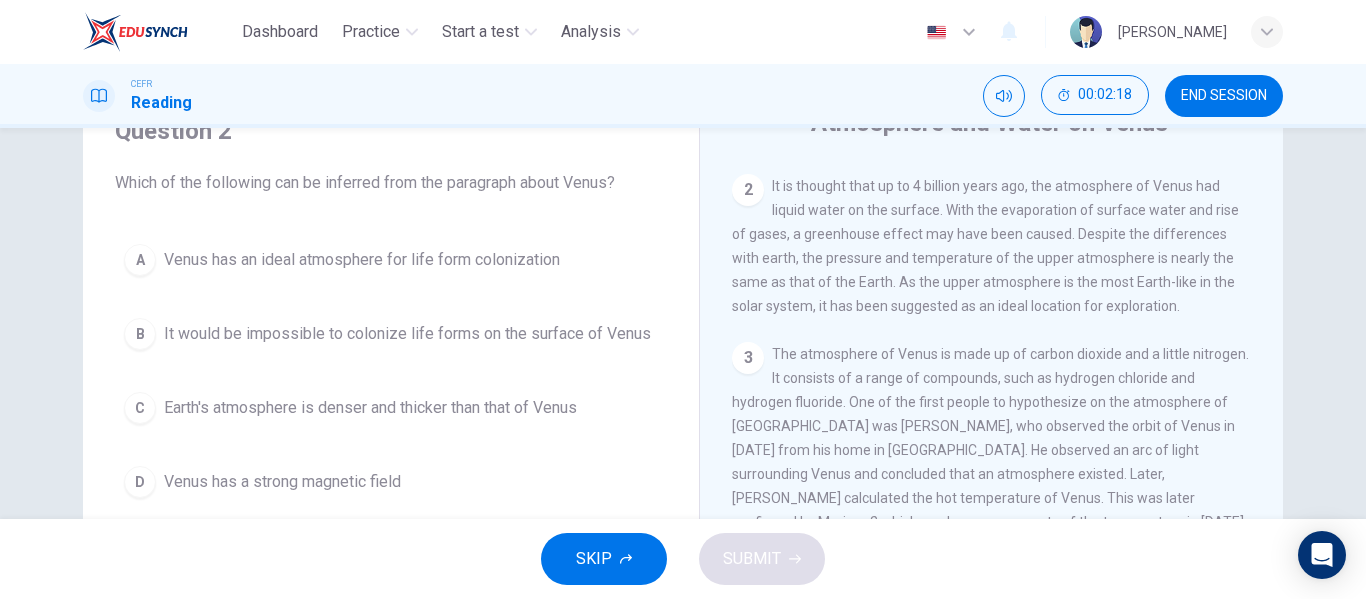 scroll, scrollTop: 95, scrollLeft: 0, axis: vertical 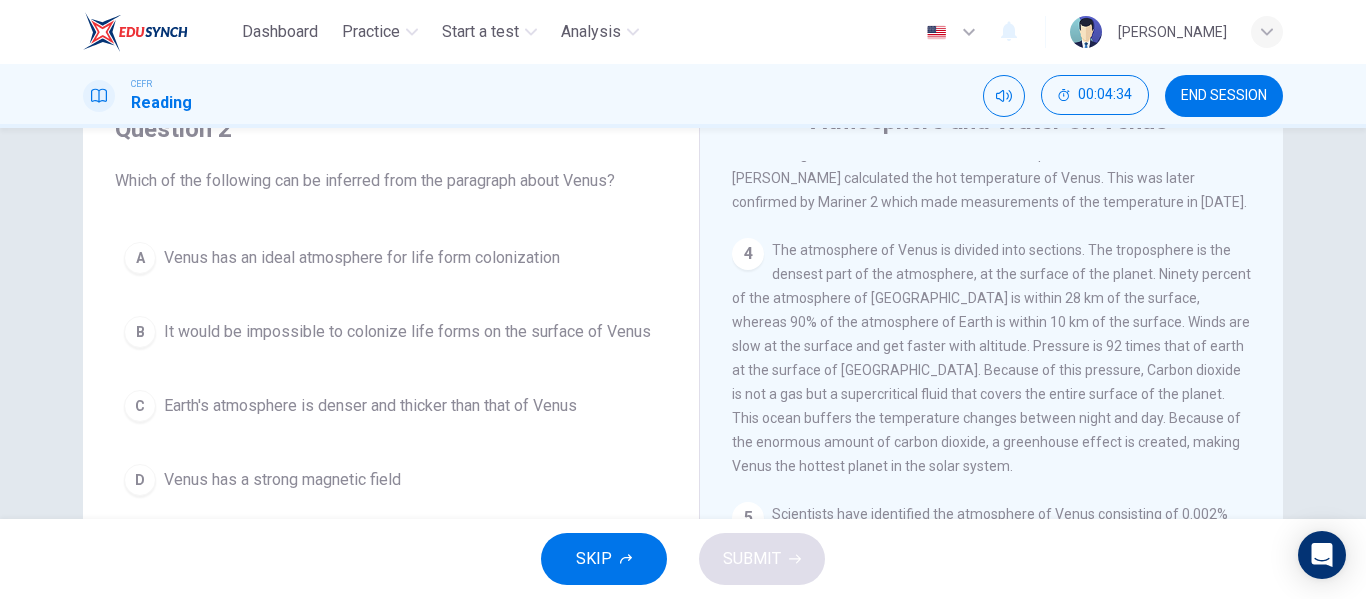 drag, startPoint x: 1238, startPoint y: 451, endPoint x: 1238, endPoint y: 477, distance: 26 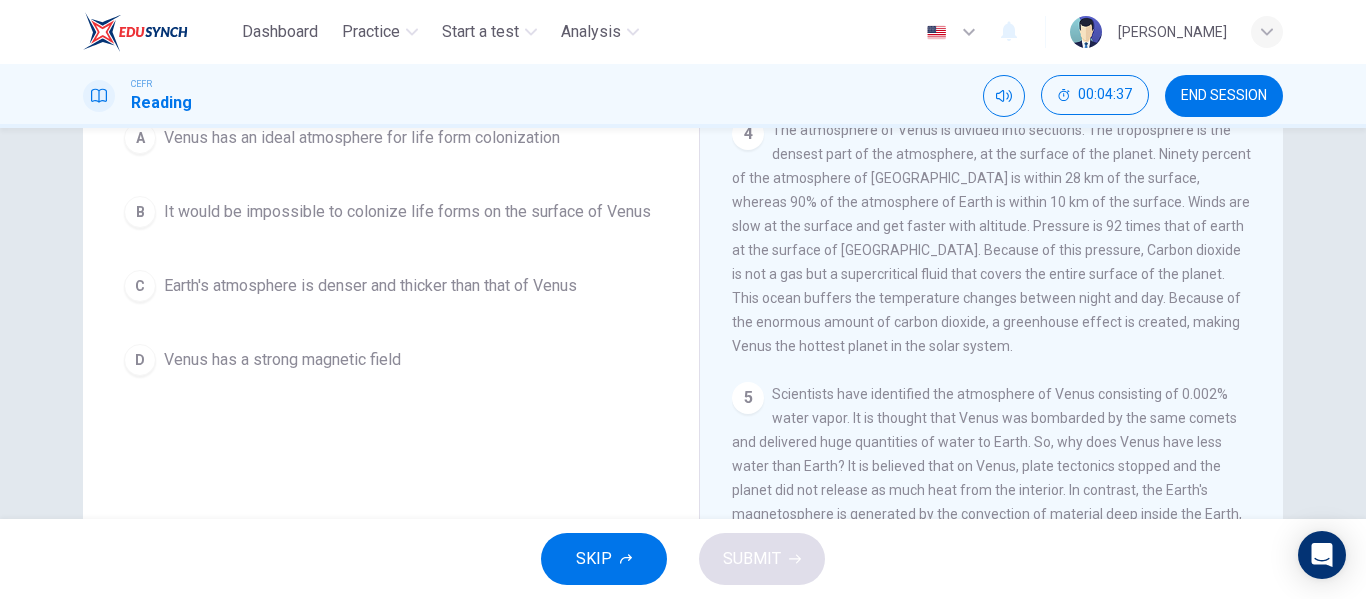 scroll, scrollTop: 228, scrollLeft: 0, axis: vertical 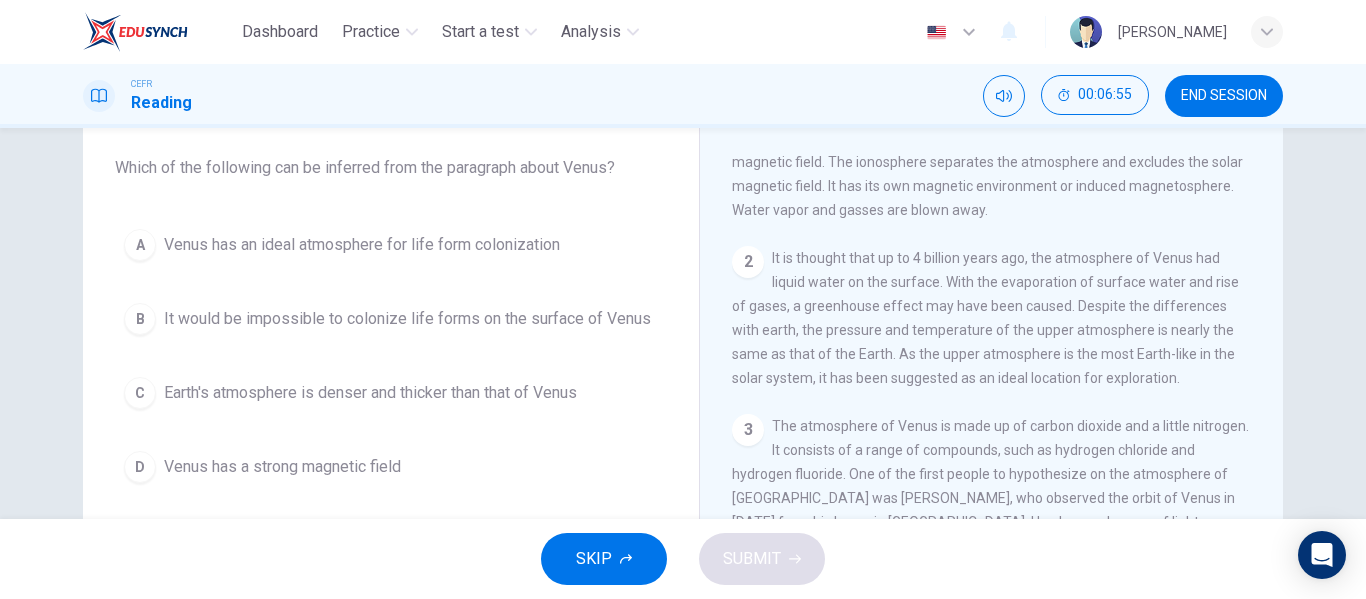 drag, startPoint x: 1257, startPoint y: 231, endPoint x: 1272, endPoint y: 232, distance: 15.033297 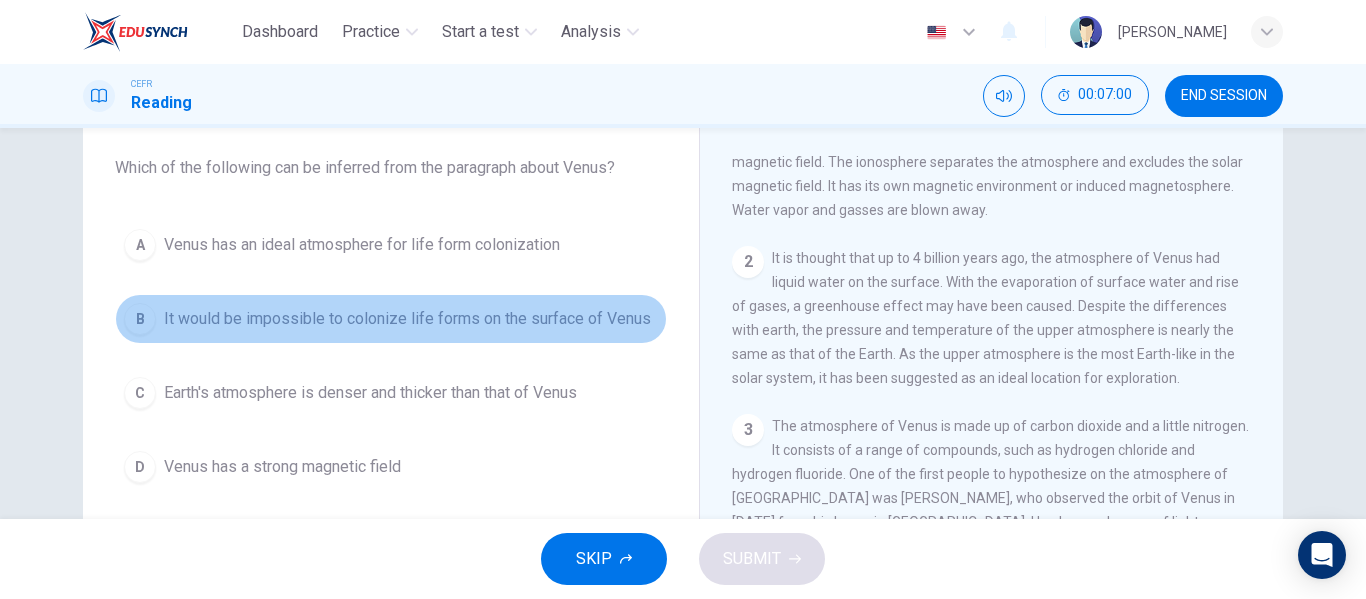 click on "B" at bounding box center (140, 319) 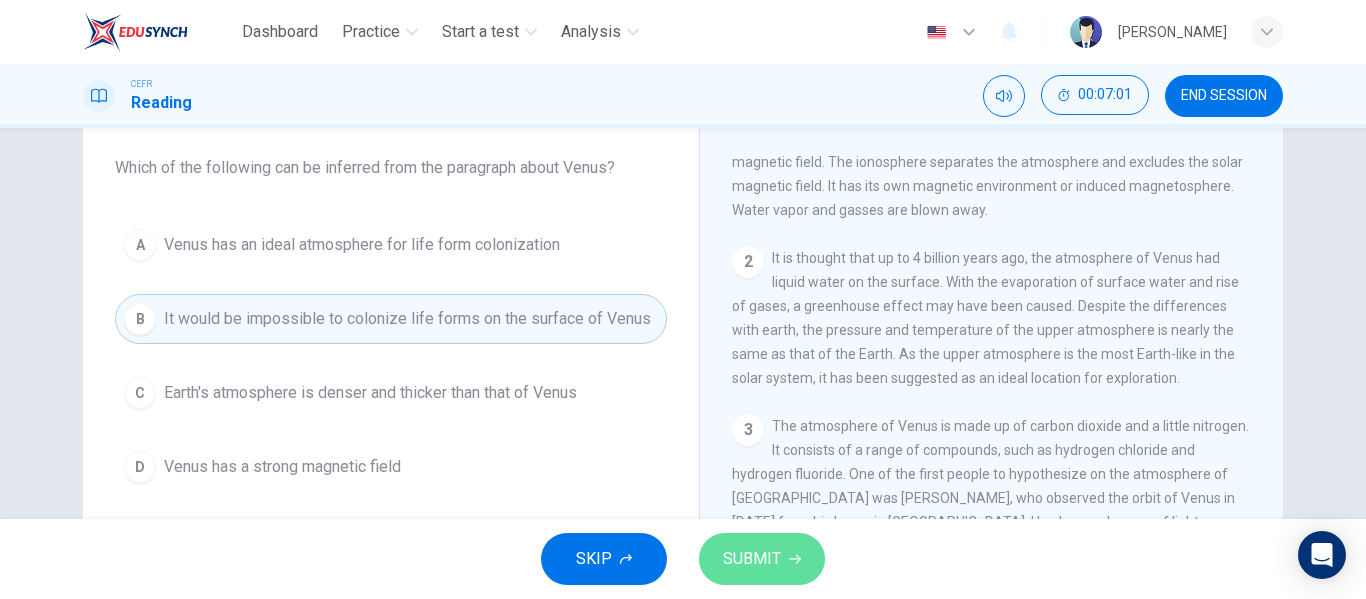 click on "SUBMIT" at bounding box center (752, 559) 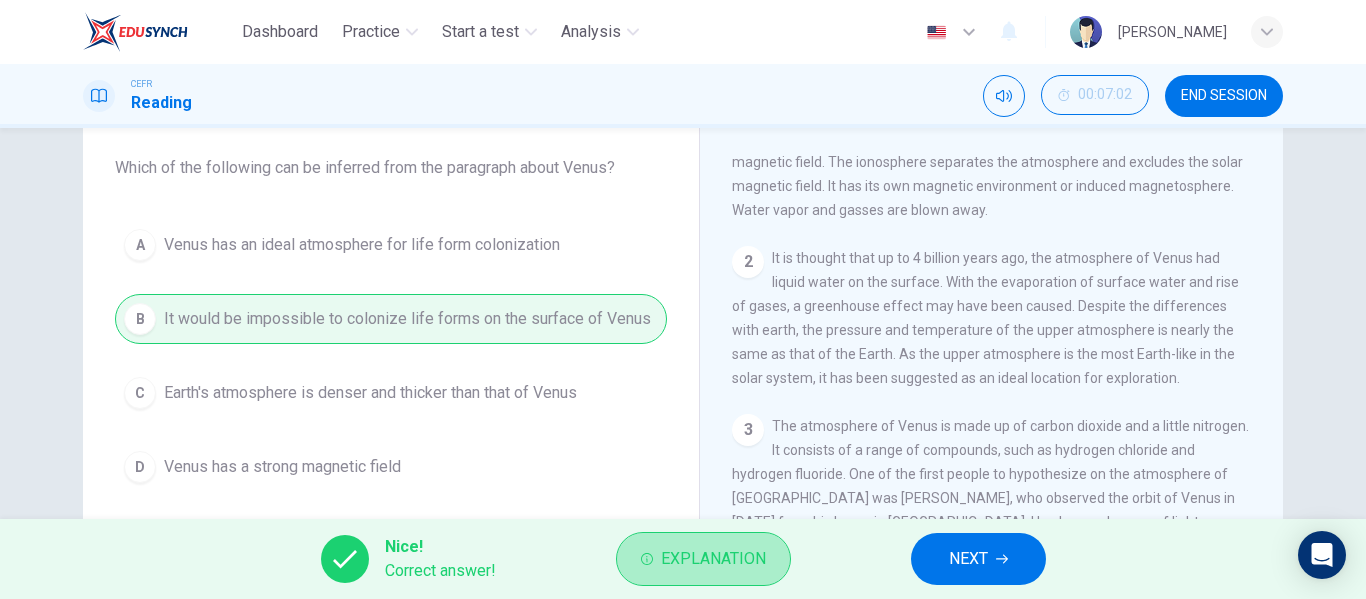 click on "Explanation" at bounding box center (713, 559) 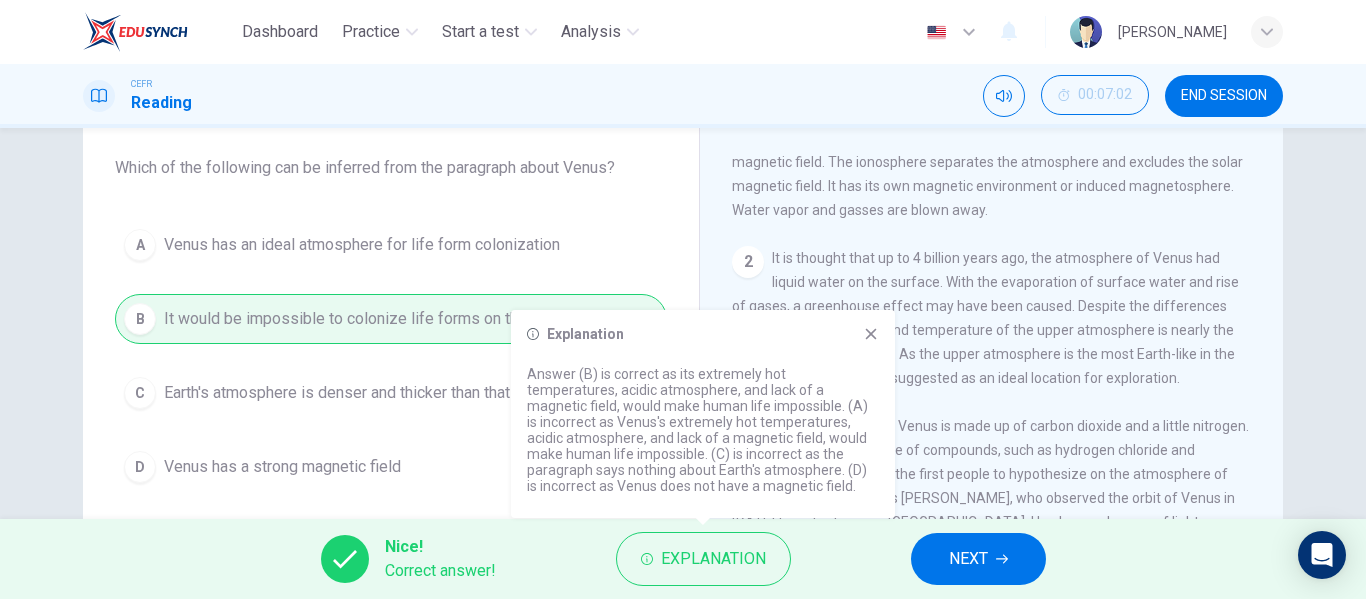 click on "The atmosphere of Venus is made up of carbon dioxide and a little nitrogen. It consists of a range of compounds, such as hydrogen chloride and hydrogen fluoride. One of the first people to hypothesize on the atmosphere of [GEOGRAPHIC_DATA] was [PERSON_NAME], who observed the orbit of Venus in [DATE] from his home in [GEOGRAPHIC_DATA]. He observed an arc of light surrounding Venus and concluded that an atmosphere existed. Later, [PERSON_NAME] calculated the hot temperature of Venus. This was later confirmed by Mariner 2 which made measurements of the temperature in [DATE]." at bounding box center [990, 510] 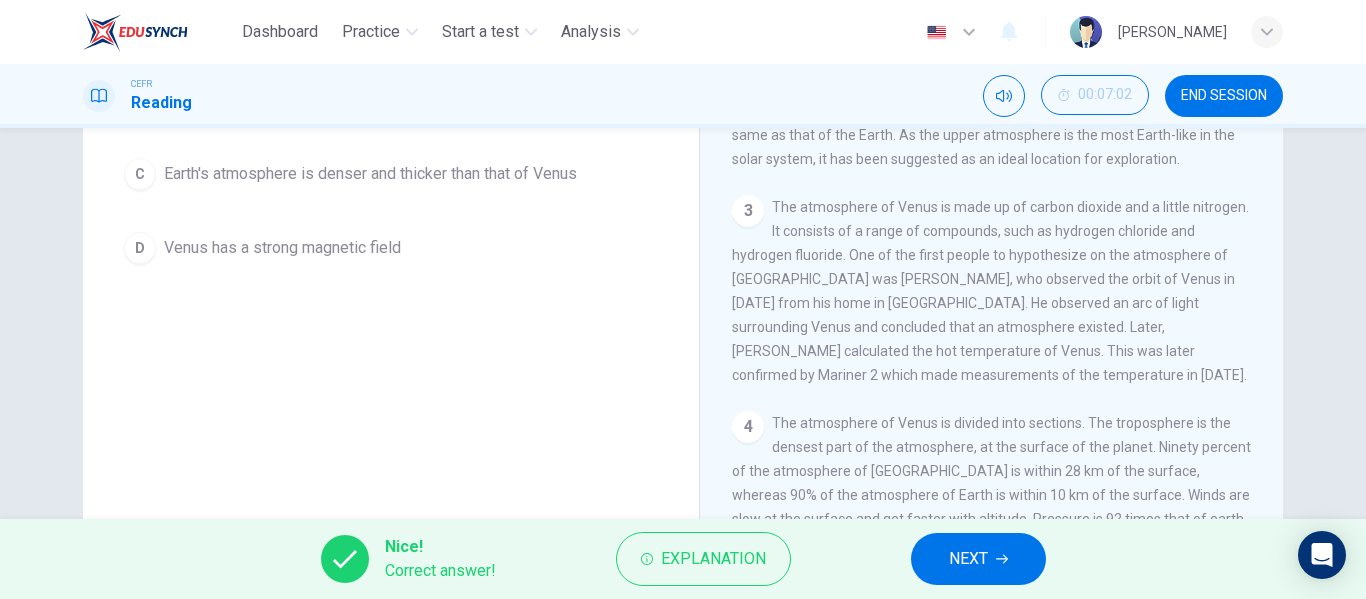 scroll, scrollTop: 363, scrollLeft: 0, axis: vertical 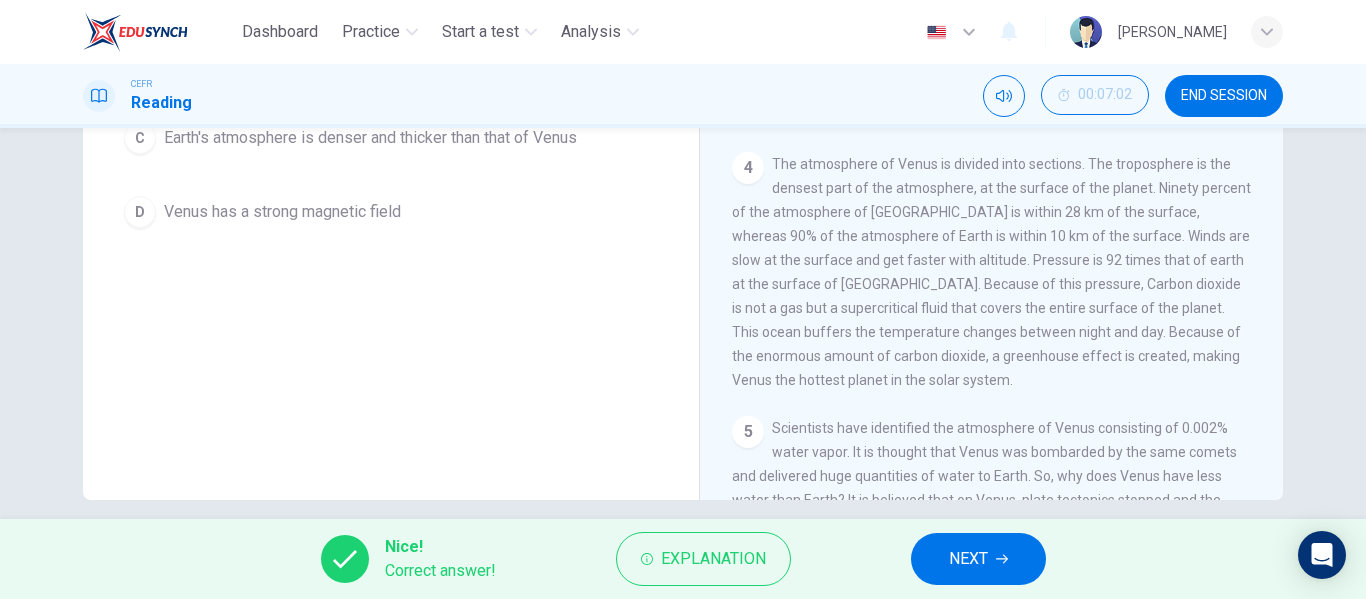 click on "1 The temperature of Venus is 467 degrees Celsius; the atmosphere of Venus is hotter and denser than that of Earth. The atmosphere comprises carbon dioxide, nitrogen and sulphuric acid. It rotates the planet [DATE] and its winds move up to 60 times the speed of the rotation of Venus. Venus does not have a magnetic field. The ionosphere separates the atmosphere and excludes the solar magnetic field. It has its own magnetic environment or induced magnetosphere. Water vapor and gasses are blown away. 2 It is thought that up to 4 billion years ago, the atmosphere of Venus had liquid water on the surface. With the evaporation of surface water and rise of gases, a greenhouse effect may have been caused. Despite the differences with earth, the pressure and temperature of the upper atmosphere is nearly the same as that of the Earth. As the upper atmosphere is the most Earth-like in the solar system, it has been suggested as an ideal location for exploration. 3 4 5 6" at bounding box center (1005, 196) 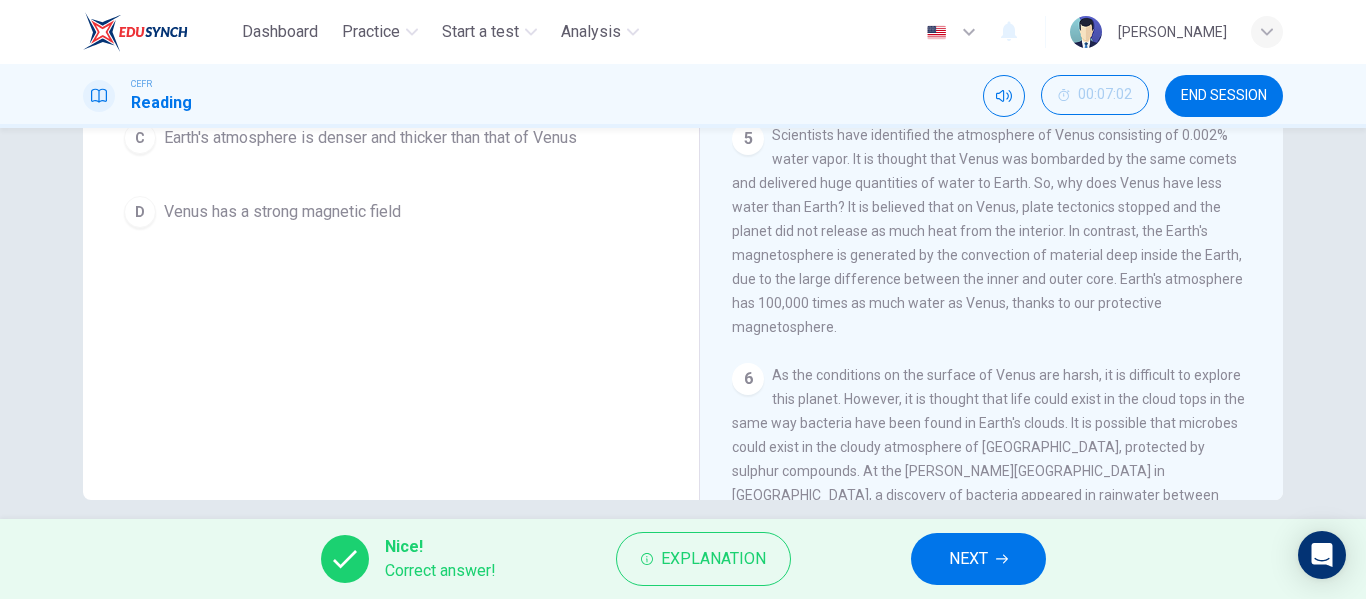 scroll, scrollTop: 619, scrollLeft: 0, axis: vertical 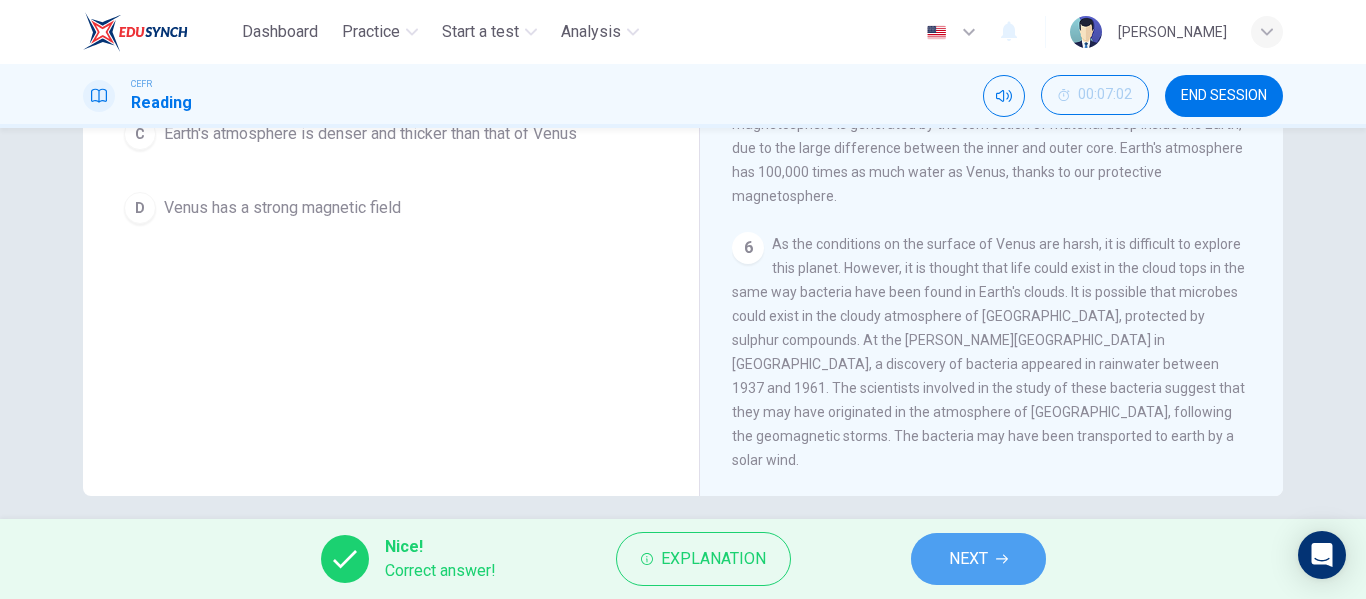 click on "NEXT" at bounding box center [968, 559] 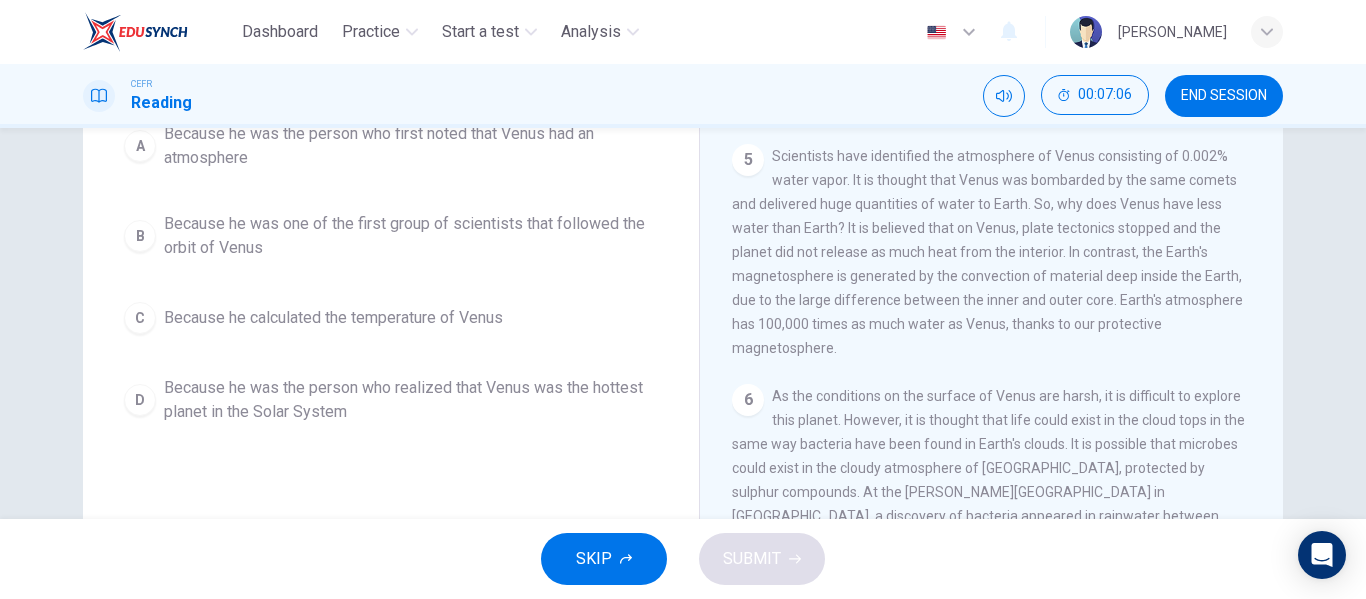 scroll, scrollTop: 213, scrollLeft: 0, axis: vertical 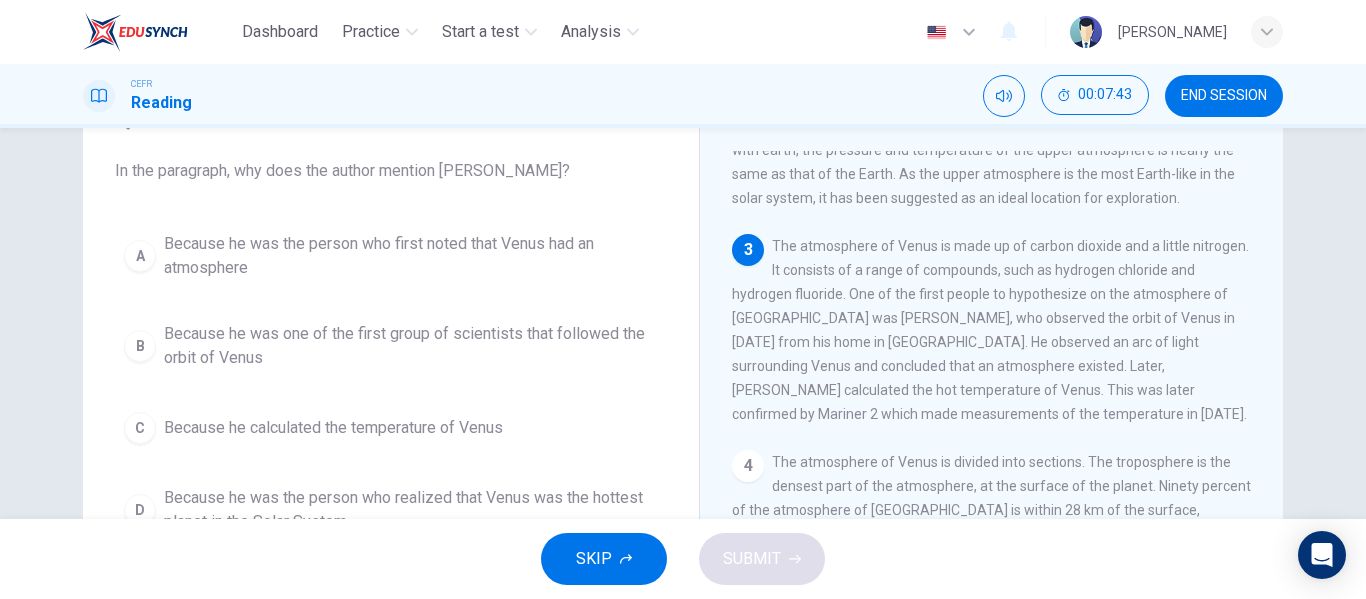 drag, startPoint x: 1319, startPoint y: 299, endPoint x: 1319, endPoint y: 319, distance: 20 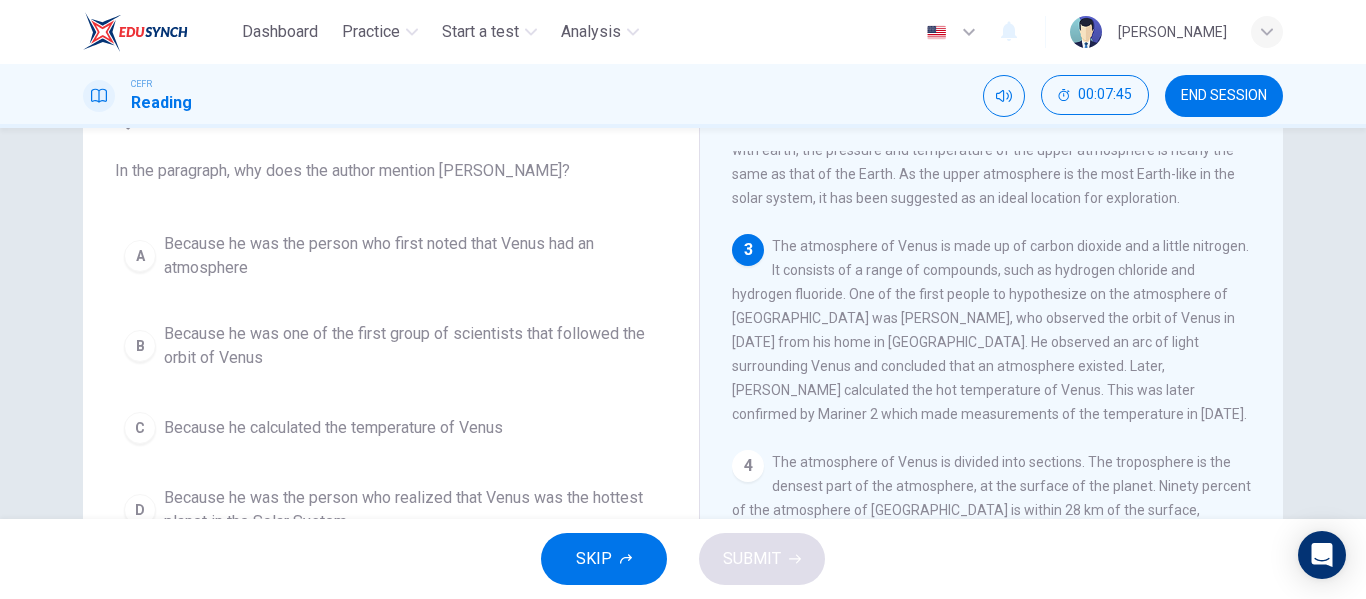 drag, startPoint x: 1319, startPoint y: 319, endPoint x: 1365, endPoint y: 292, distance: 53.338543 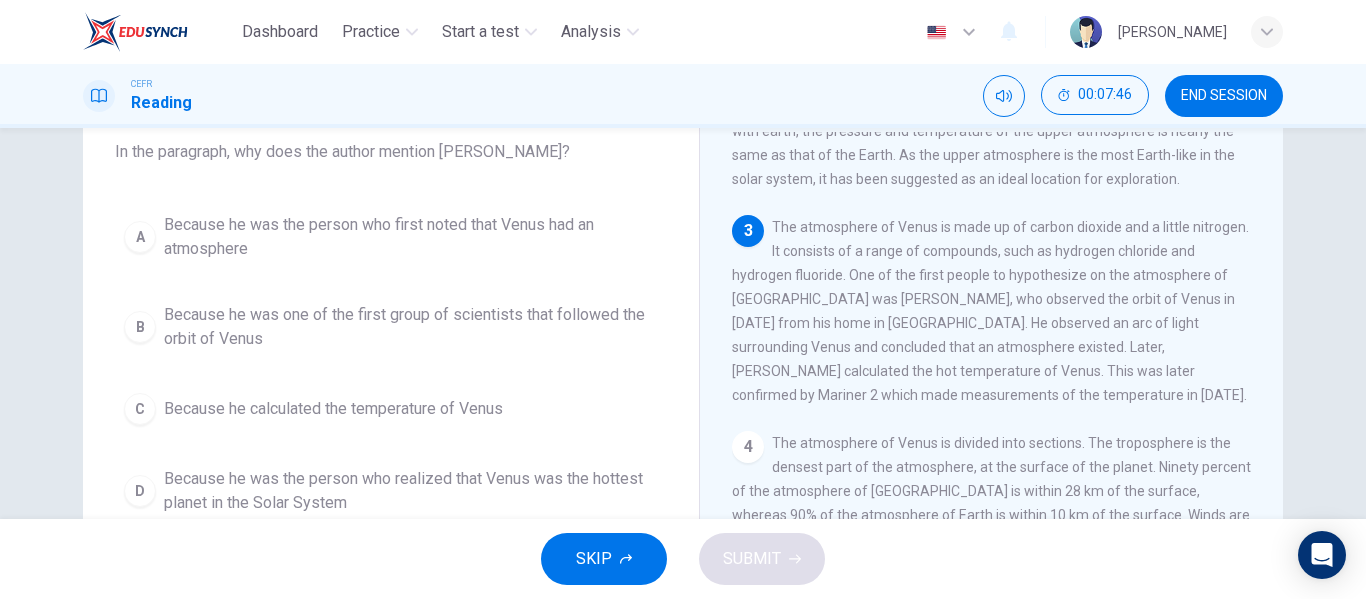 scroll, scrollTop: 112, scrollLeft: 0, axis: vertical 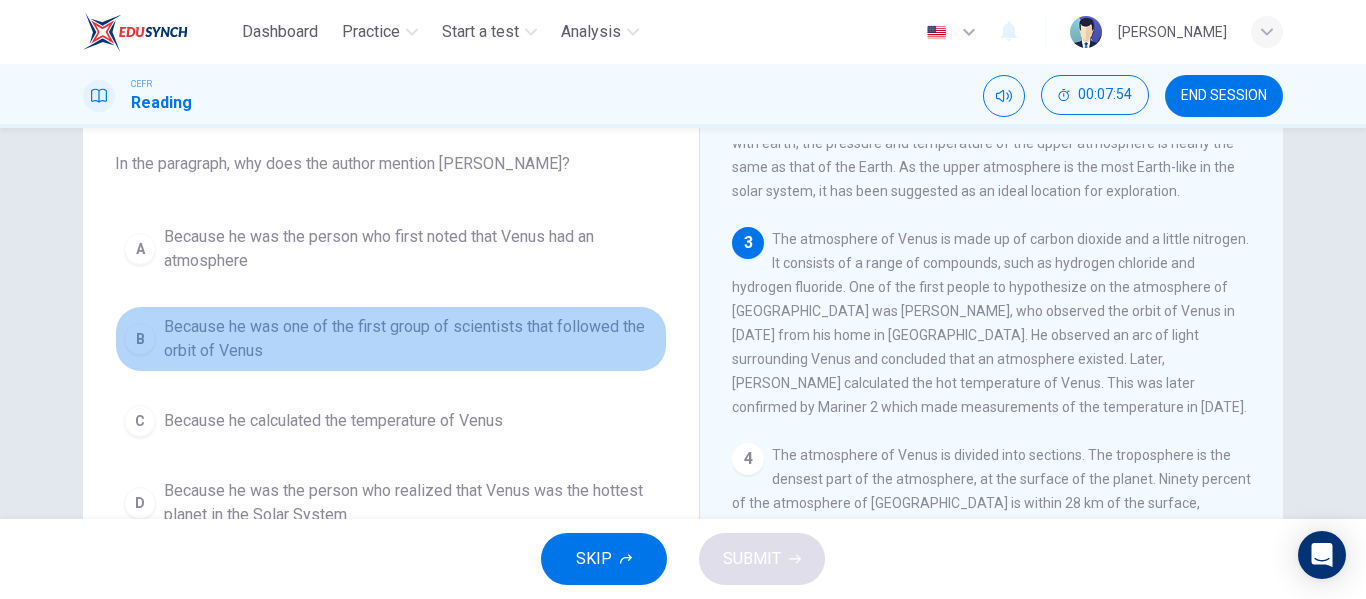 click on "B" at bounding box center [140, 339] 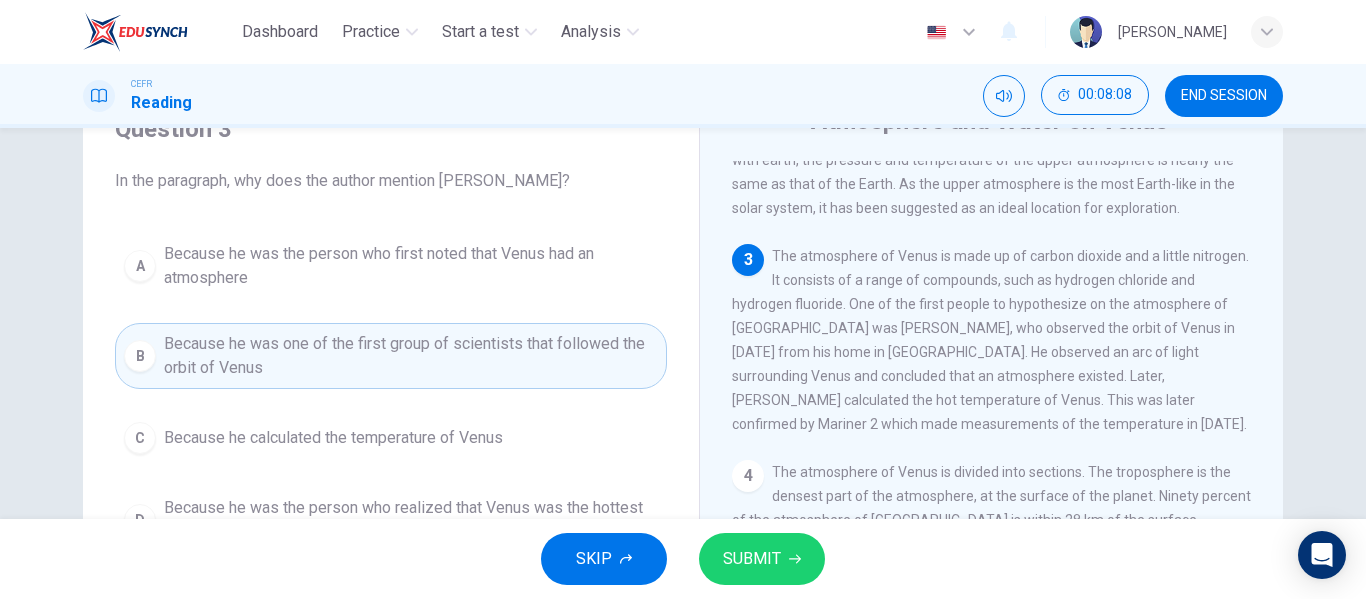 scroll, scrollTop: 93, scrollLeft: 0, axis: vertical 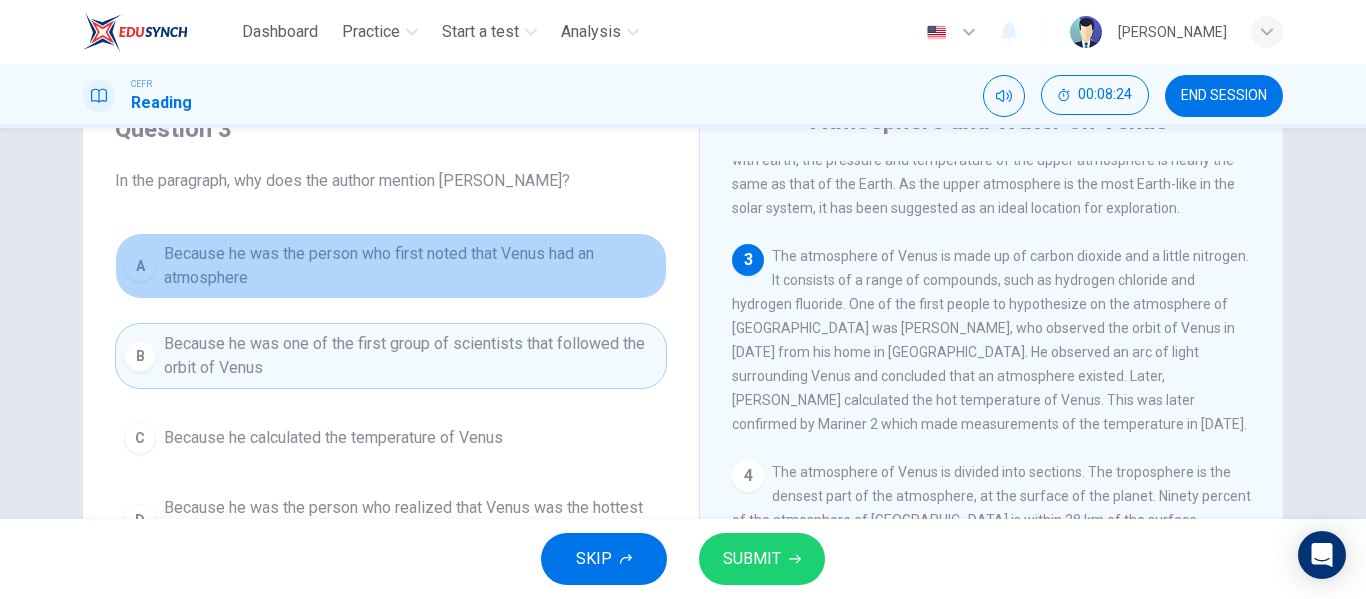 click on "A" at bounding box center [140, 266] 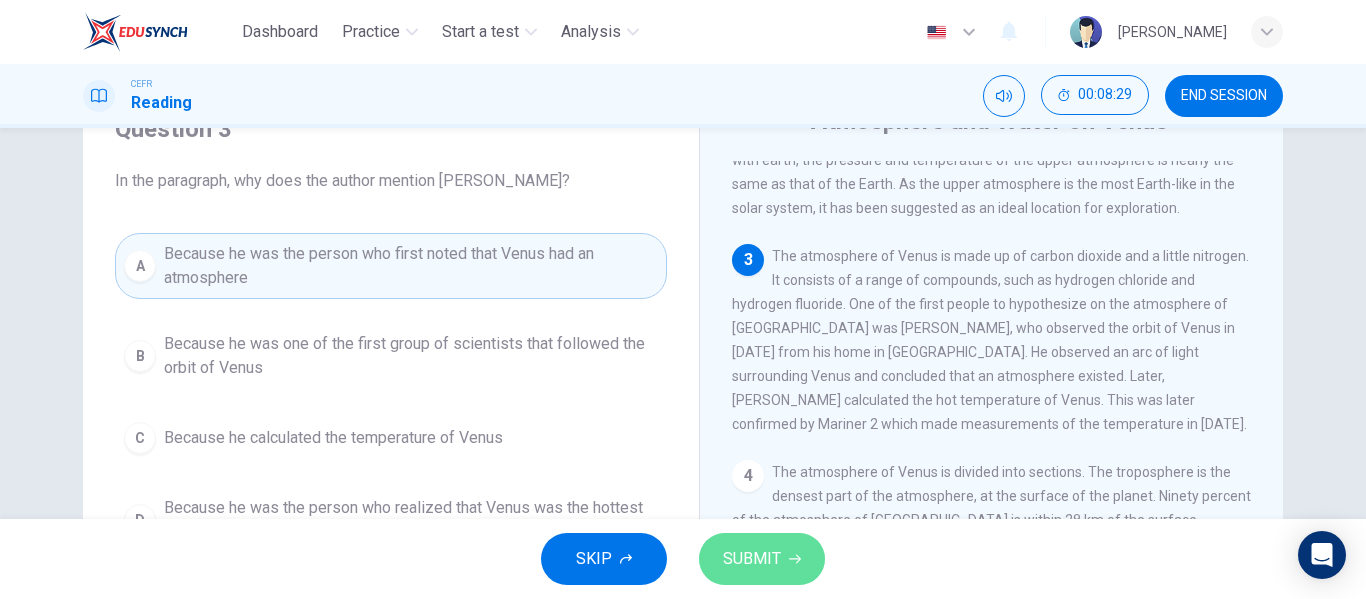 click on "SUBMIT" at bounding box center [752, 559] 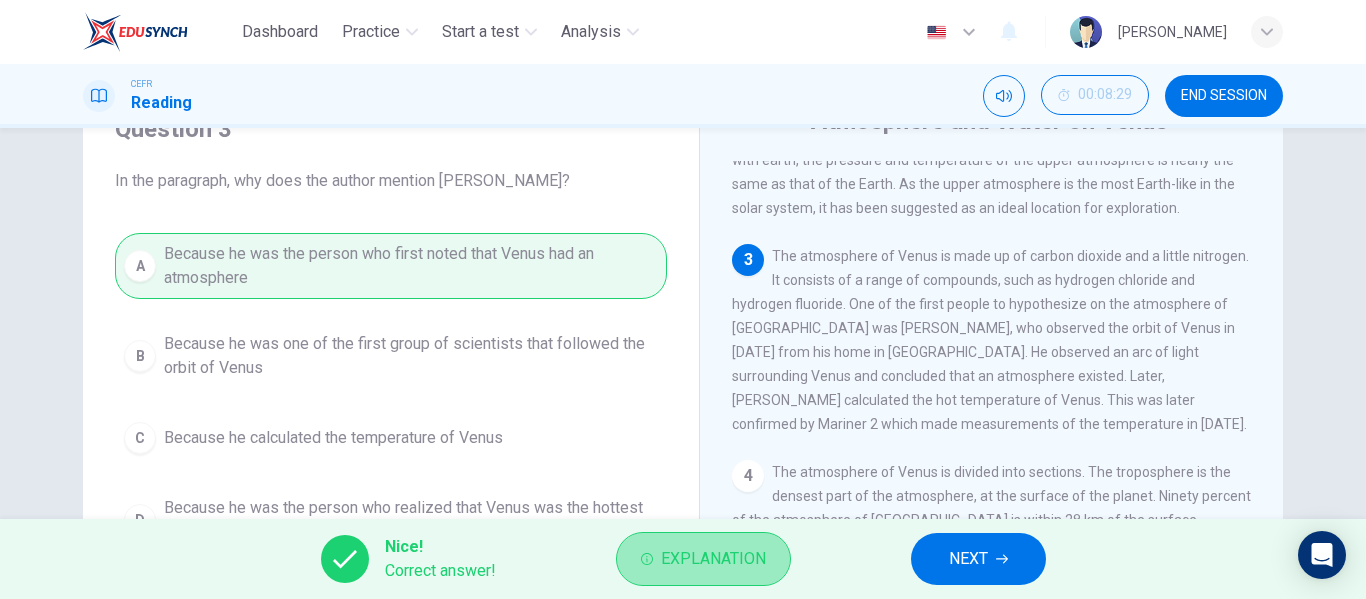 click on "Explanation" at bounding box center (713, 559) 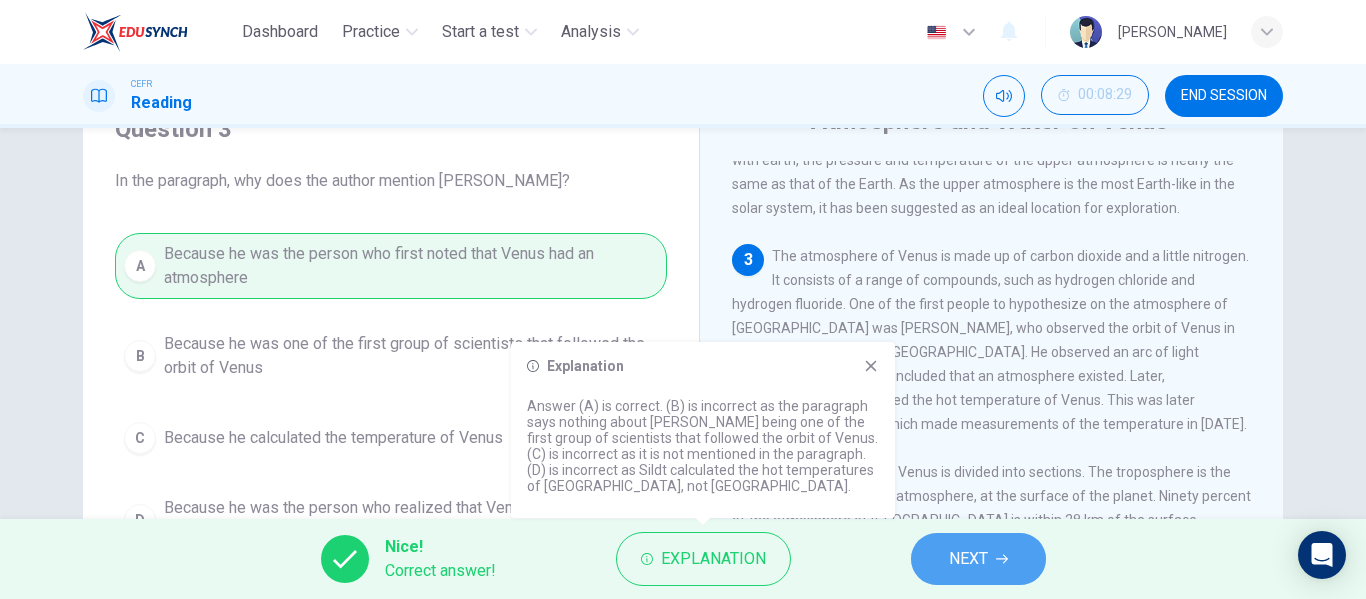 click on "NEXT" at bounding box center [978, 559] 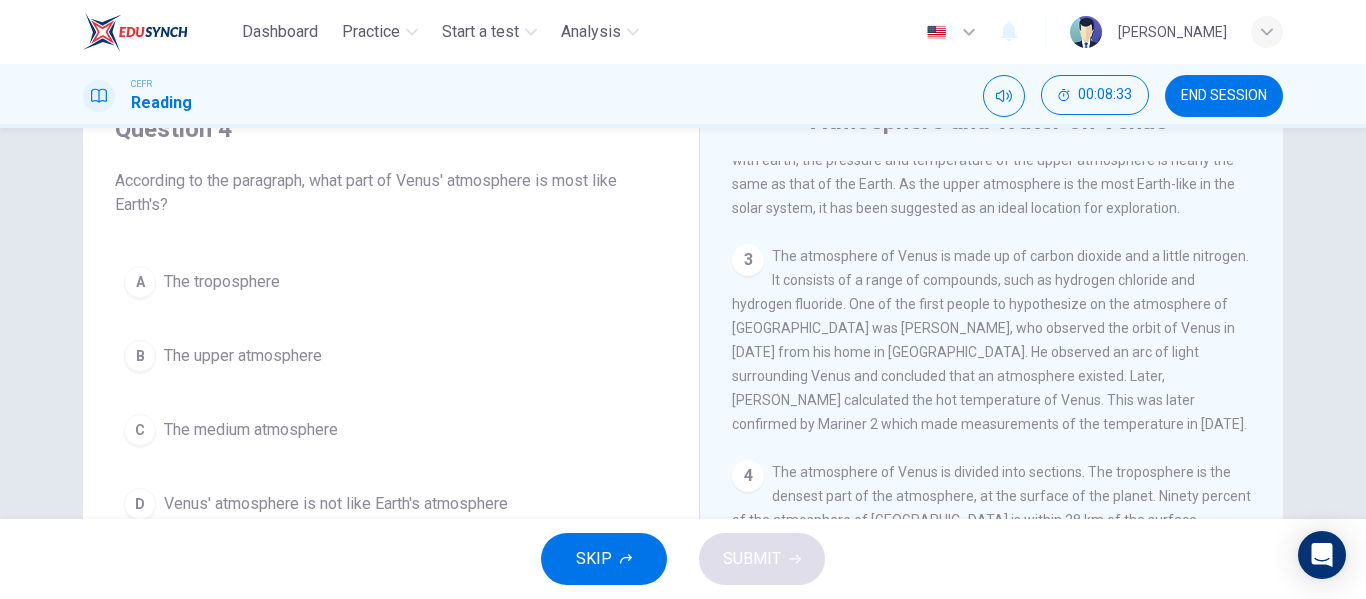drag, startPoint x: 1262, startPoint y: 368, endPoint x: 1365, endPoint y: 242, distance: 162.74213 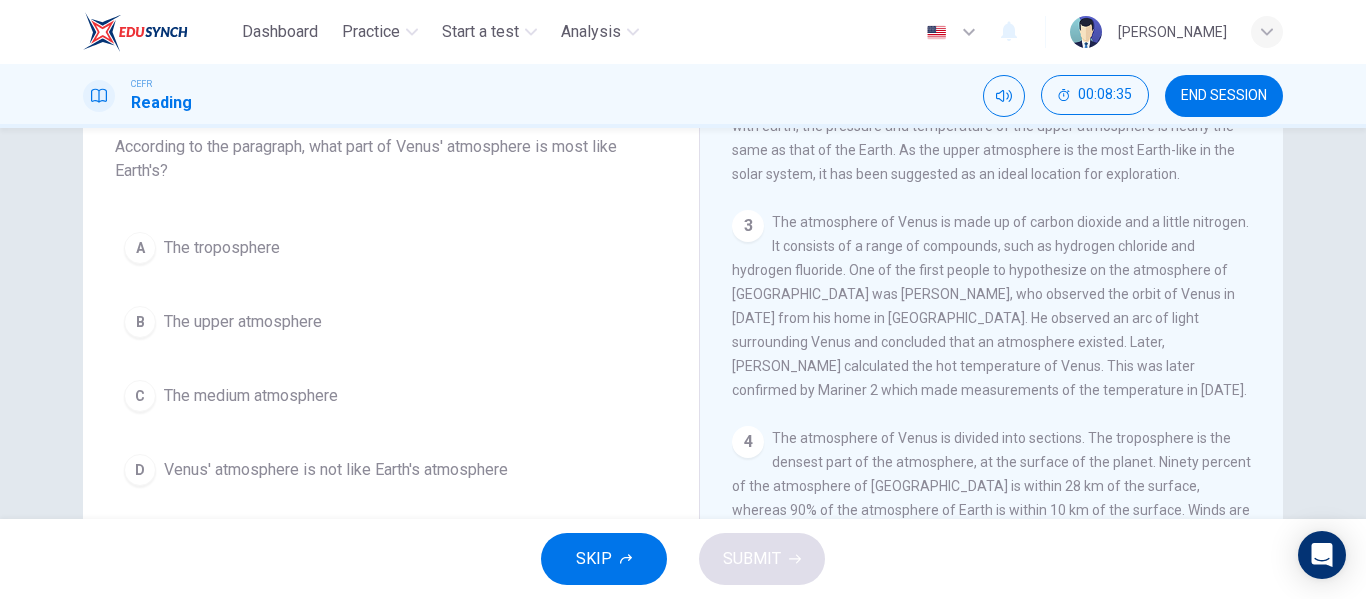 scroll, scrollTop: 114, scrollLeft: 0, axis: vertical 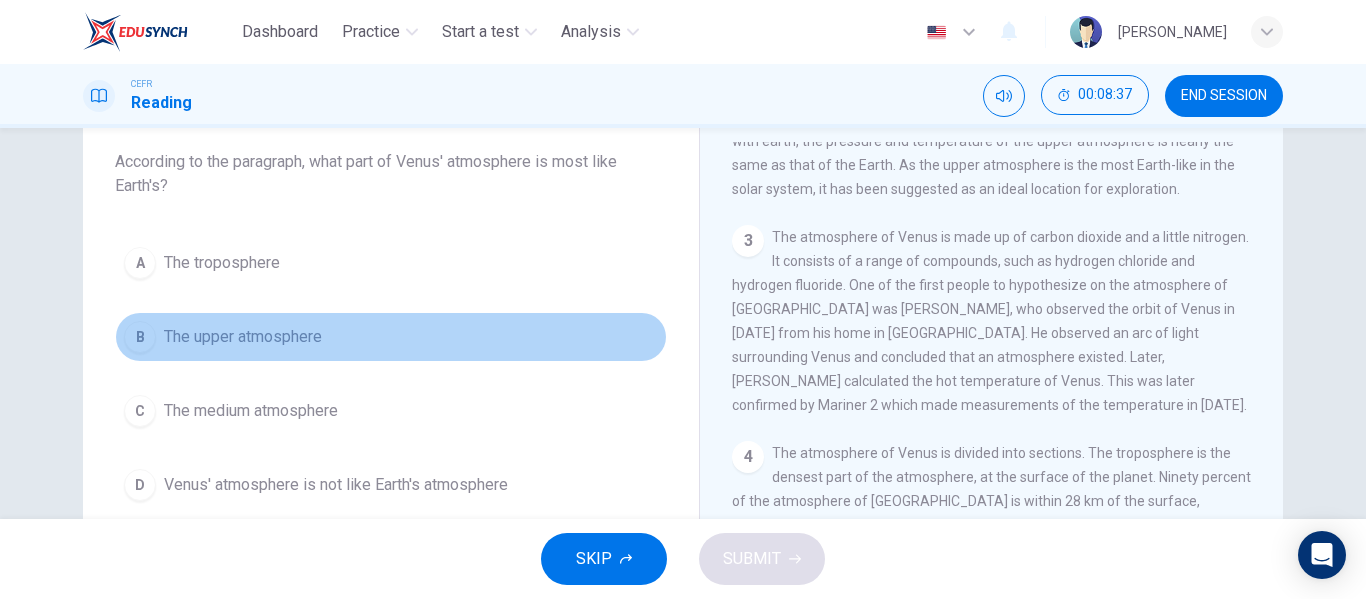 click on "The upper atmosphere" at bounding box center [243, 337] 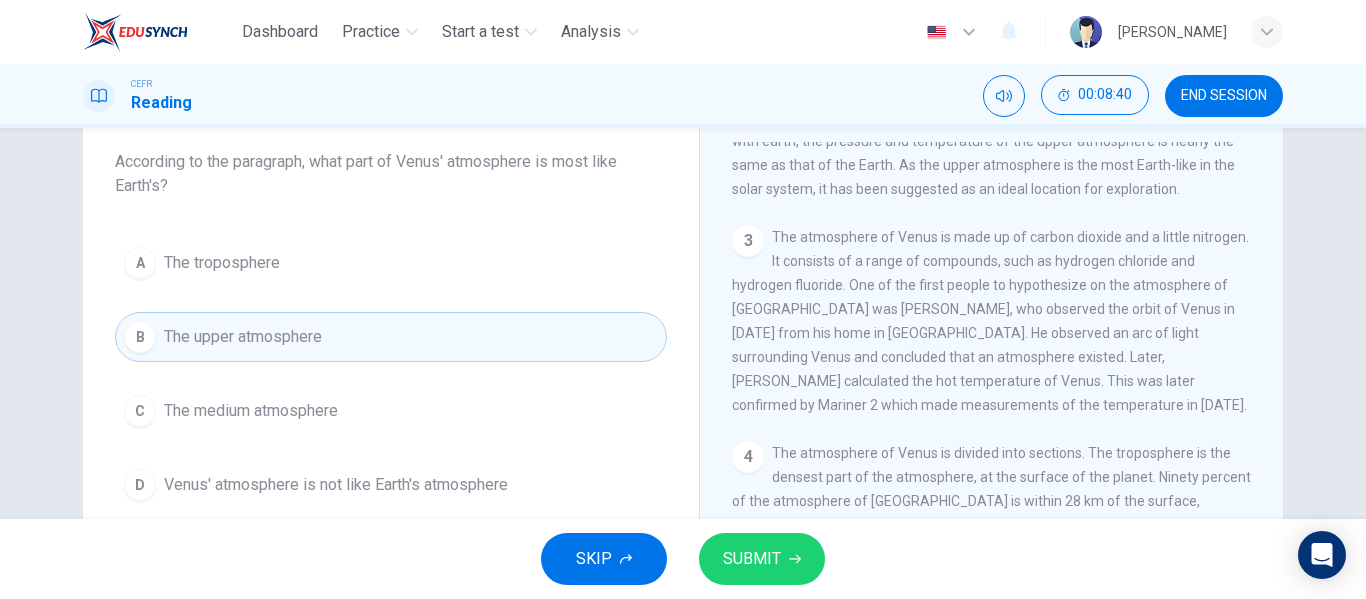 drag, startPoint x: 1262, startPoint y: 365, endPoint x: 1267, endPoint y: 343, distance: 22.561028 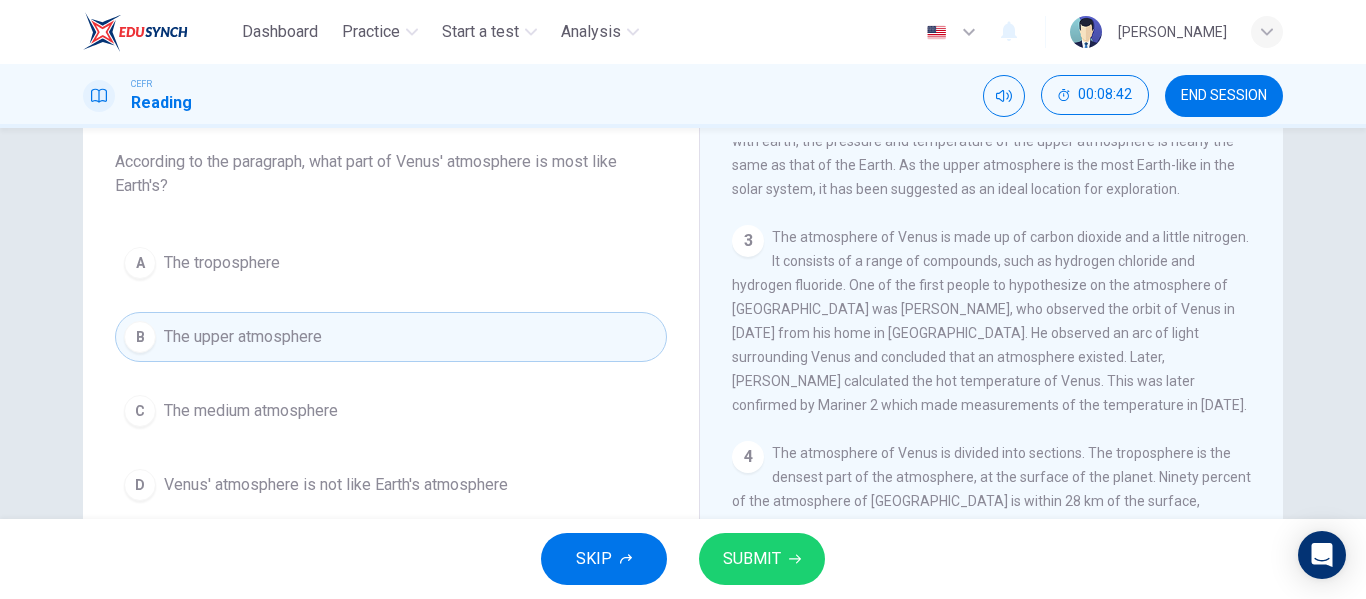 click on "SUBMIT" at bounding box center [762, 559] 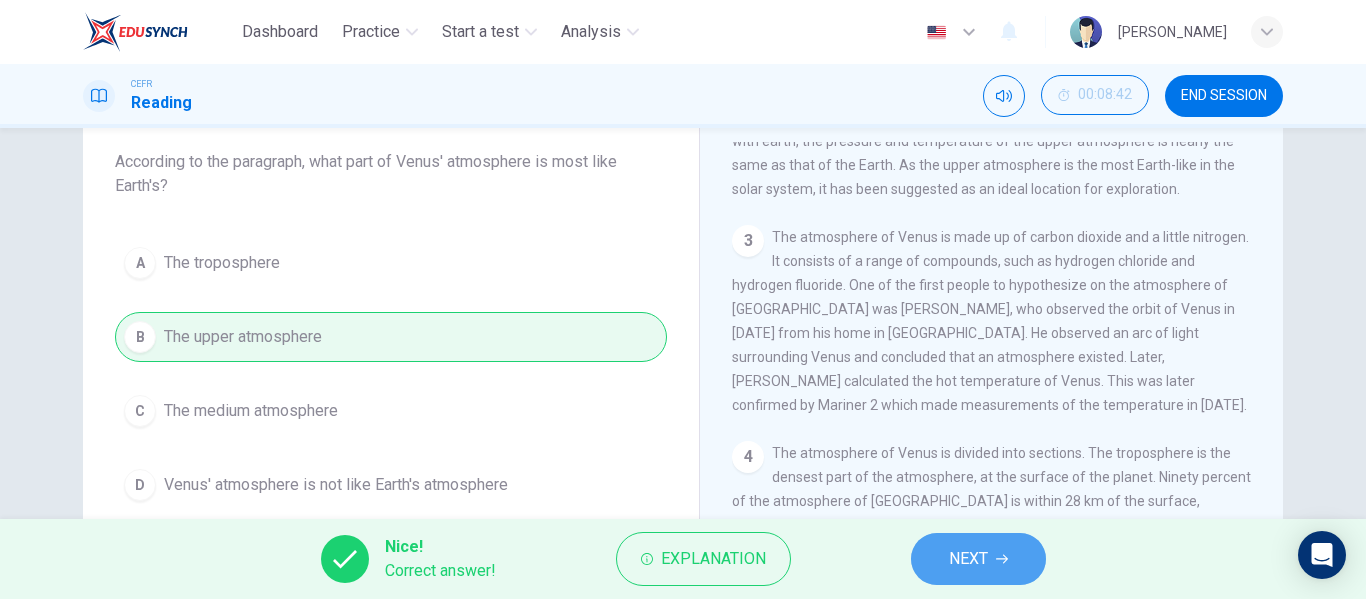 click on "NEXT" at bounding box center (978, 559) 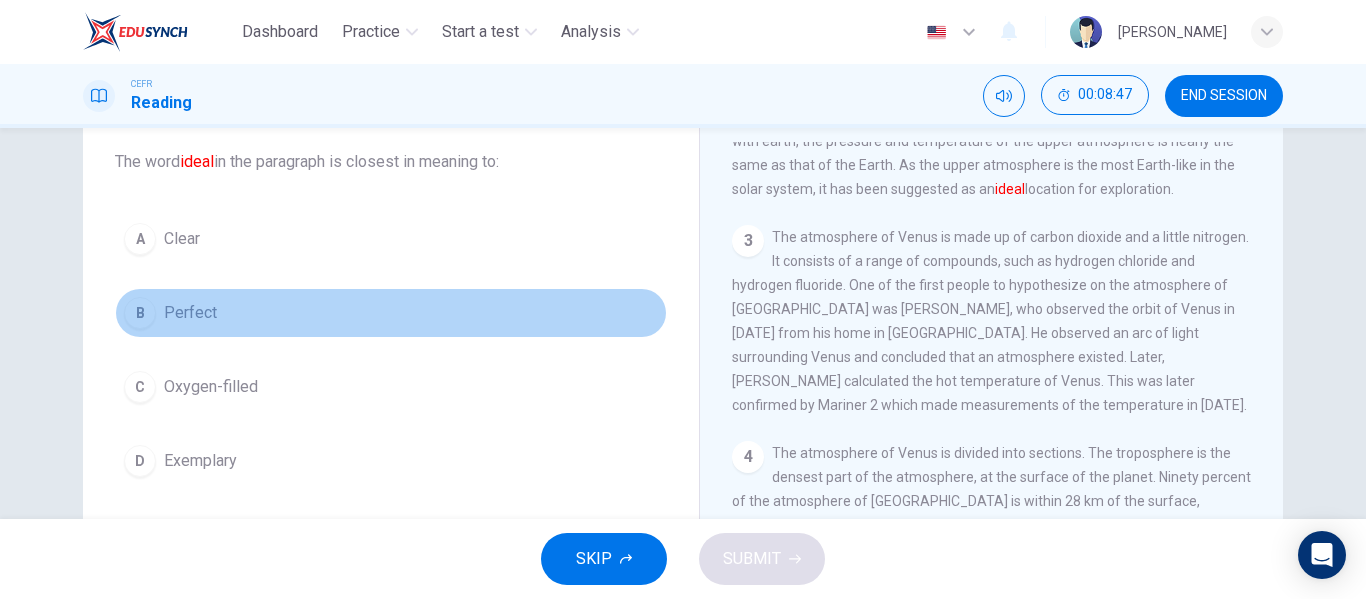 click on "B" at bounding box center [140, 313] 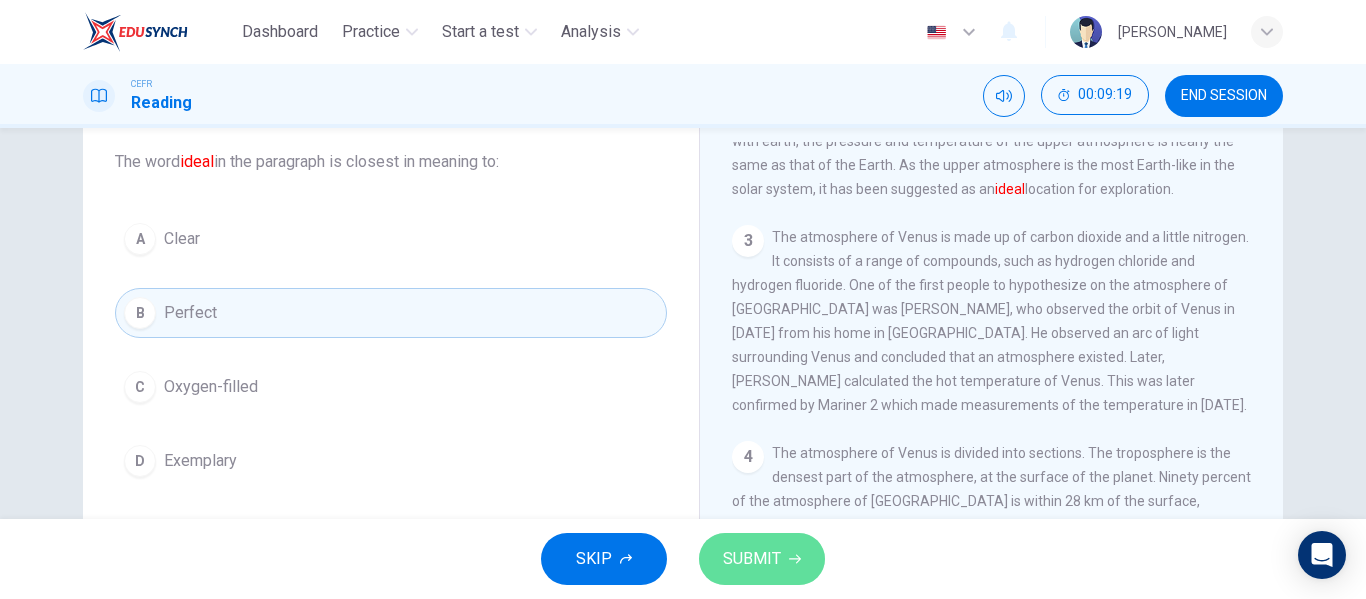 click on "SUBMIT" at bounding box center [752, 559] 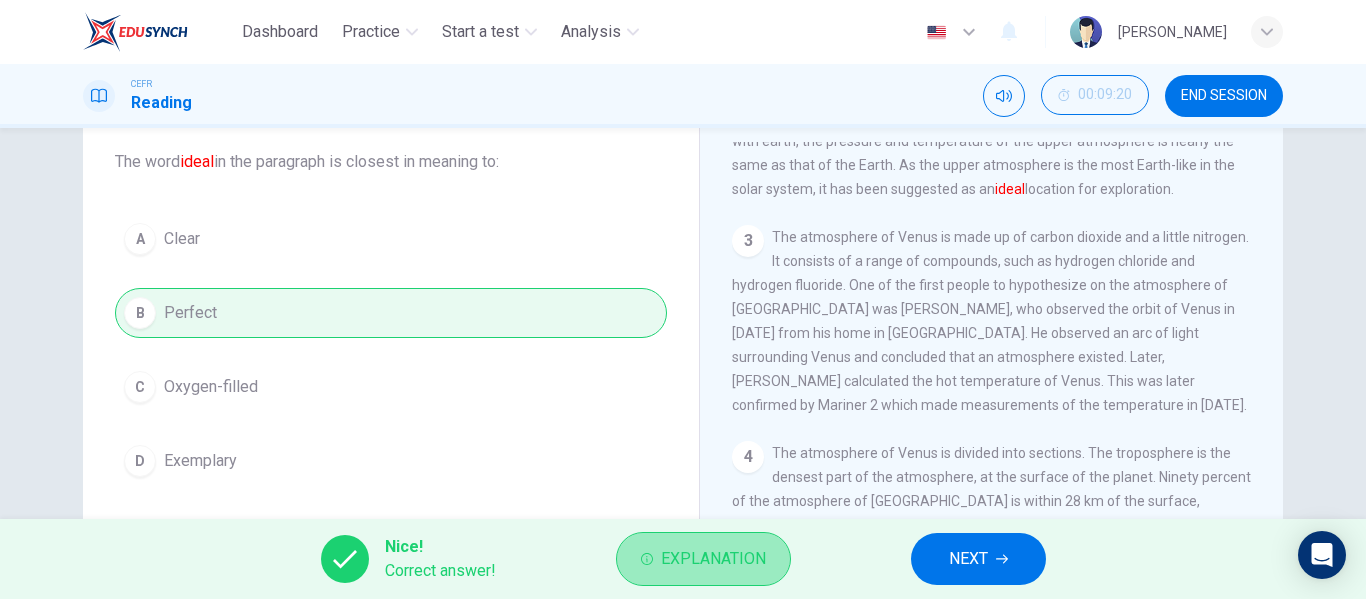 click 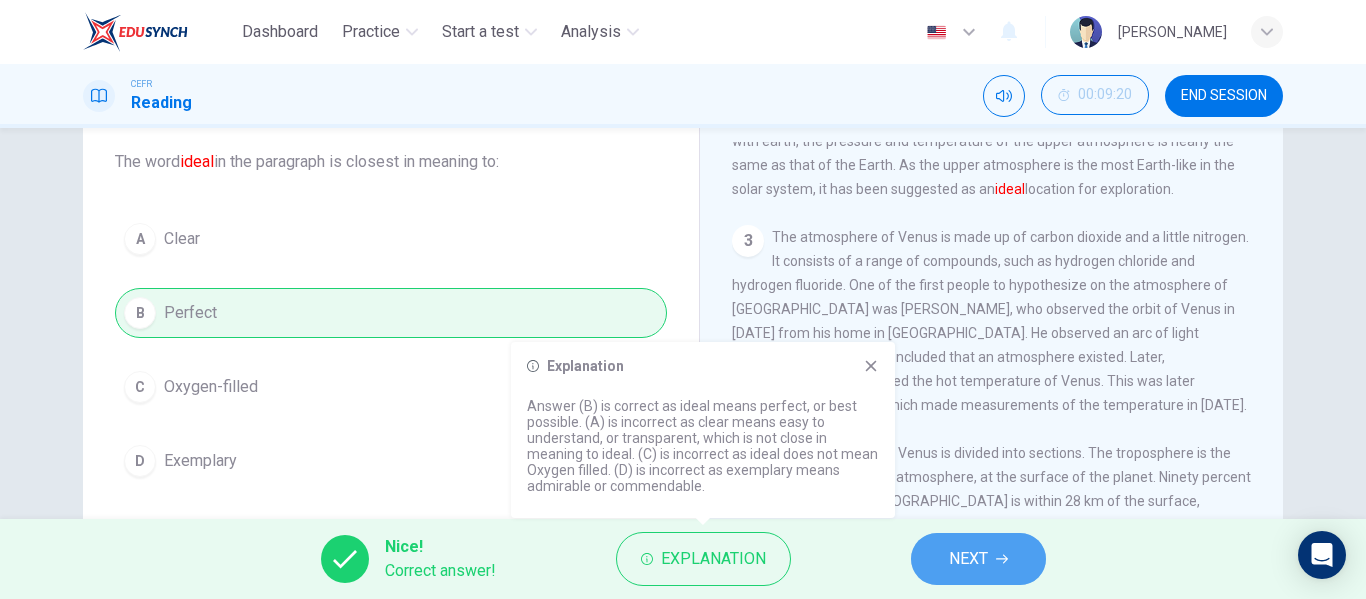 click on "NEXT" at bounding box center (978, 559) 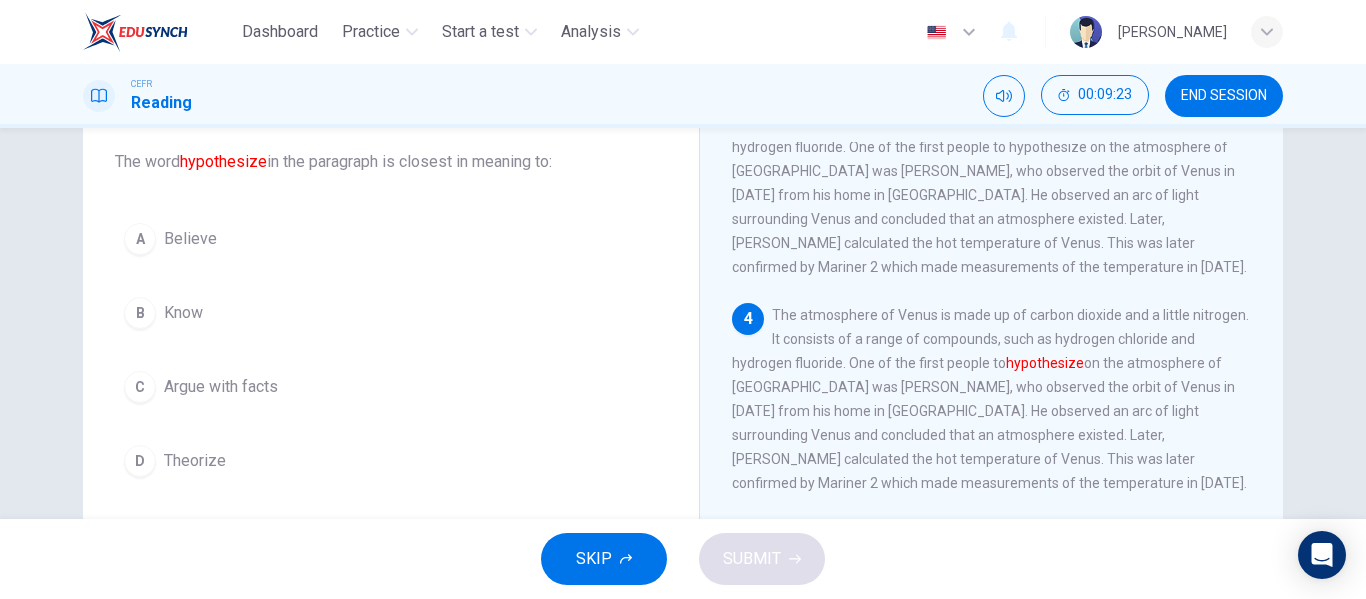 scroll, scrollTop: 426, scrollLeft: 0, axis: vertical 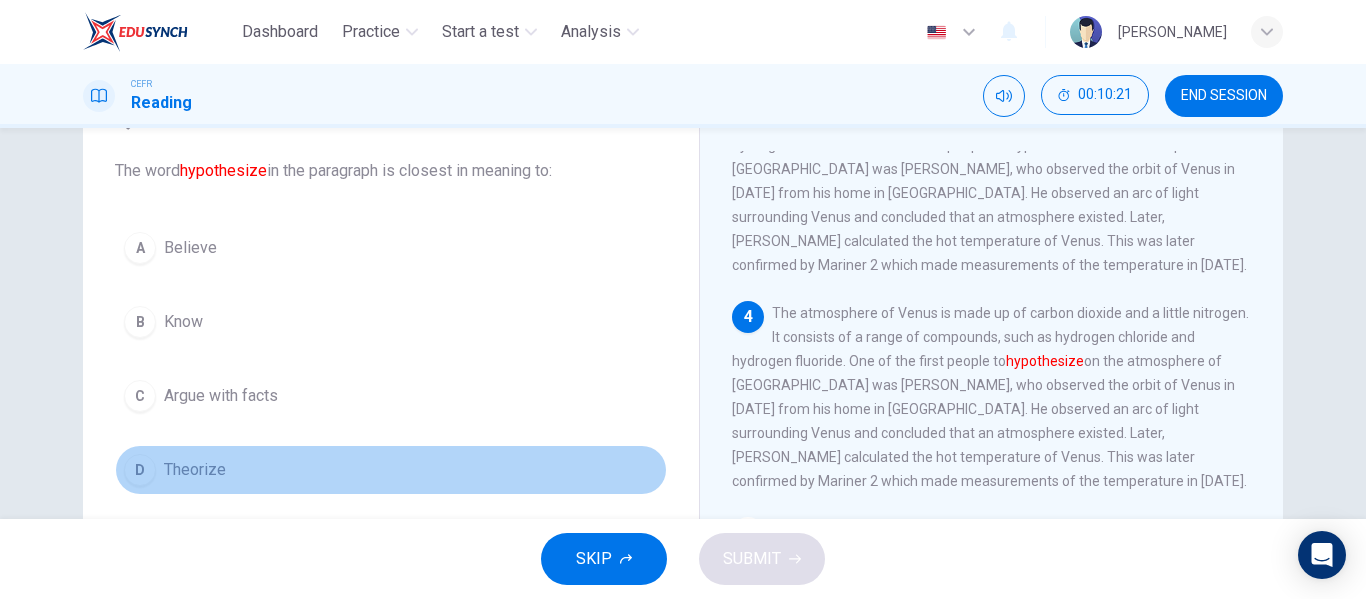 click on "D" at bounding box center (140, 470) 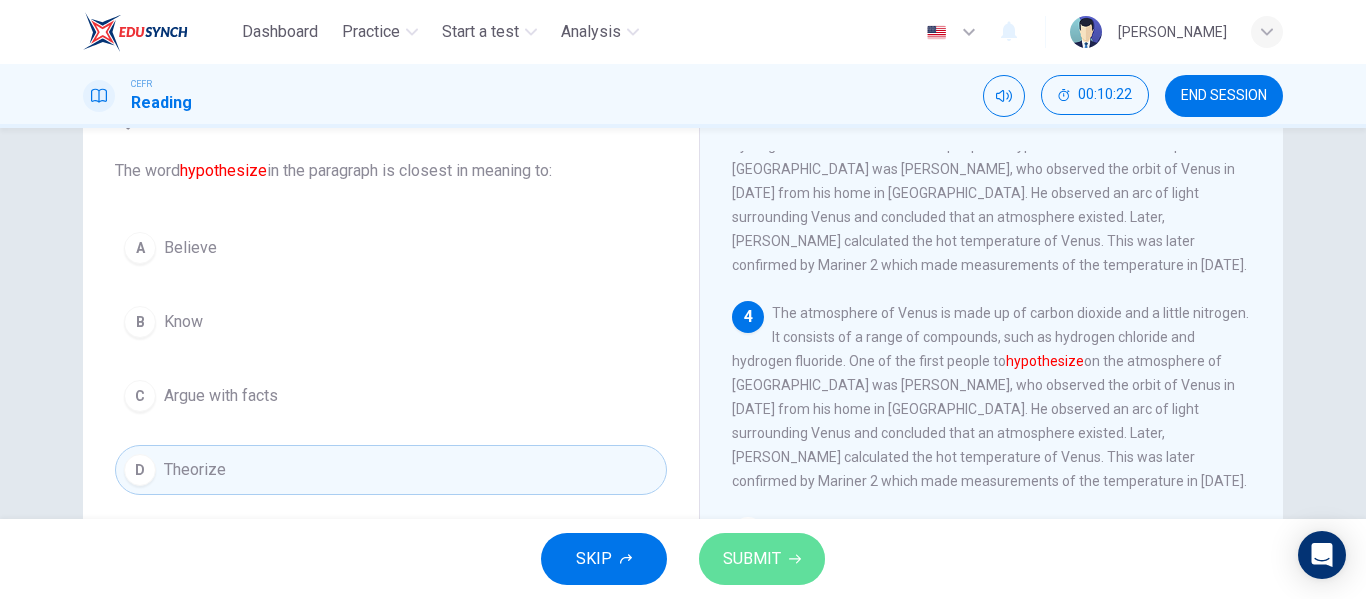 click on "SUBMIT" at bounding box center [752, 559] 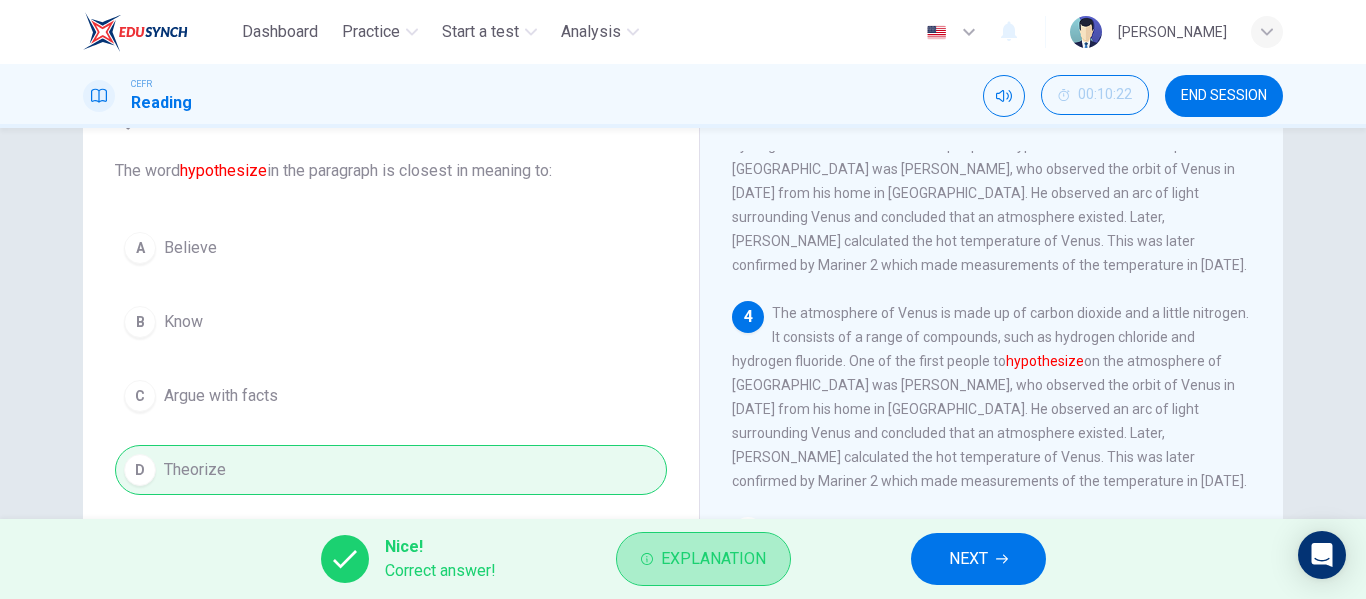 click on "Explanation" at bounding box center [703, 559] 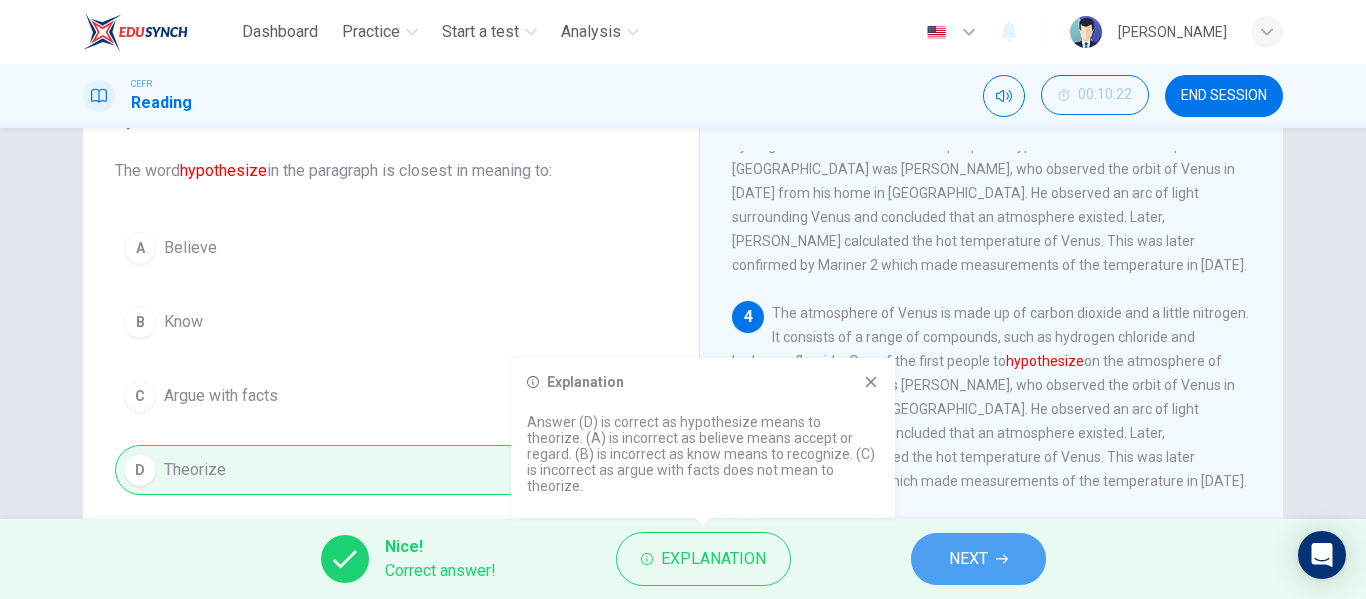 click on "NEXT" at bounding box center [978, 559] 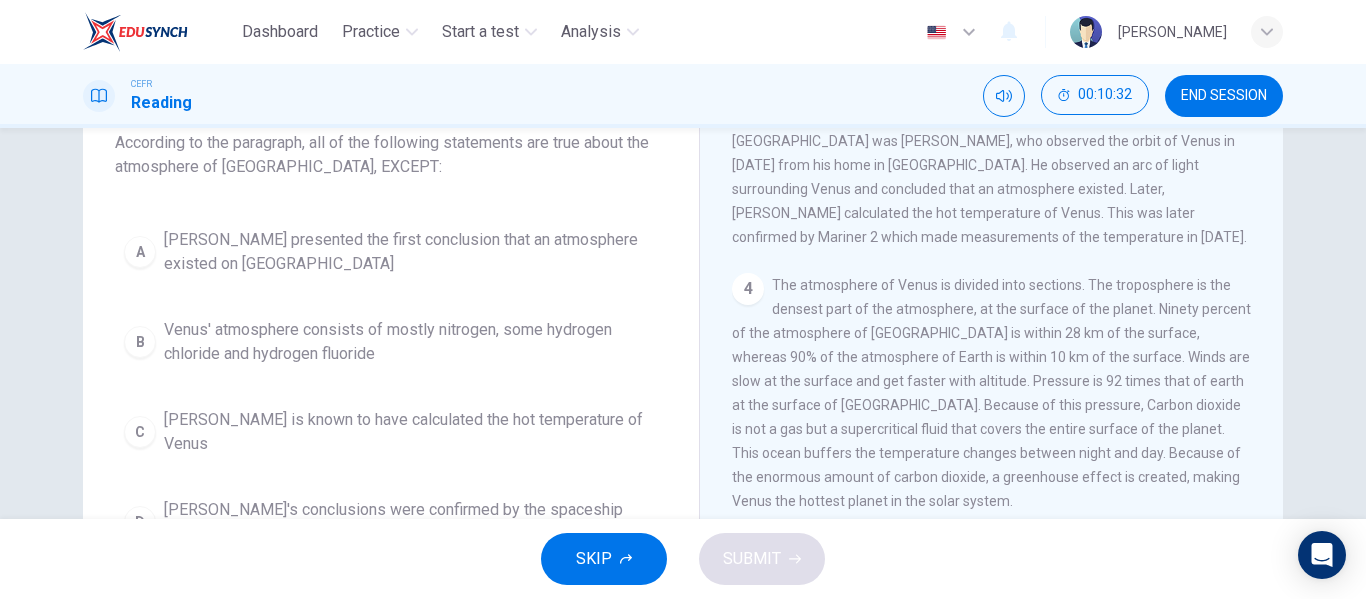 scroll, scrollTop: 135, scrollLeft: 0, axis: vertical 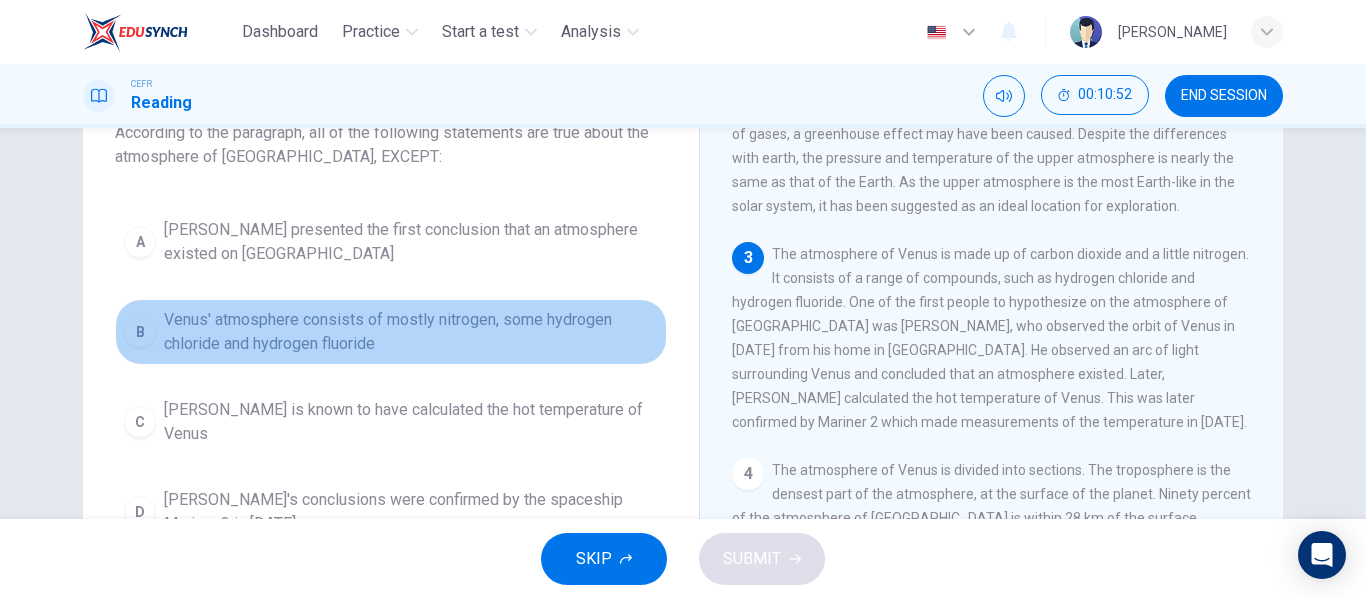 click on "B" at bounding box center (140, 332) 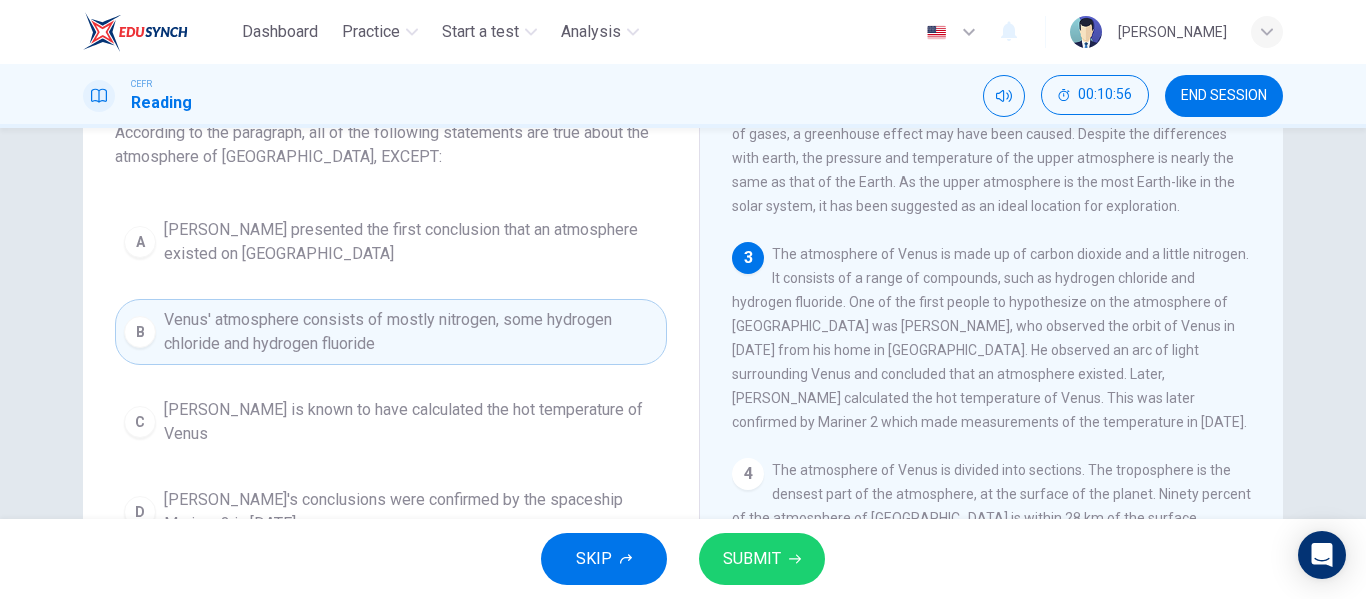 click on "1 The temperature of Venus is 467 degrees Celsius; the atmosphere of Venus is hotter and denser than that of Earth. The atmosphere comprises carbon dioxide, nitrogen and sulphuric acid. It rotates the planet [DATE] and its winds move up to 60 times the speed of the rotation of Venus. Venus does not have a magnetic field. The ionosphere separates the atmosphere and excludes the solar magnetic field. It has its own magnetic environment or induced magnetosphere. Water vapor and gasses are blown away. 2 It is thought that up to 4 billion years ago, the atmosphere of Venus had liquid water on the surface. With the evaporation of surface water and rise of gases, a greenhouse effect may have been caused. Despite the differences with earth, the pressure and temperature of the upper atmosphere is nearly the same as that of the Earth. As the upper atmosphere is the most Earth-like in the solar system, it has been suggested as an ideal location for exploration. 3 4 5 6" at bounding box center (1005, 416) 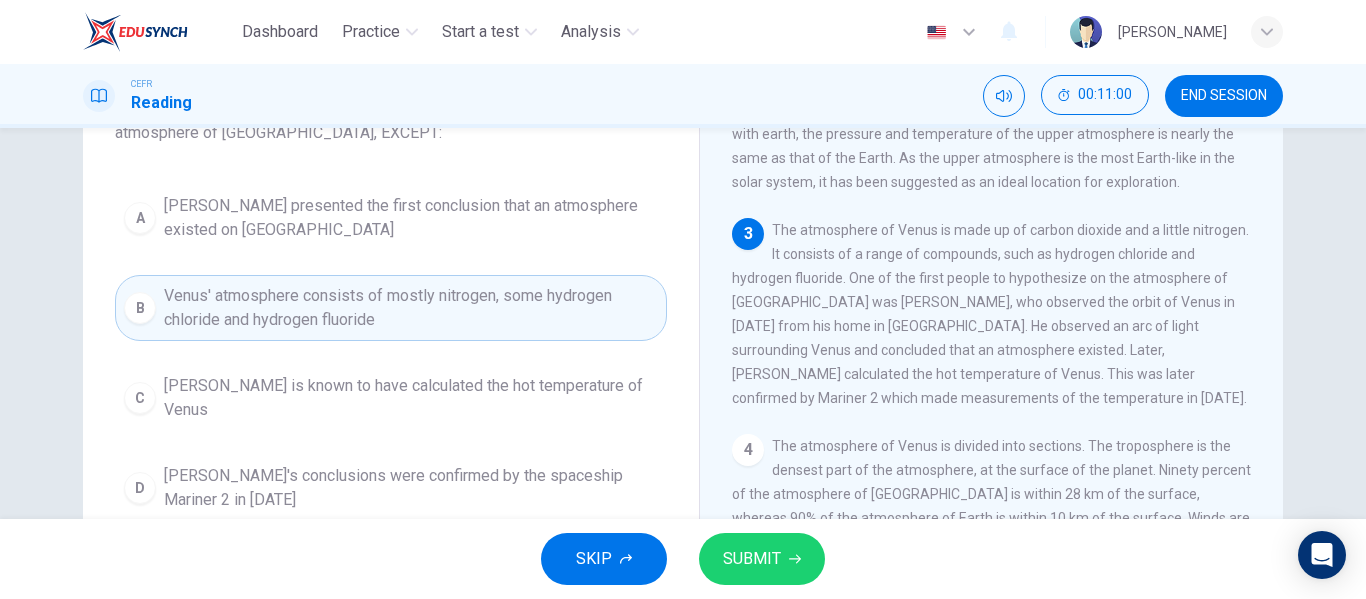 scroll, scrollTop: 169, scrollLeft: 0, axis: vertical 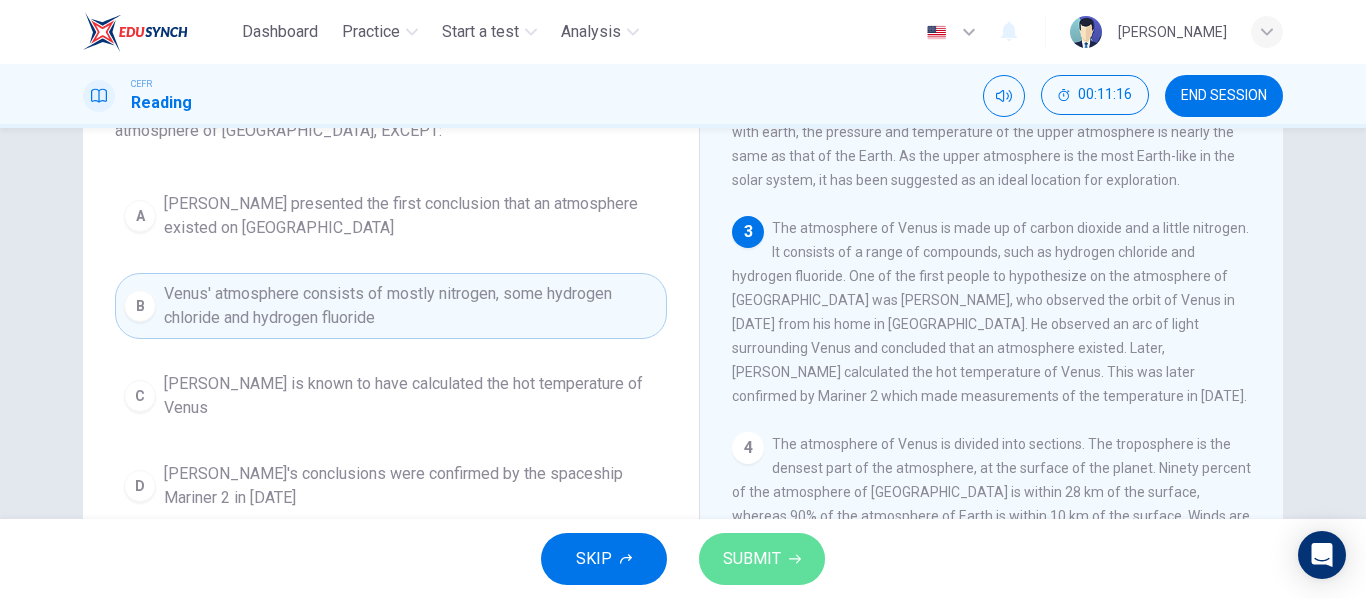 click on "SUBMIT" at bounding box center (762, 559) 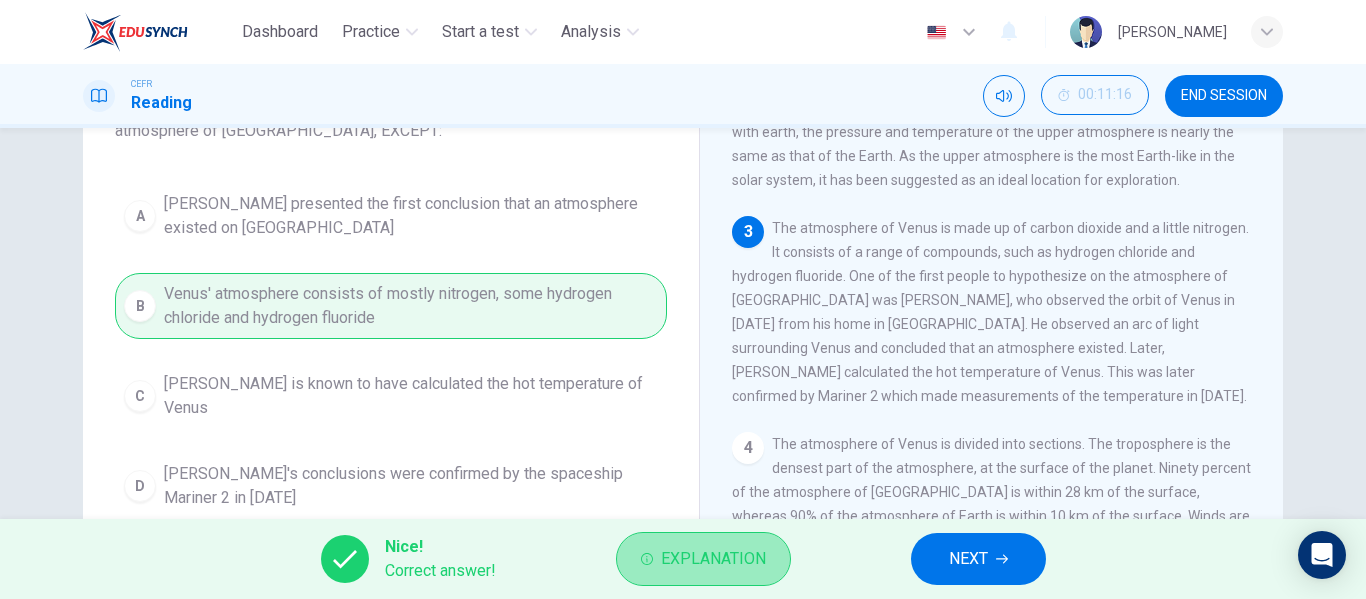 click on "Explanation" at bounding box center (703, 559) 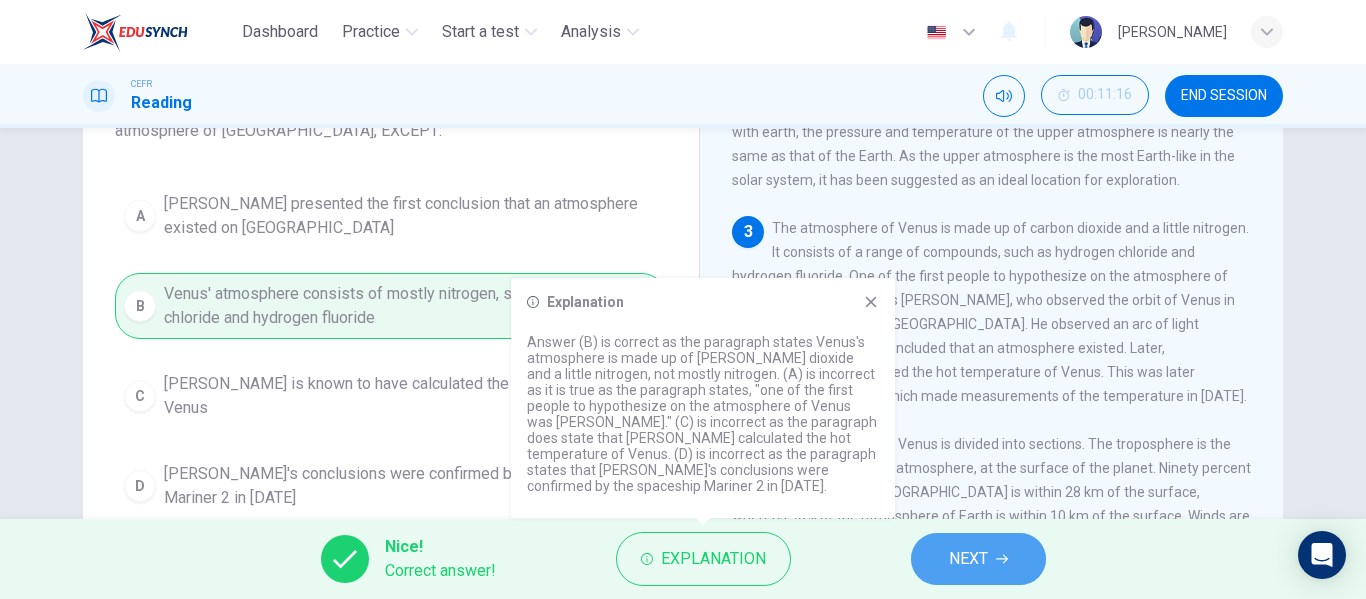 click on "NEXT" at bounding box center (968, 559) 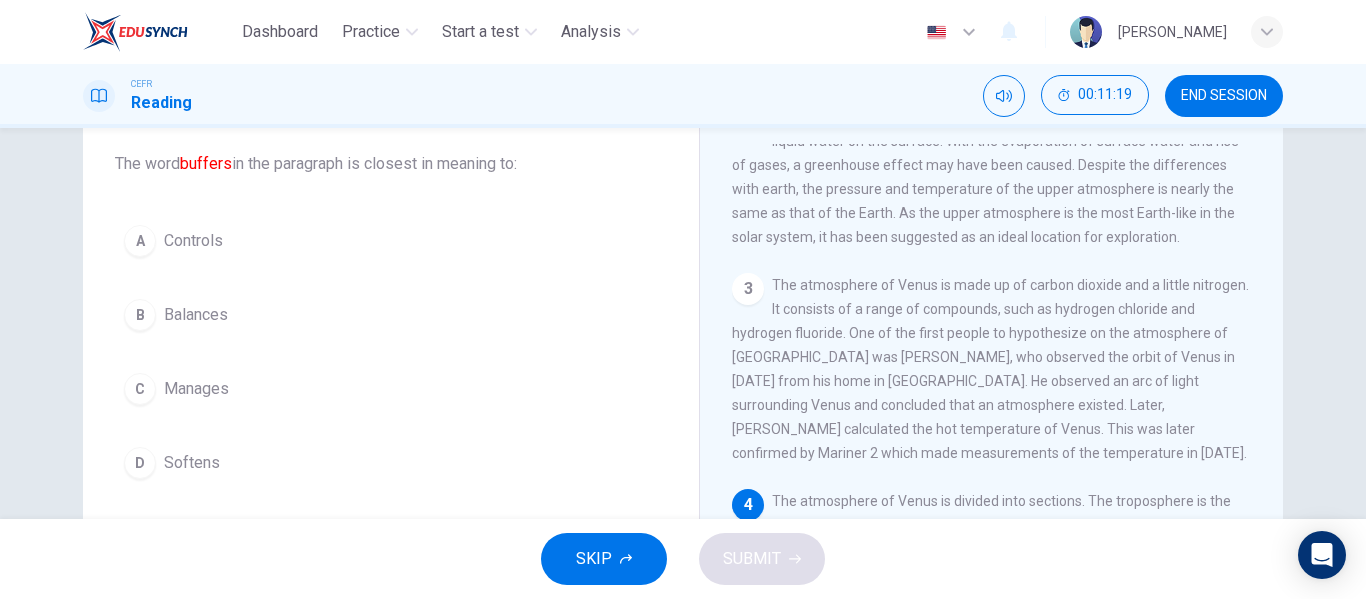 scroll, scrollTop: 110, scrollLeft: 0, axis: vertical 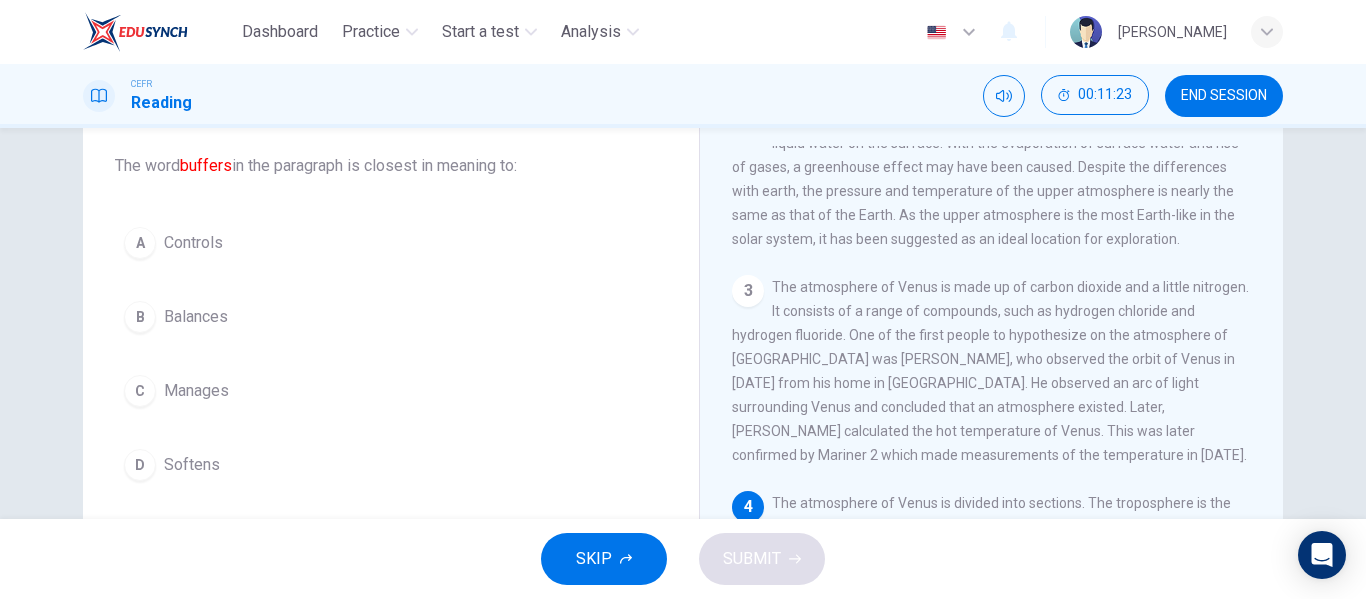 drag, startPoint x: 1261, startPoint y: 297, endPoint x: 1263, endPoint y: 344, distance: 47.042534 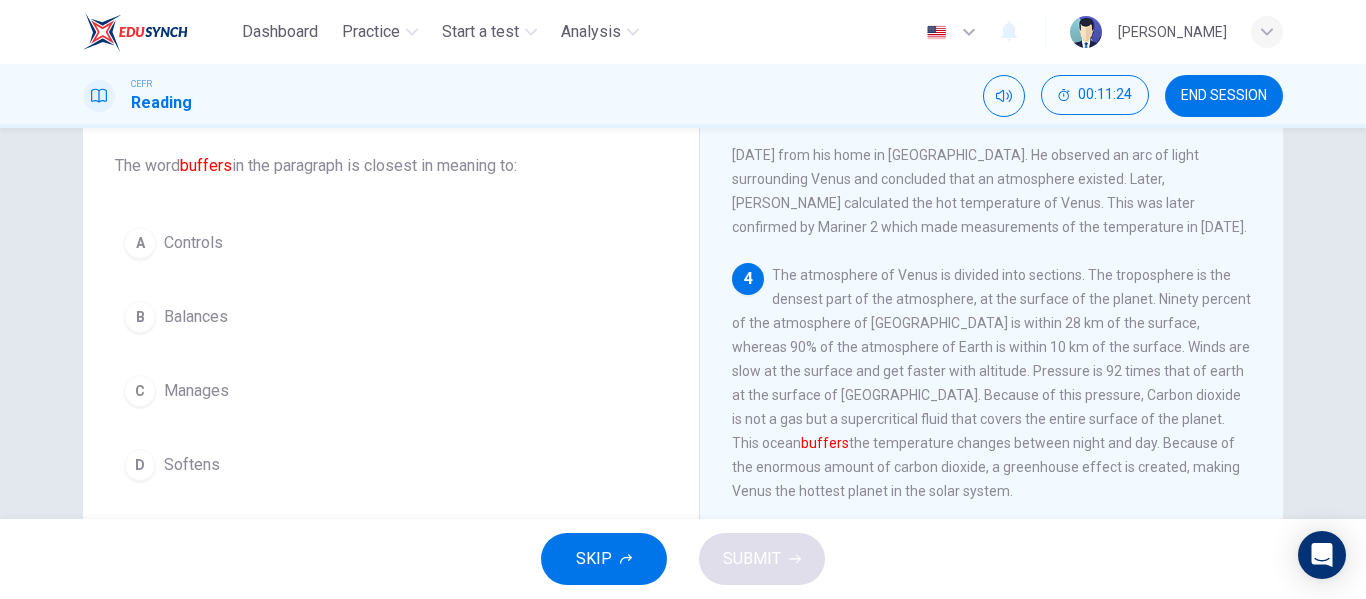 scroll, scrollTop: 461, scrollLeft: 0, axis: vertical 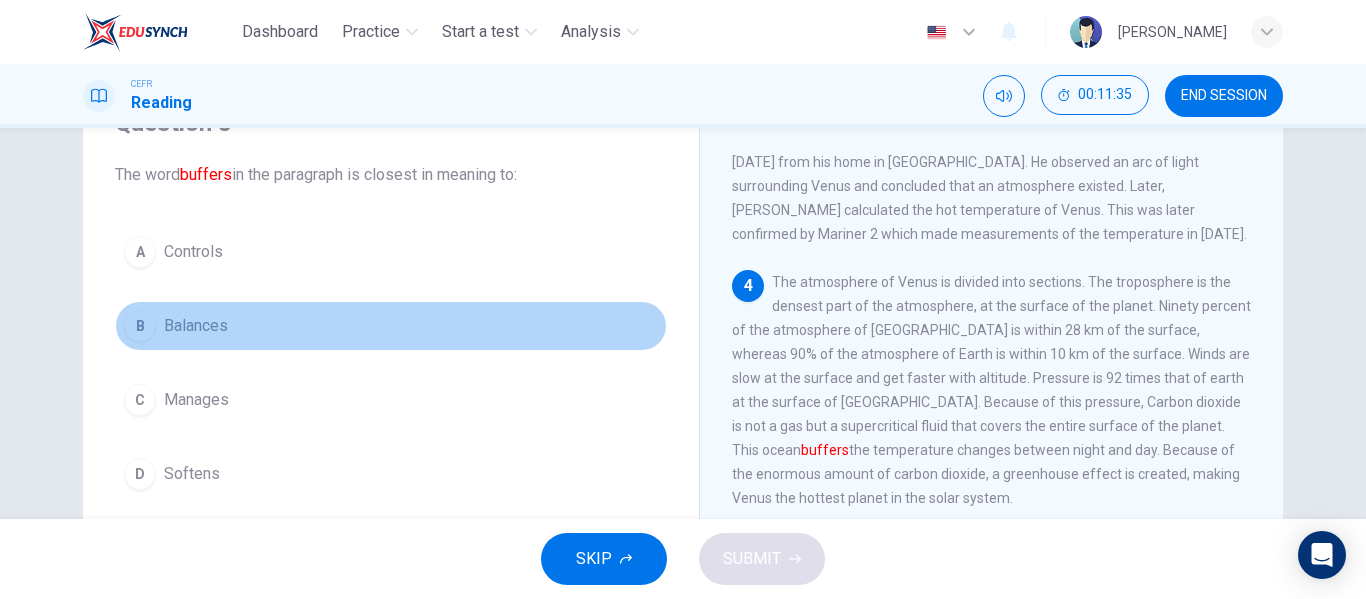 click on "B" at bounding box center (140, 326) 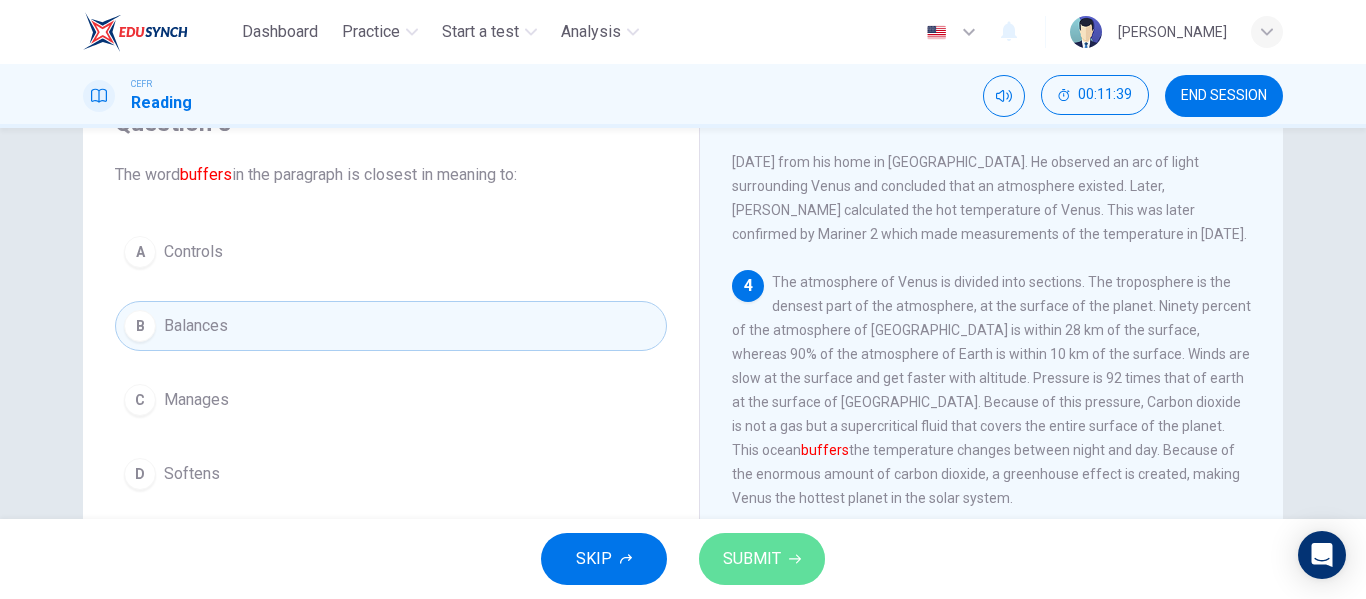 click on "SUBMIT" at bounding box center [752, 559] 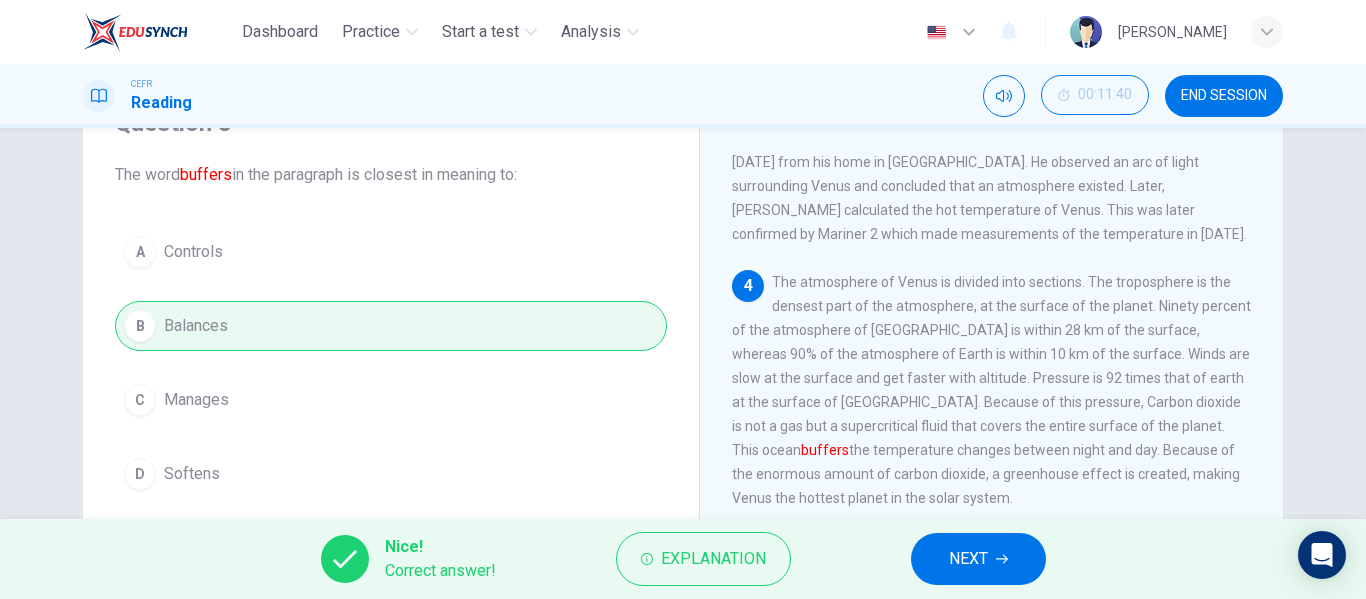 click on "Explanation" at bounding box center (713, 559) 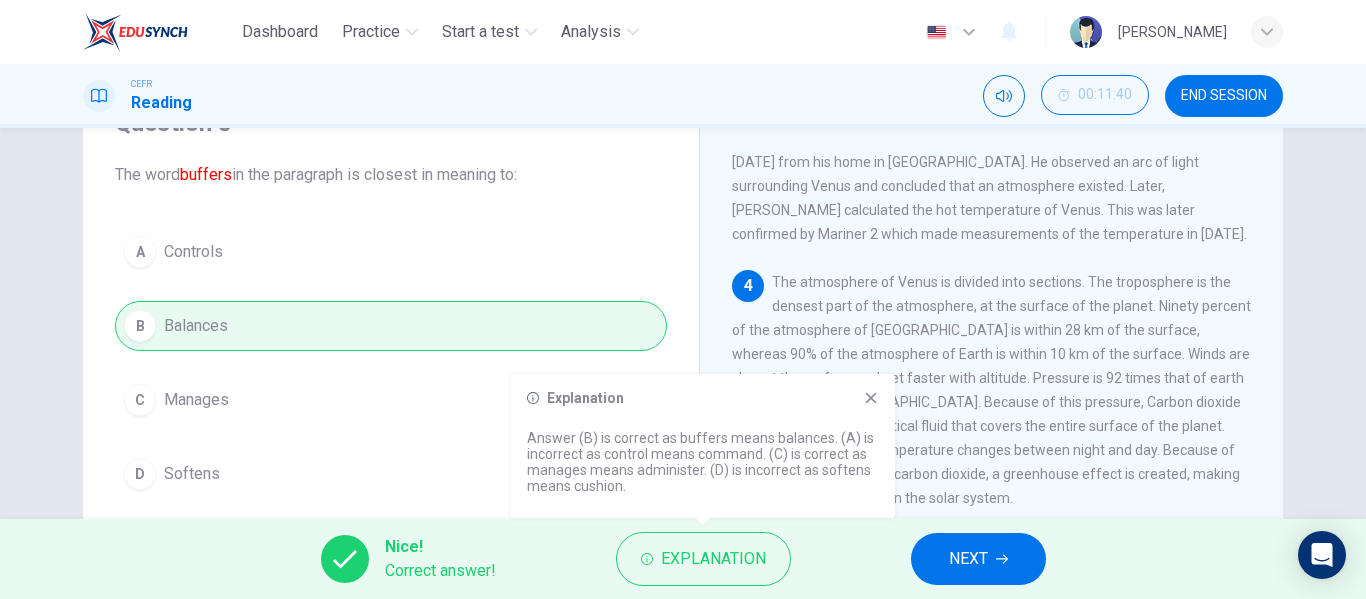 click on "NEXT" at bounding box center (978, 559) 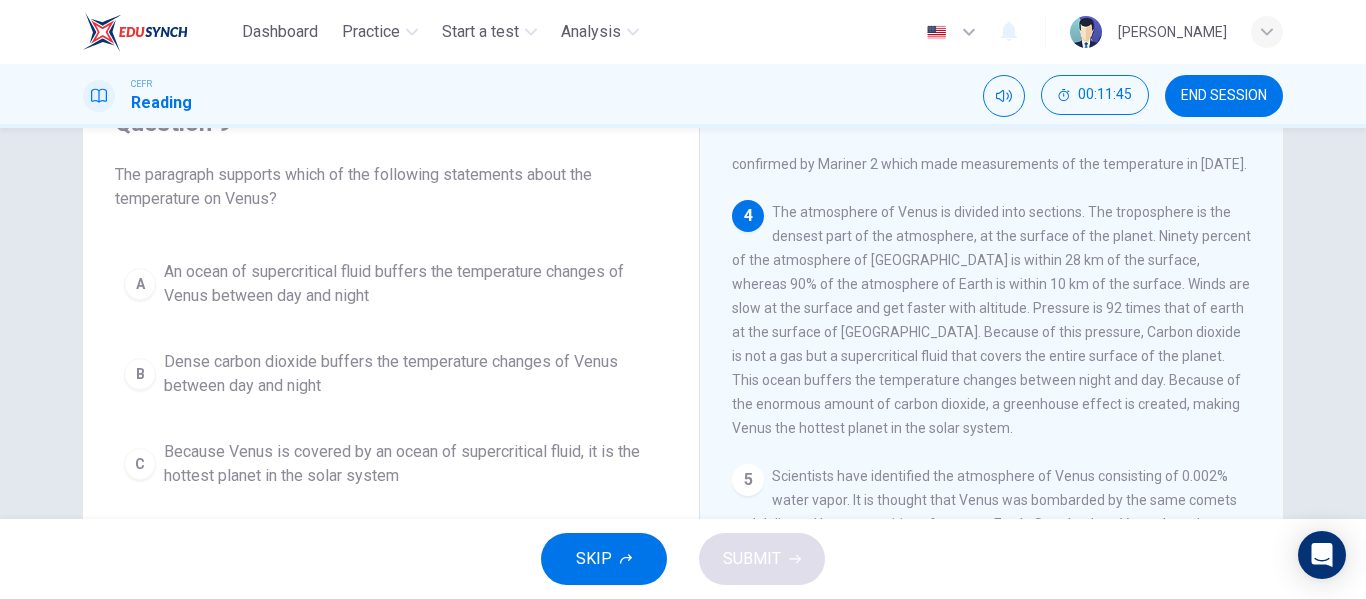 scroll, scrollTop: 529, scrollLeft: 0, axis: vertical 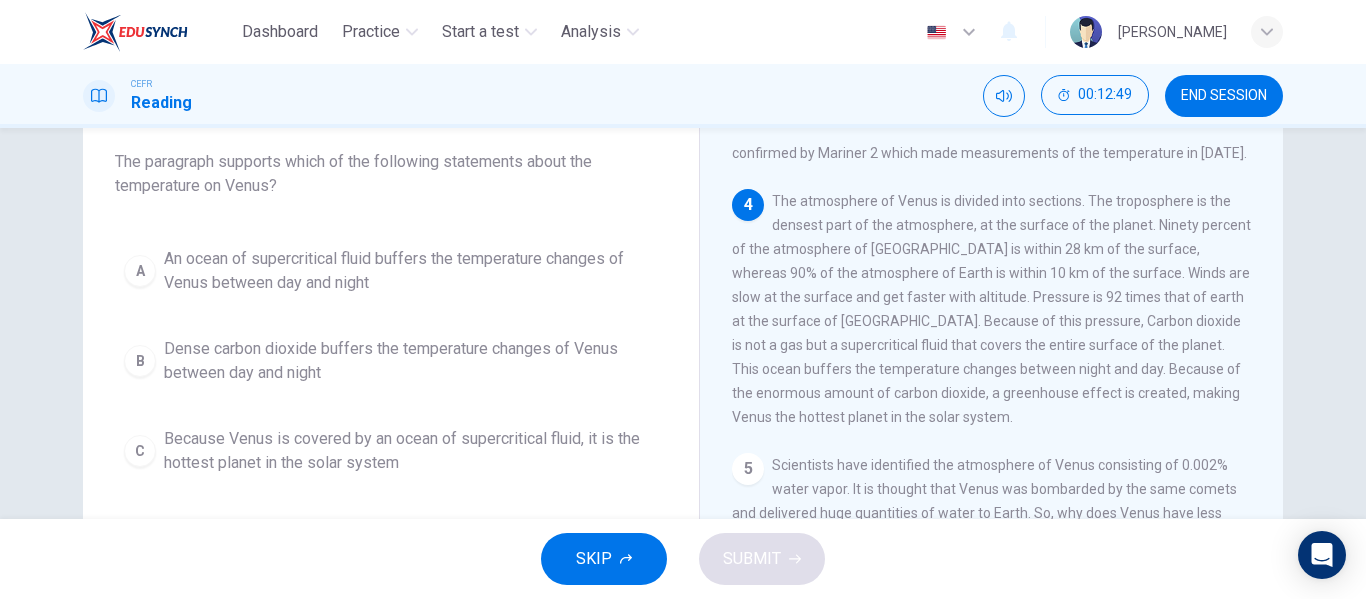 click on "Question 9 The paragraph supports which of the following statements about the temperature on Venus? A An ocean of supercritical fluid buffers the temperature changes of Venus between day and night B Dense carbon dioxide buffers the temperature changes of Venus between day and night C Because Venus is covered by an ocean of supercritical fluid, it is the hottest planet in the solar system D Because Venus has a much heavier pressure than earth, the temperatures are much higher" at bounding box center [391, 334] 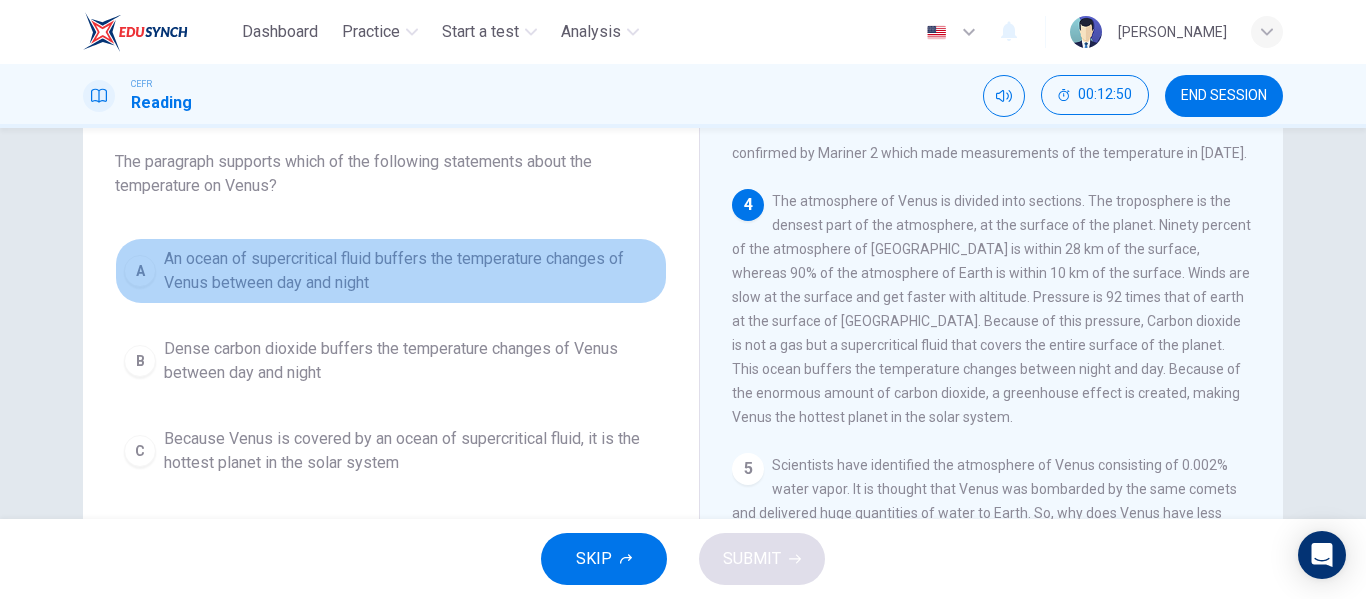 click on "A" at bounding box center [140, 271] 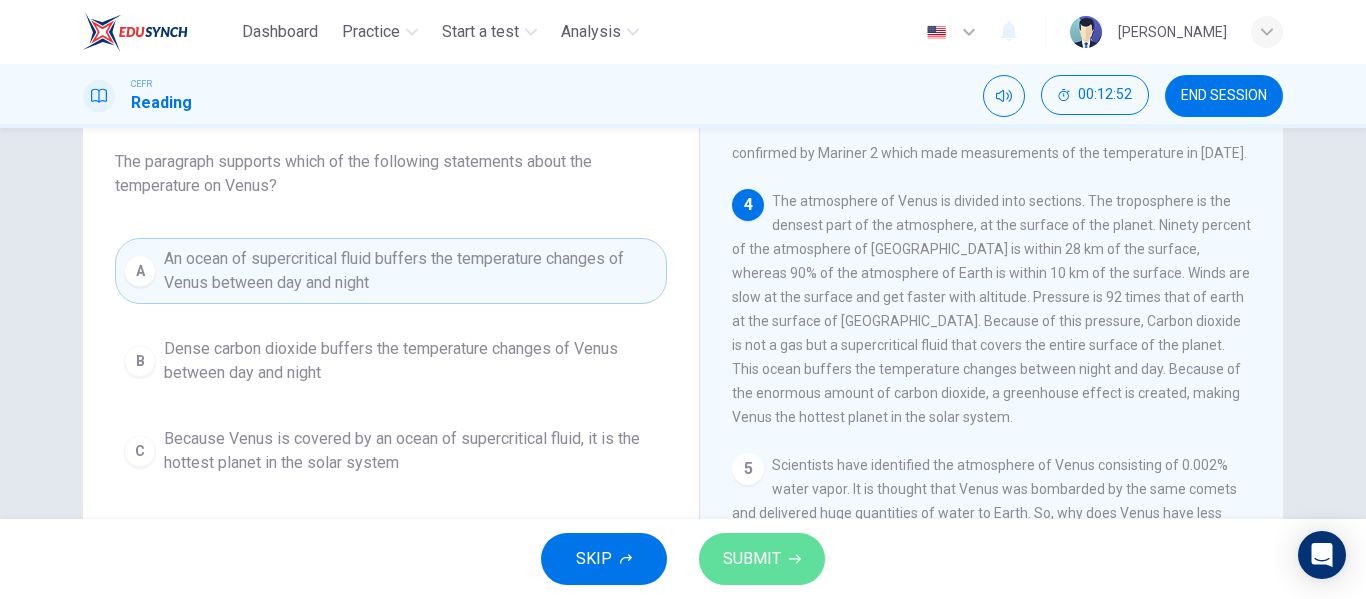 click on "SUBMIT" at bounding box center [762, 559] 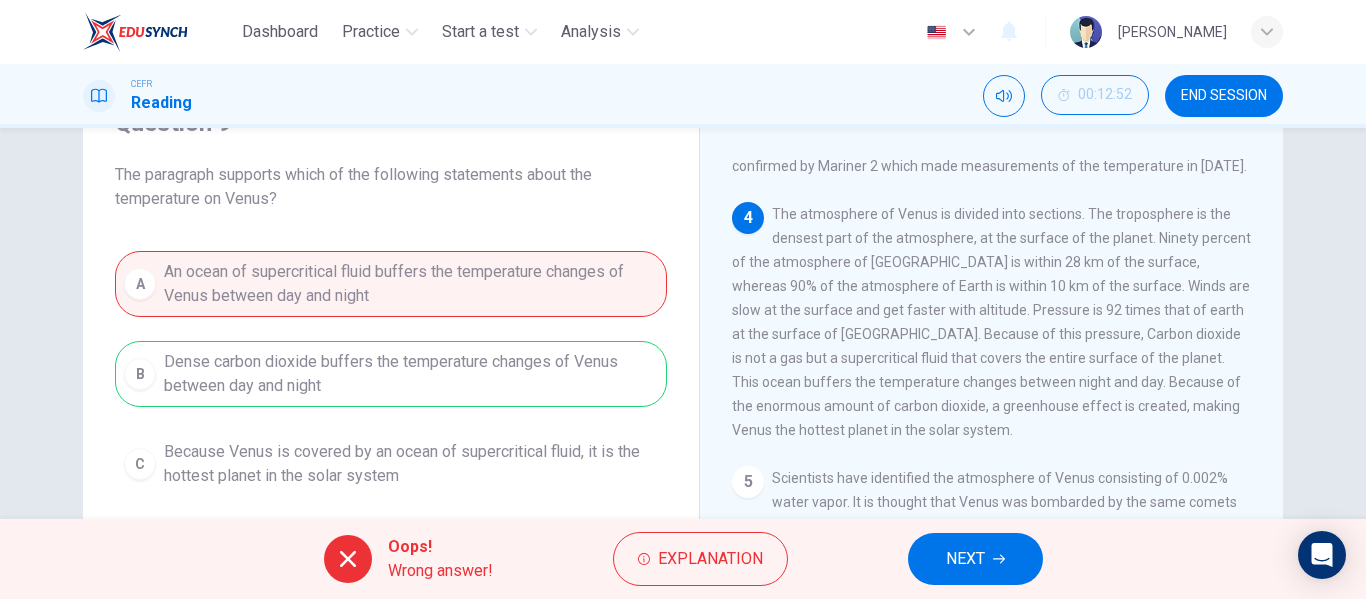 scroll, scrollTop: 99, scrollLeft: 0, axis: vertical 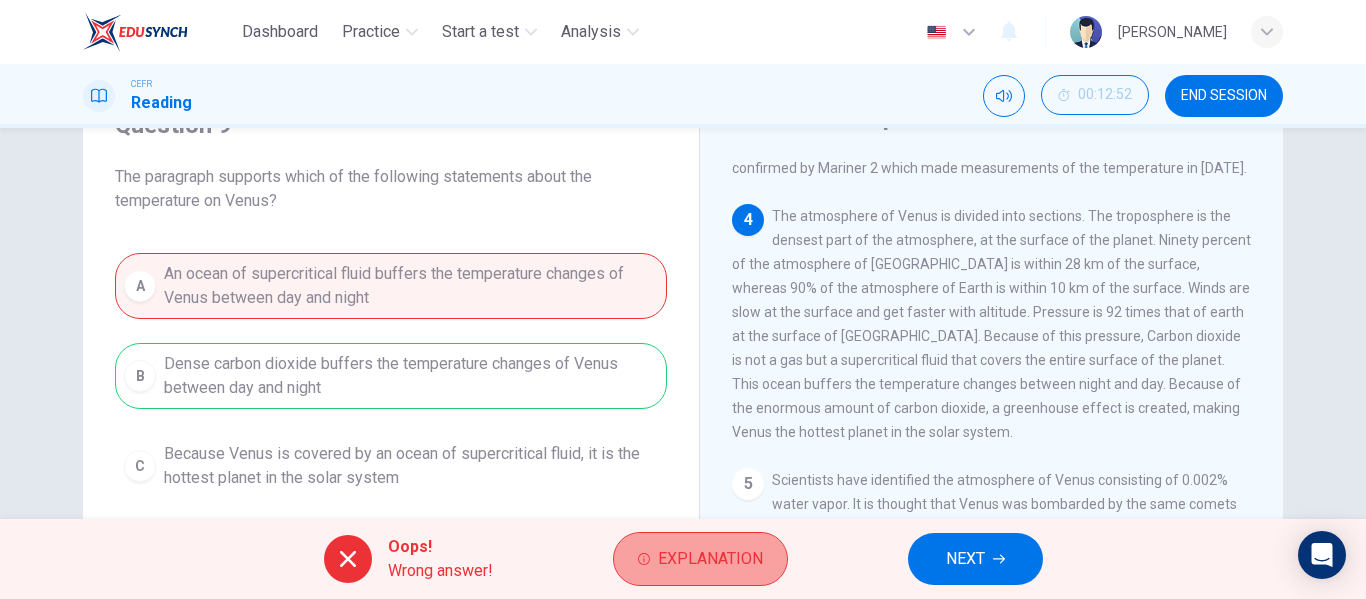 click on "Explanation" at bounding box center (710, 559) 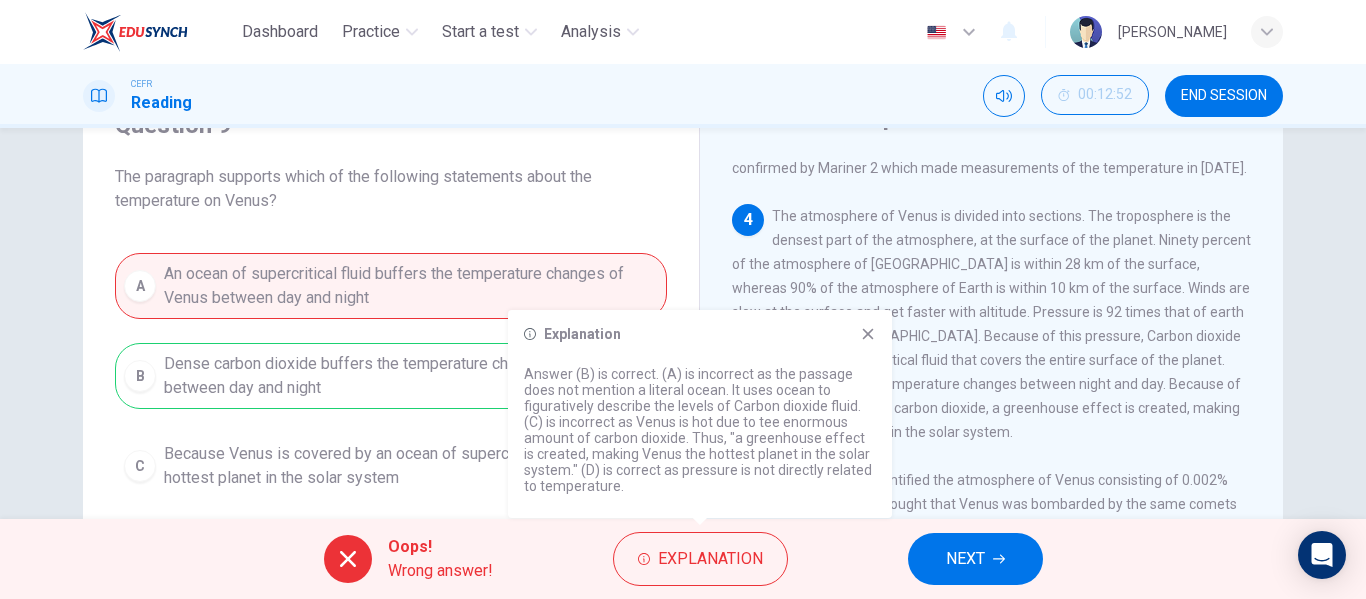 click on "A An ocean of supercritical fluid buffers the temperature changes of Venus between day and night B Dense carbon dioxide buffers the temperature changes of Venus between day and night C Because Venus is covered by an ocean of supercritical fluid, it is the hottest planet in the solar system D Because Venus has a much heavier pressure than earth, the temperatures are much higher" at bounding box center [391, 421] 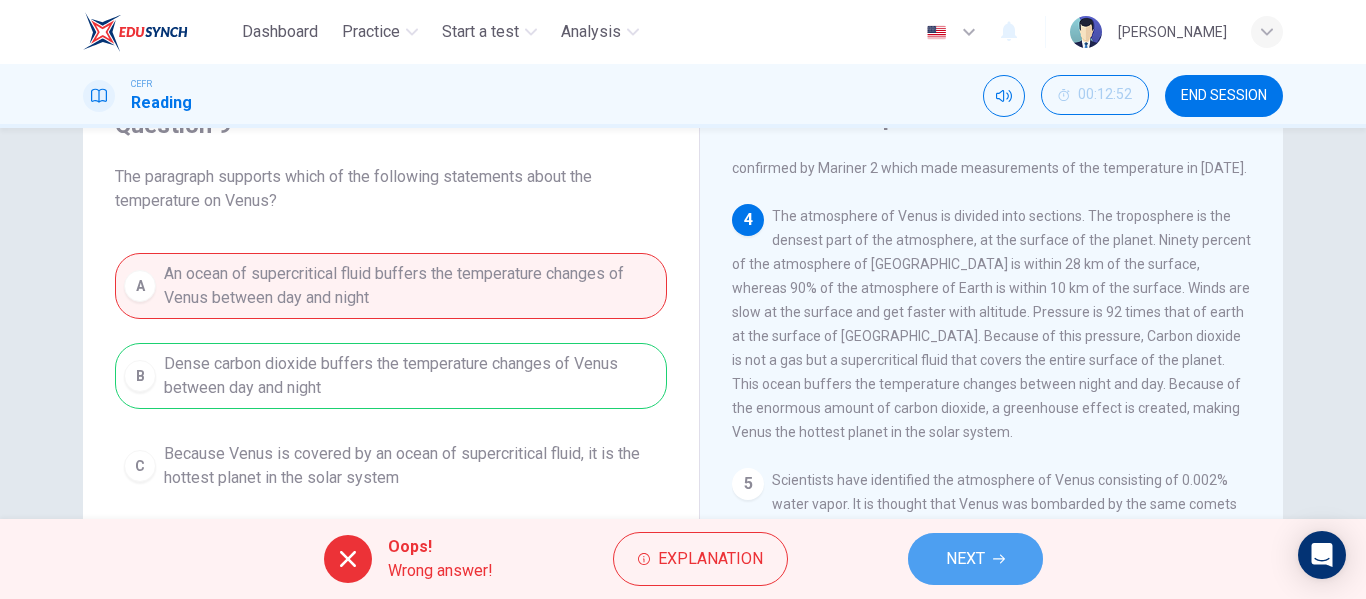 click on "NEXT" at bounding box center [965, 559] 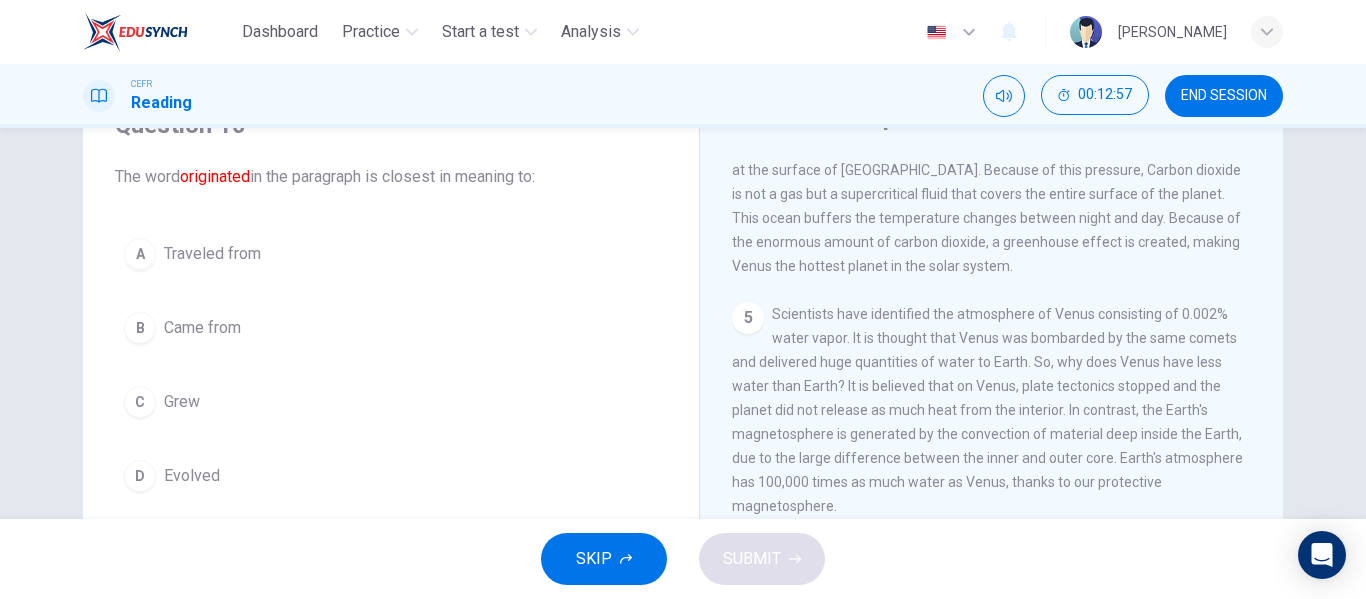 scroll, scrollTop: 762, scrollLeft: 0, axis: vertical 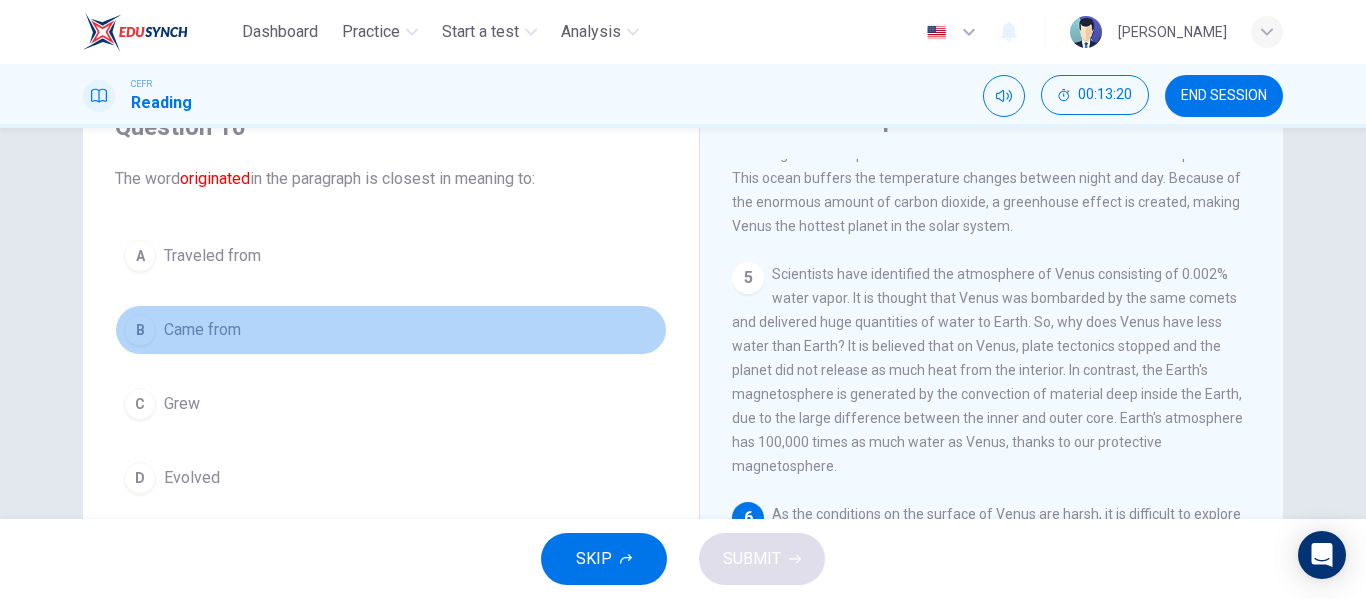 click on "B" at bounding box center (140, 330) 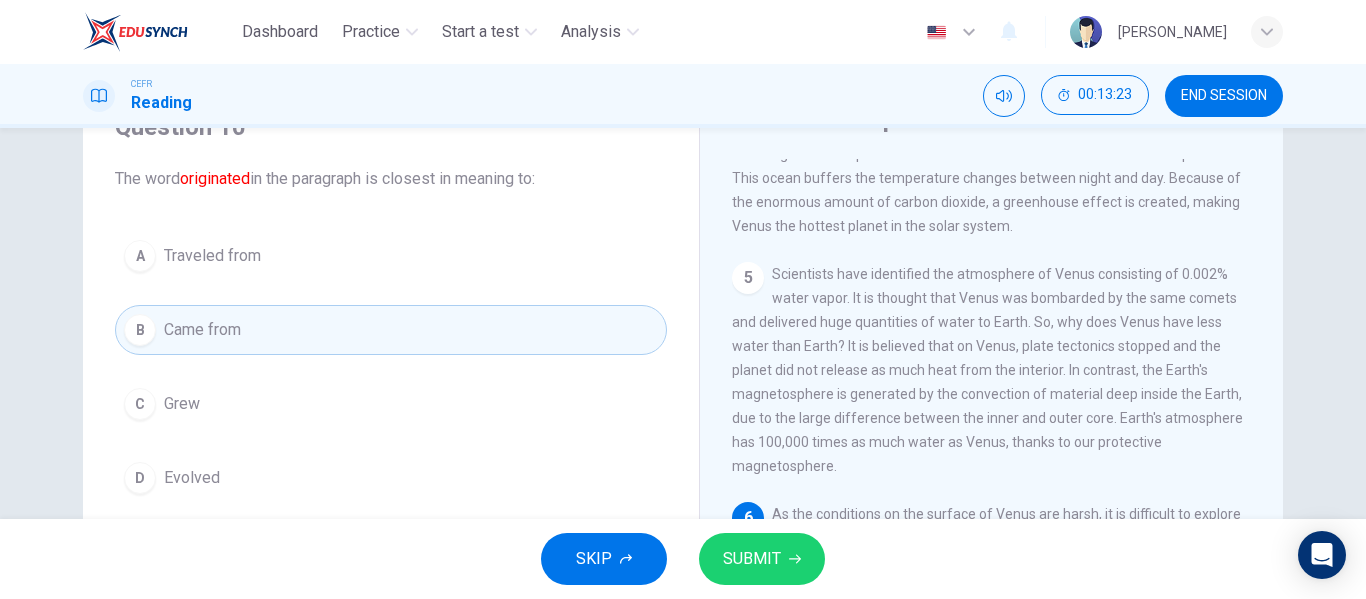click on "SKIP SUBMIT" at bounding box center (683, 559) 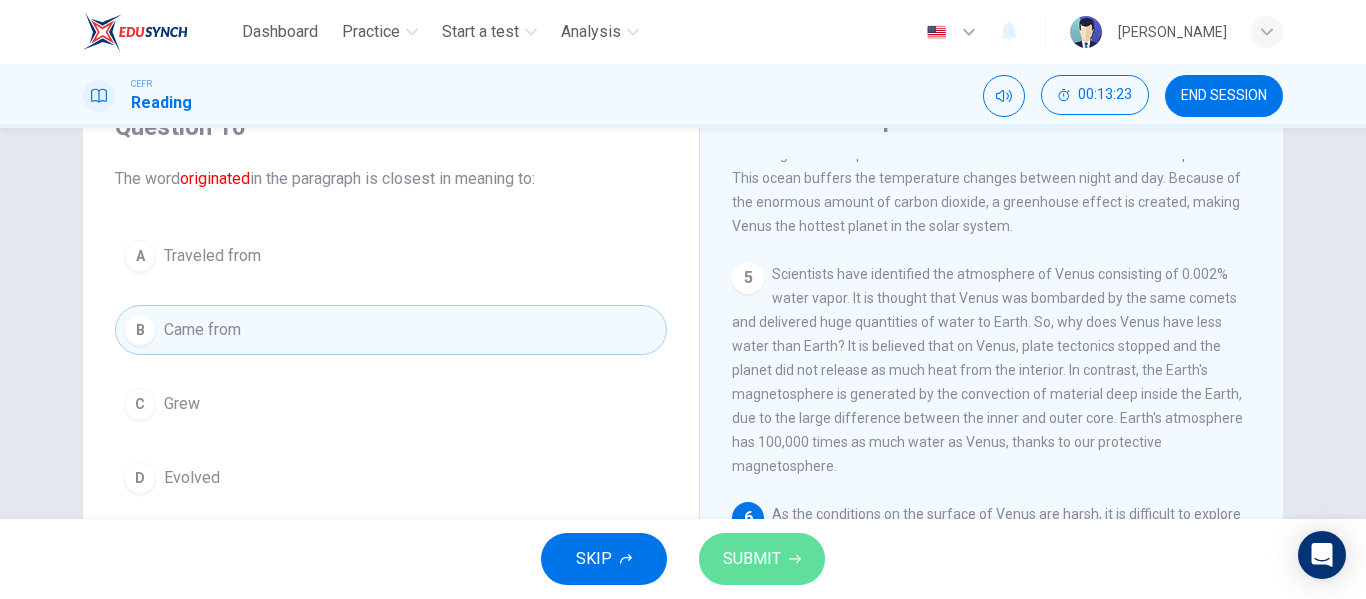 click on "SUBMIT" at bounding box center (762, 559) 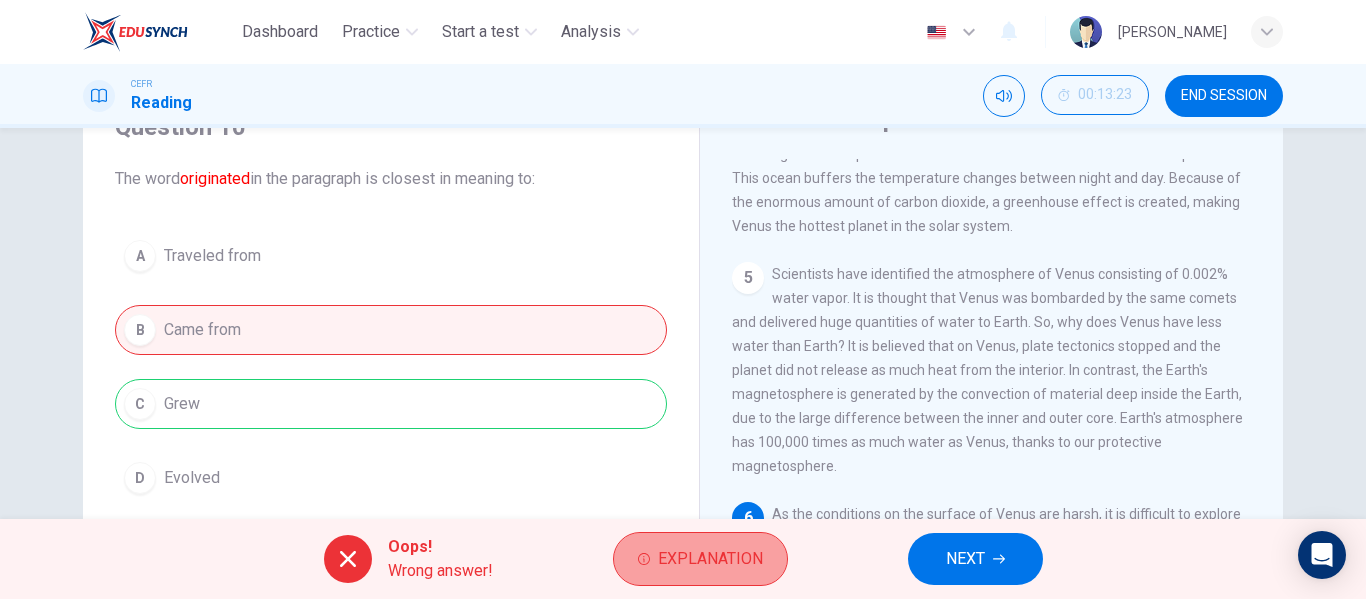 click on "Explanation" at bounding box center (710, 559) 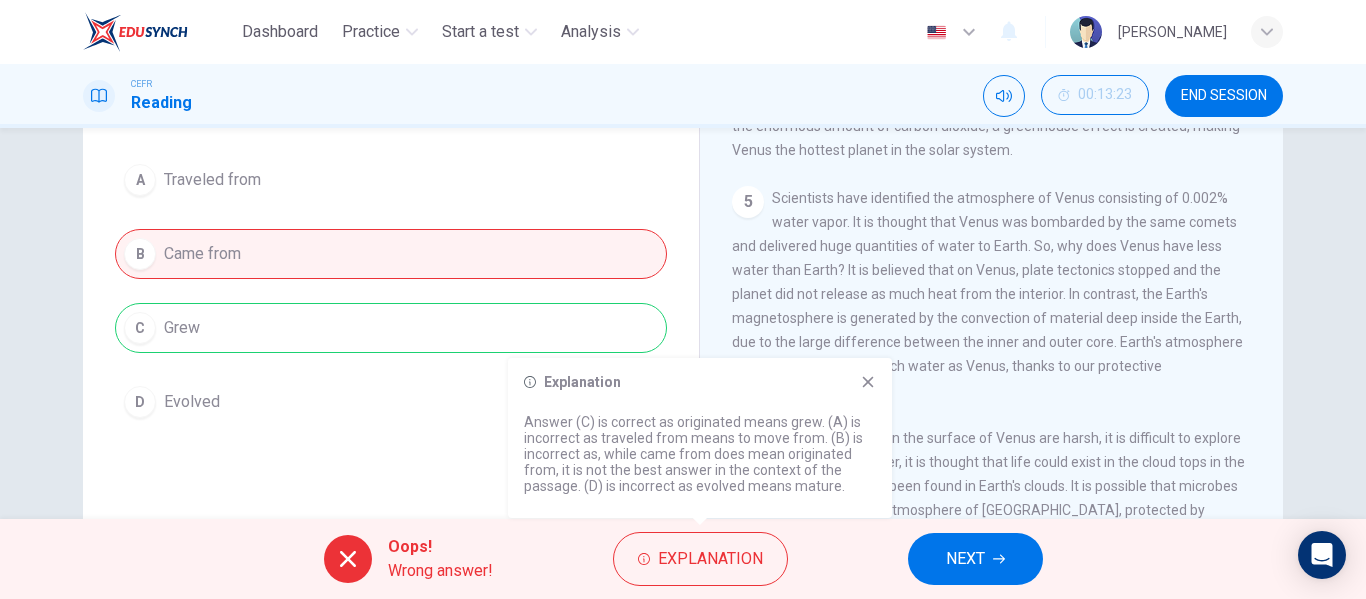 scroll, scrollTop: 184, scrollLeft: 0, axis: vertical 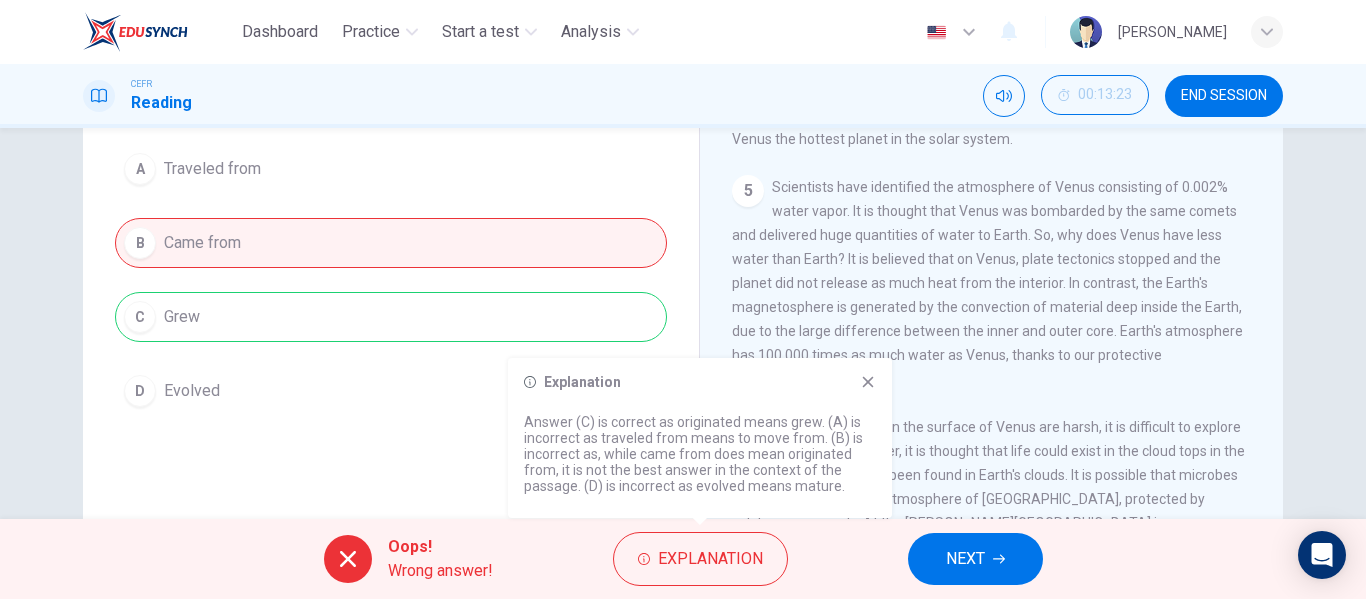 click on "Question 10 The word  originated  in the paragraph is closest in meaning to: A Traveled from B Came from C Grew D Evolved Atmosphere and Water on Venus 1 The temperature of Venus is 467 degrees Celsius; the atmosphere of Venus is hotter and denser than that of Earth. The atmosphere comprises carbon dioxide, nitrogen and sulphuric acid. It rotates the planet [DATE] and its winds move up to 60 times the speed of the rotation of Venus. Venus does not have a magnetic field. The ionosphere separates the atmosphere and excludes the solar magnetic field. It has its own magnetic environment or induced magnetosphere. Water vapor and gasses are blown away. 2 3 4 5 6 originated  in the atmosphere of [GEOGRAPHIC_DATA], following the geomagnetic storms. The bacteria may have been transported to earth by a solar wind." at bounding box center (683, 323) 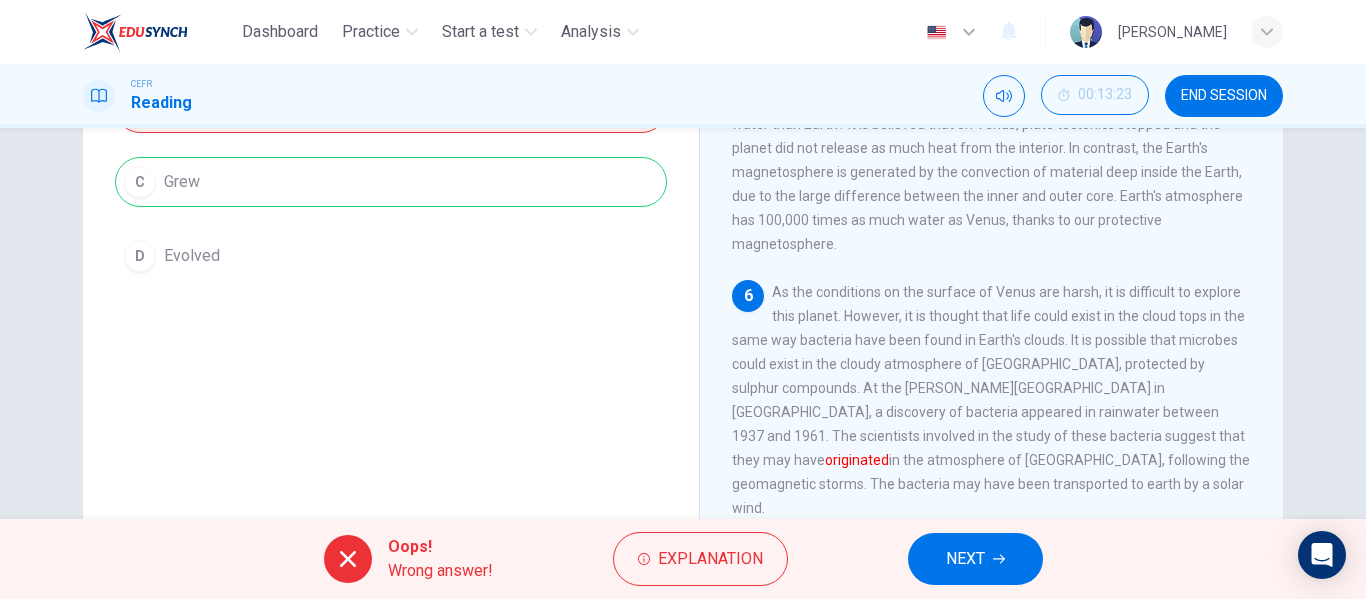 scroll, scrollTop: 321, scrollLeft: 0, axis: vertical 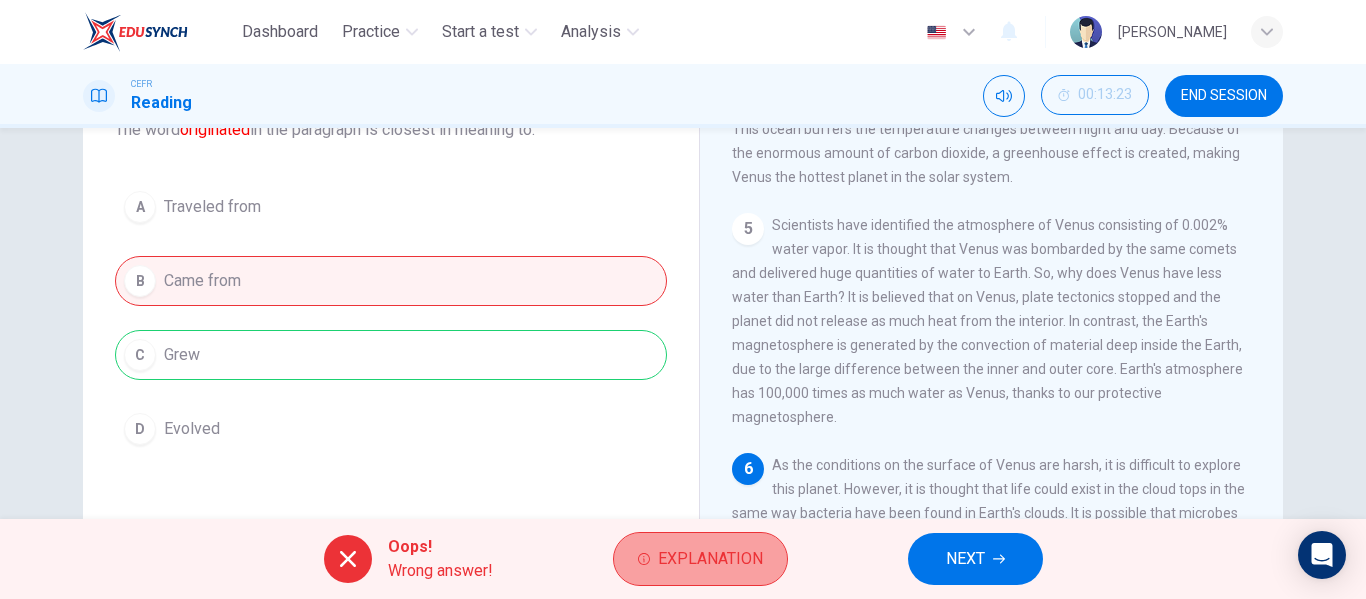 click on "Explanation" at bounding box center (710, 559) 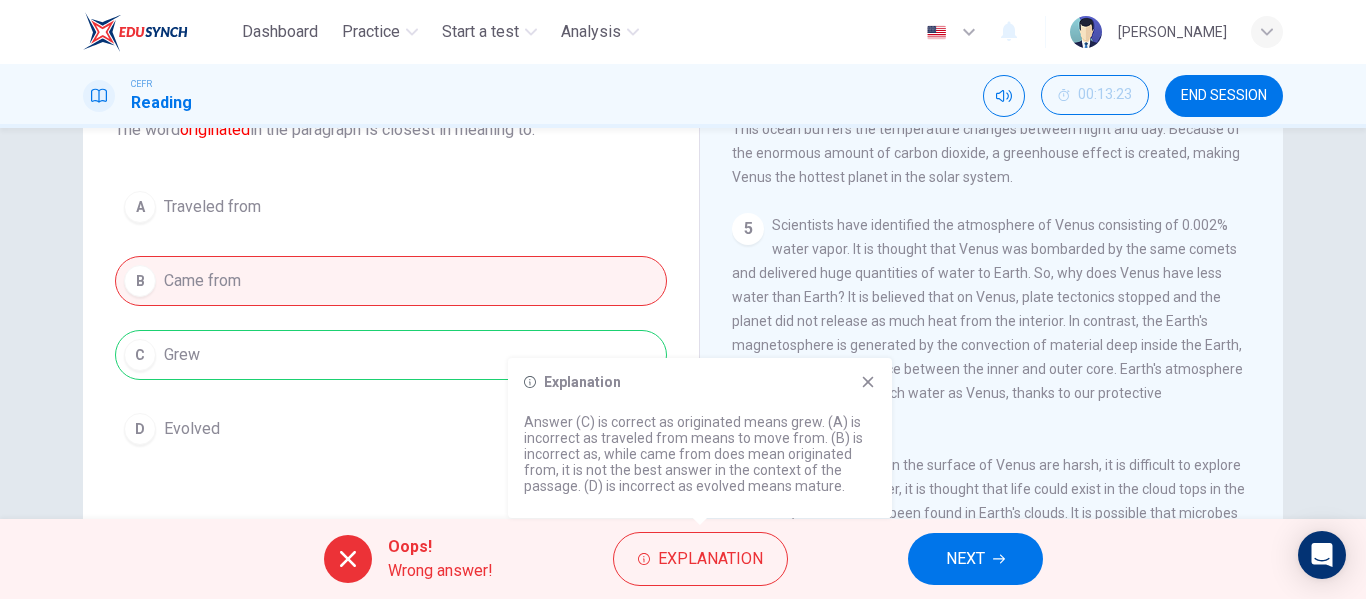 click on "5 Scientists have identified the atmosphere of Venus consisting of 0.002% water vapor. It is thought that Venus was bombarded by the same comets and delivered huge quantities of water to Earth. So, why does Venus have less water than Earth? It is believed that on Venus, plate tectonics stopped and the planet did not release as much heat from the interior. In contrast, the Earth's magnetosphere is generated by the convection of material deep inside the Earth, due to the large difference between the inner and outer core. Earth's atmosphere has 100,000 times as much water as Venus, thanks to our protective magnetosphere." at bounding box center (992, 321) 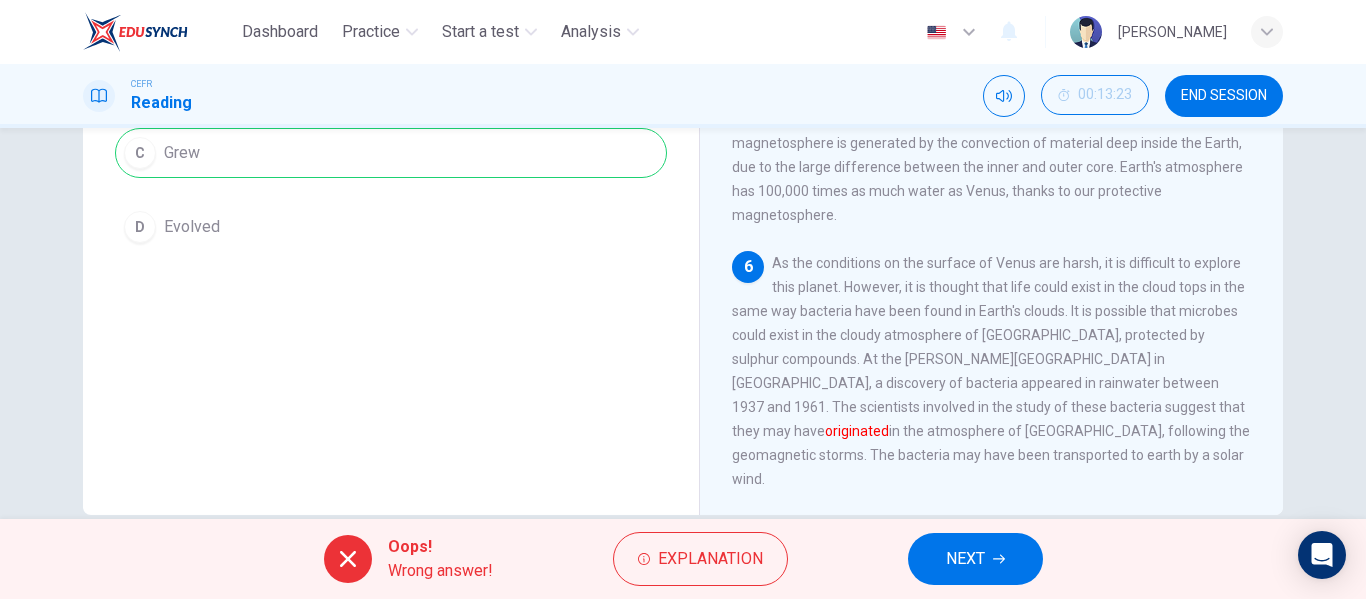 scroll, scrollTop: 352, scrollLeft: 0, axis: vertical 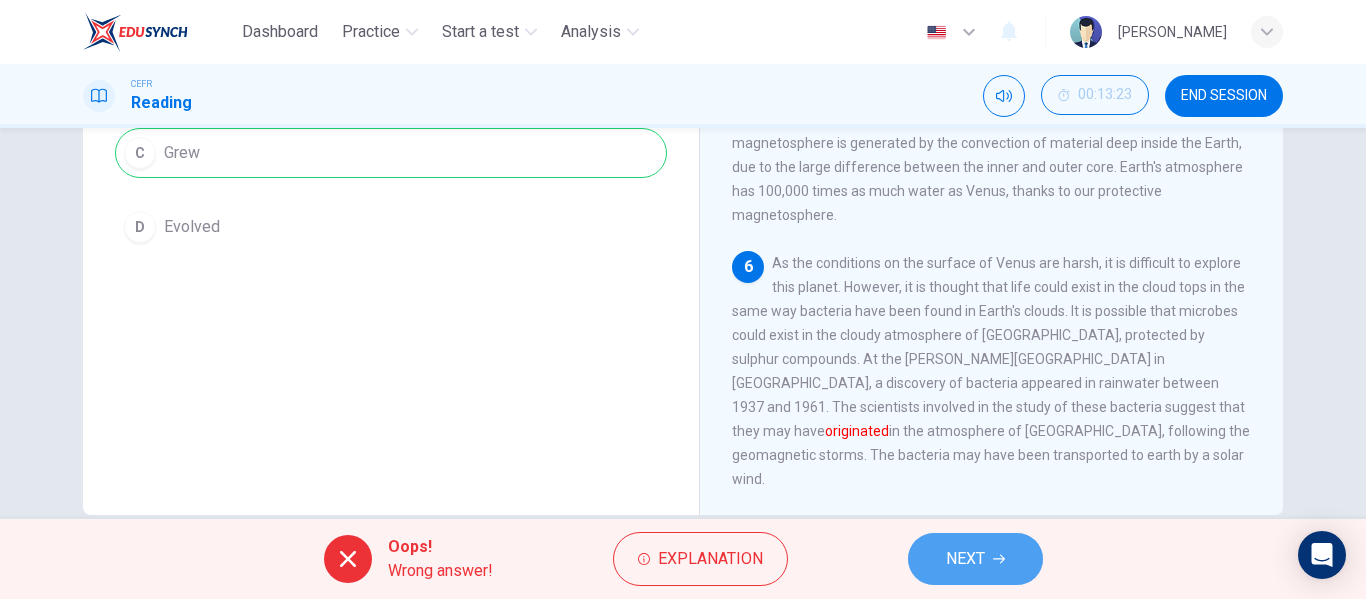 click on "NEXT" at bounding box center (975, 559) 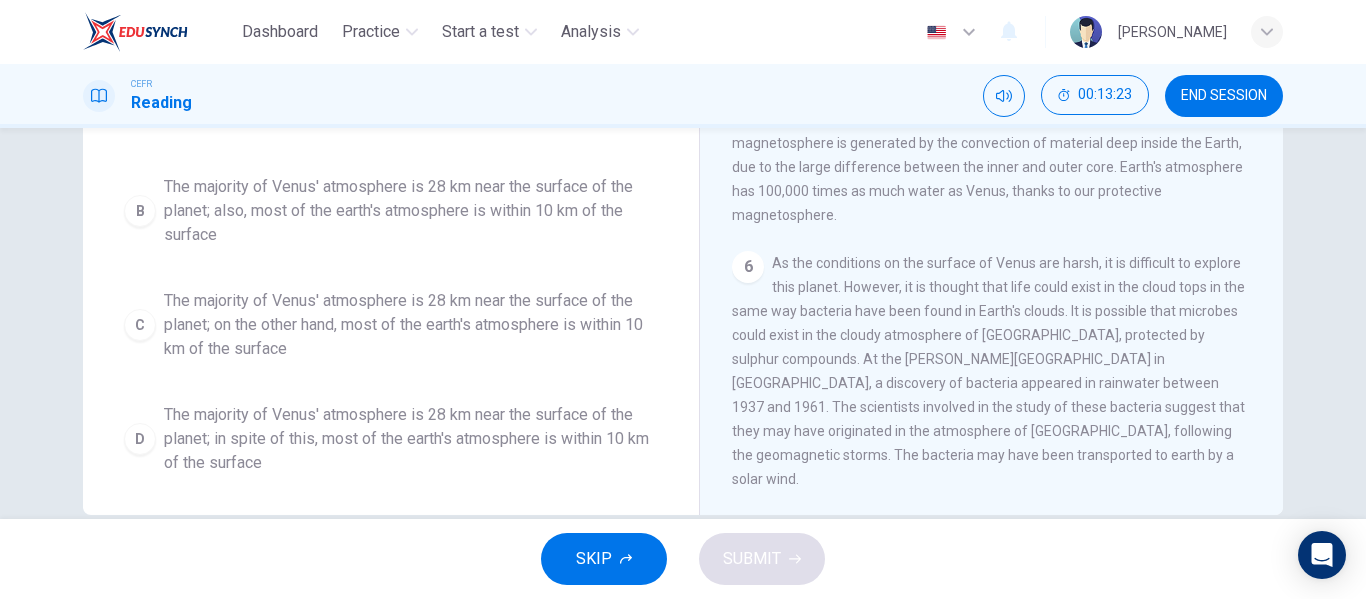 scroll, scrollTop: 384, scrollLeft: 0, axis: vertical 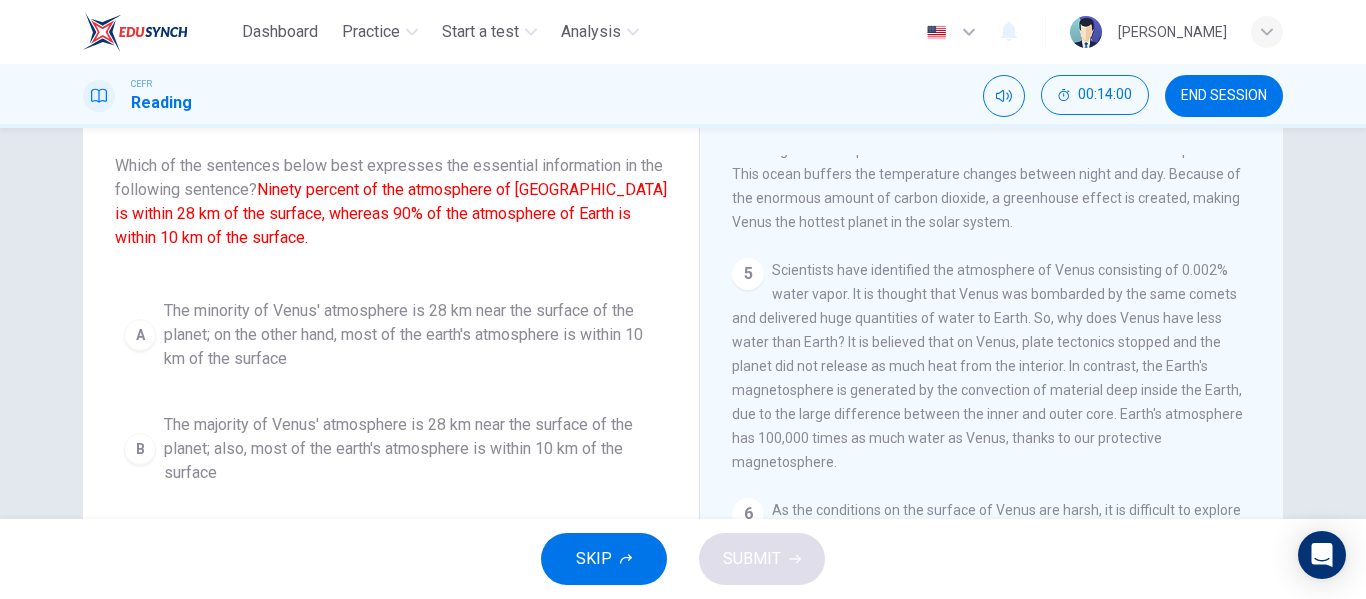 drag, startPoint x: 109, startPoint y: 450, endPoint x: 145, endPoint y: 450, distance: 36 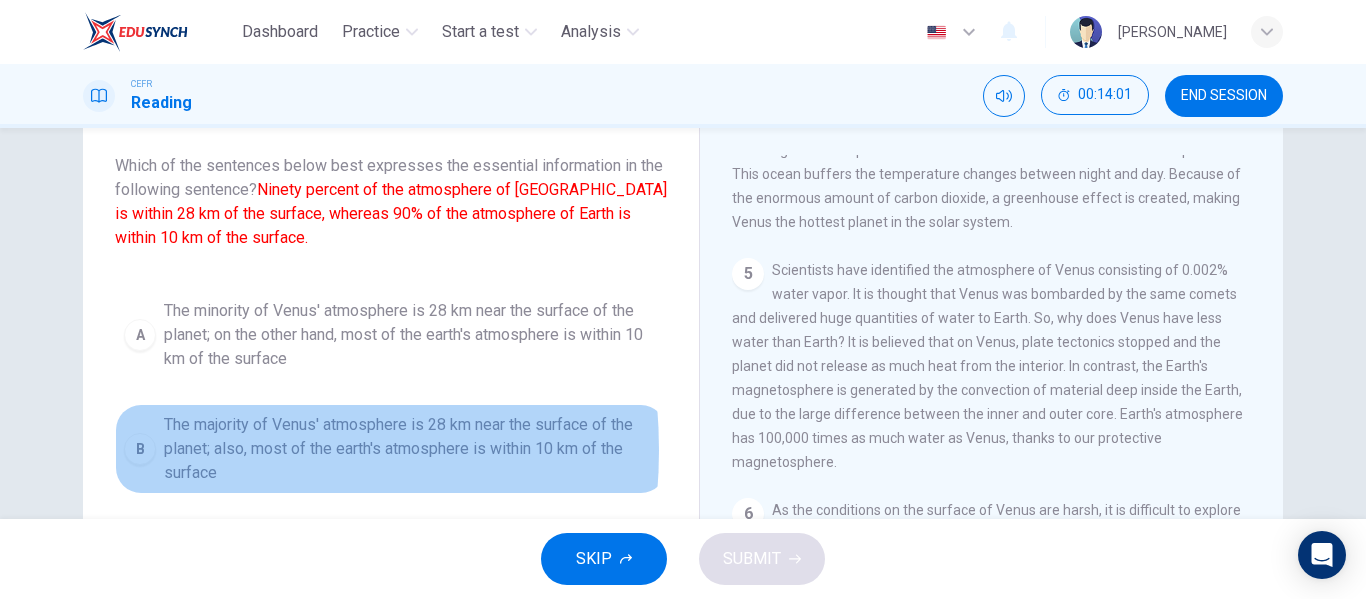 click on "B" at bounding box center [140, 449] 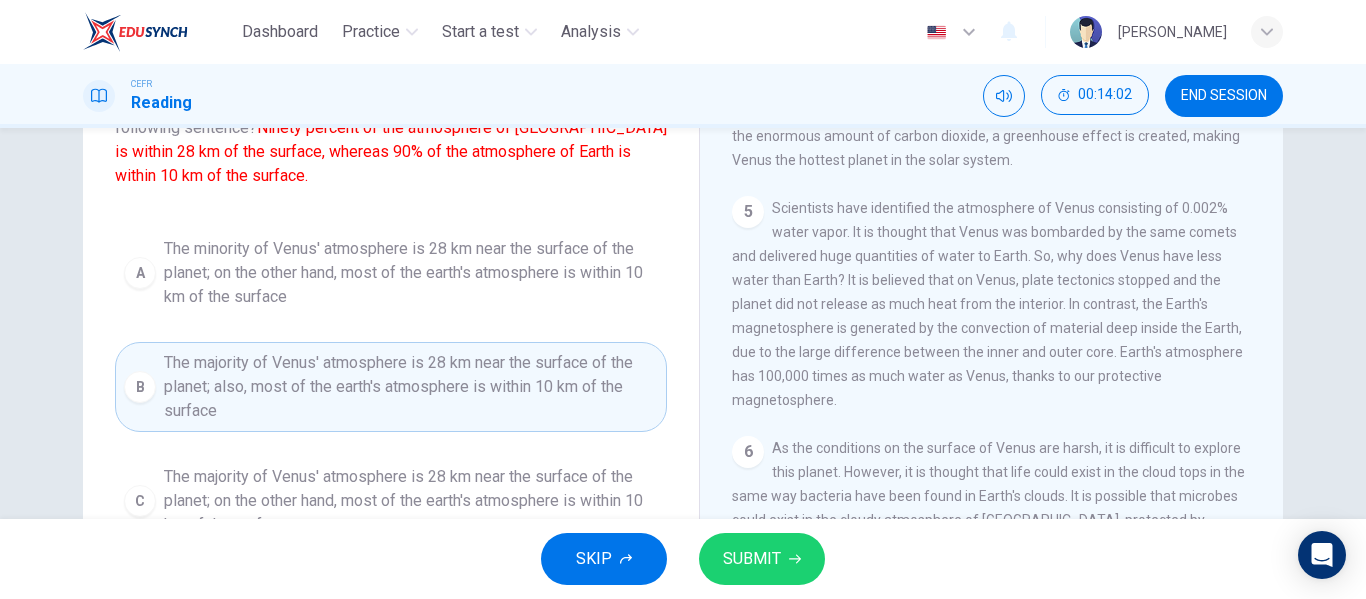scroll, scrollTop: 186, scrollLeft: 0, axis: vertical 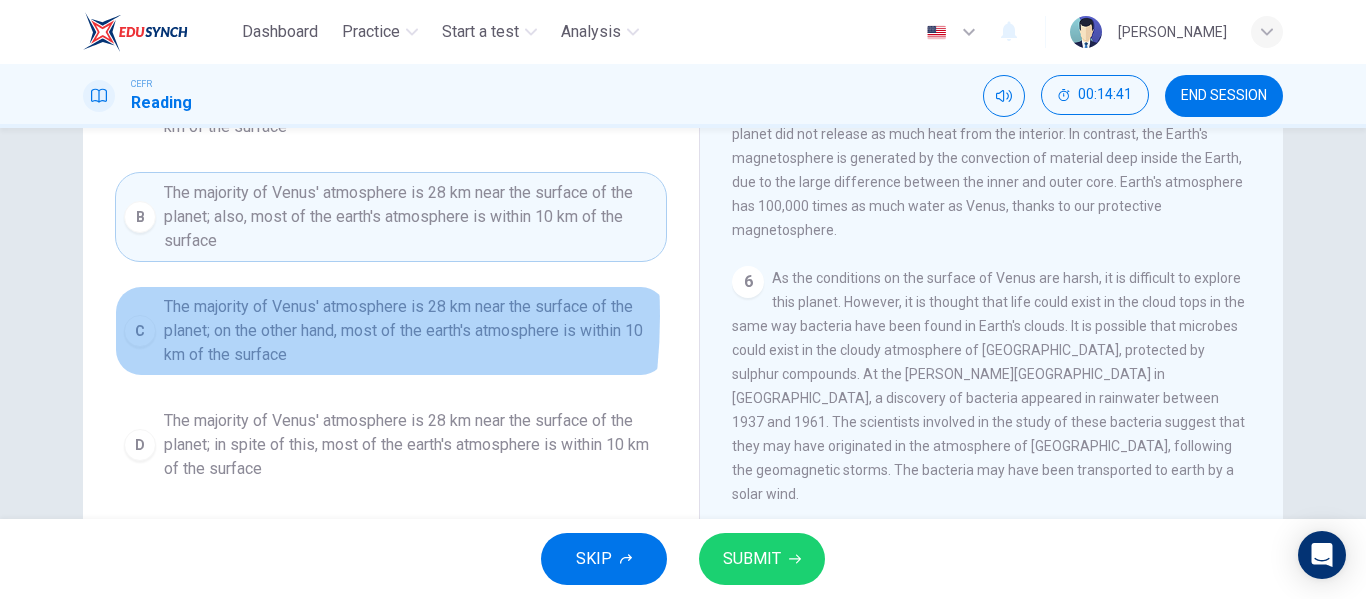 click on "C" at bounding box center (140, 331) 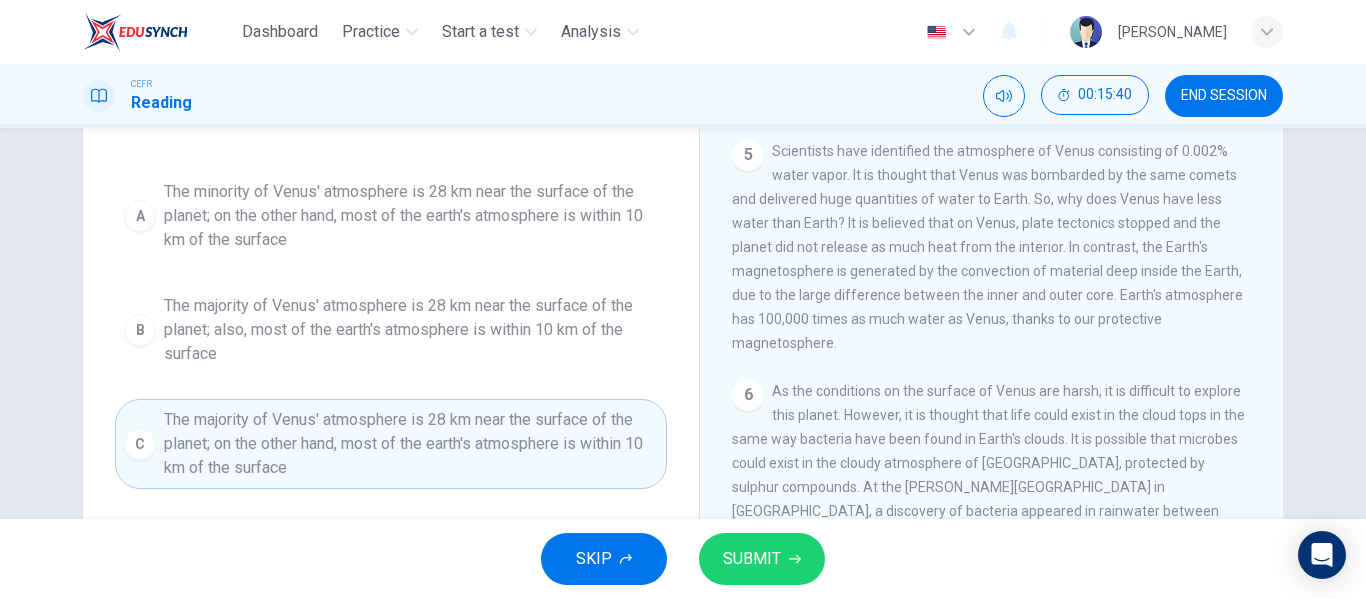scroll, scrollTop: 258, scrollLeft: 0, axis: vertical 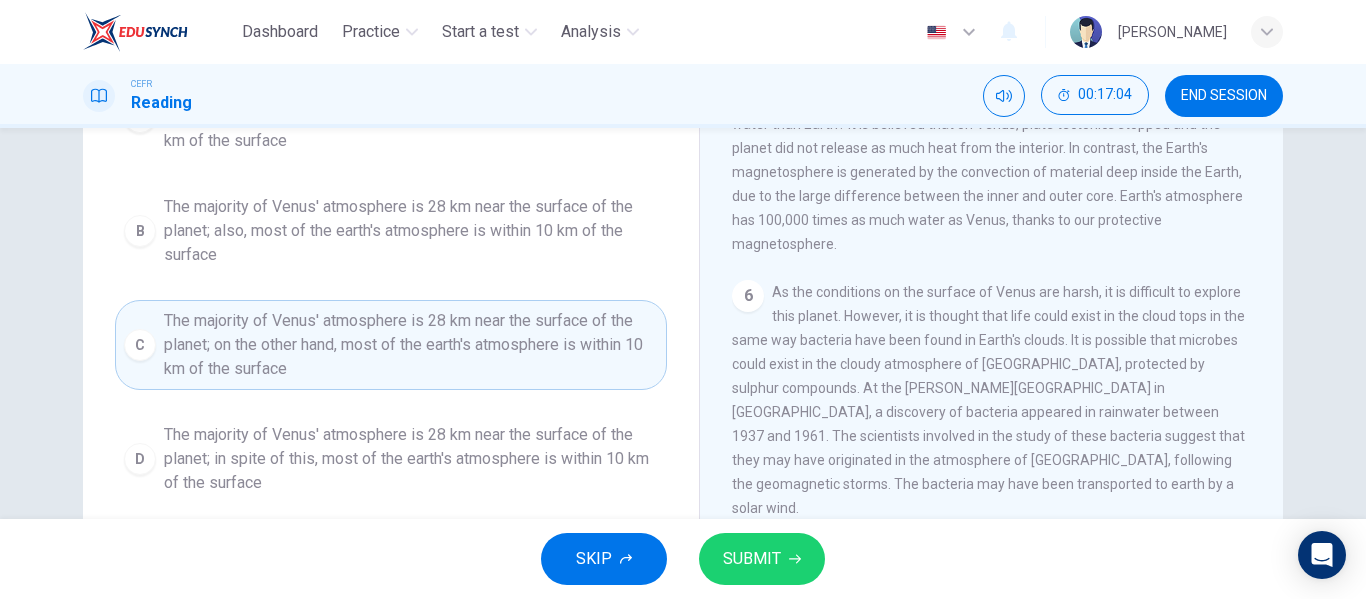 click on "A The minority of Venus' atmosphere is 28 km near the surface of the planet; on the other hand, most of the earth's atmosphere is within 10 km of the surface B The majority of Venus' atmosphere is 28 km near the surface of the planet; also, most of the earth's atmosphere is within 10 km of the surface C The majority of Venus' atmosphere is 28 km near the surface of the planet; on the other hand, most of the earth's atmosphere is within 10 km of the surface D The majority of Venus' atmosphere is 28 km near the surface of the planet; in spite of this, most of the earth's atmosphere is within 10 km of the surface" at bounding box center (391, 288) 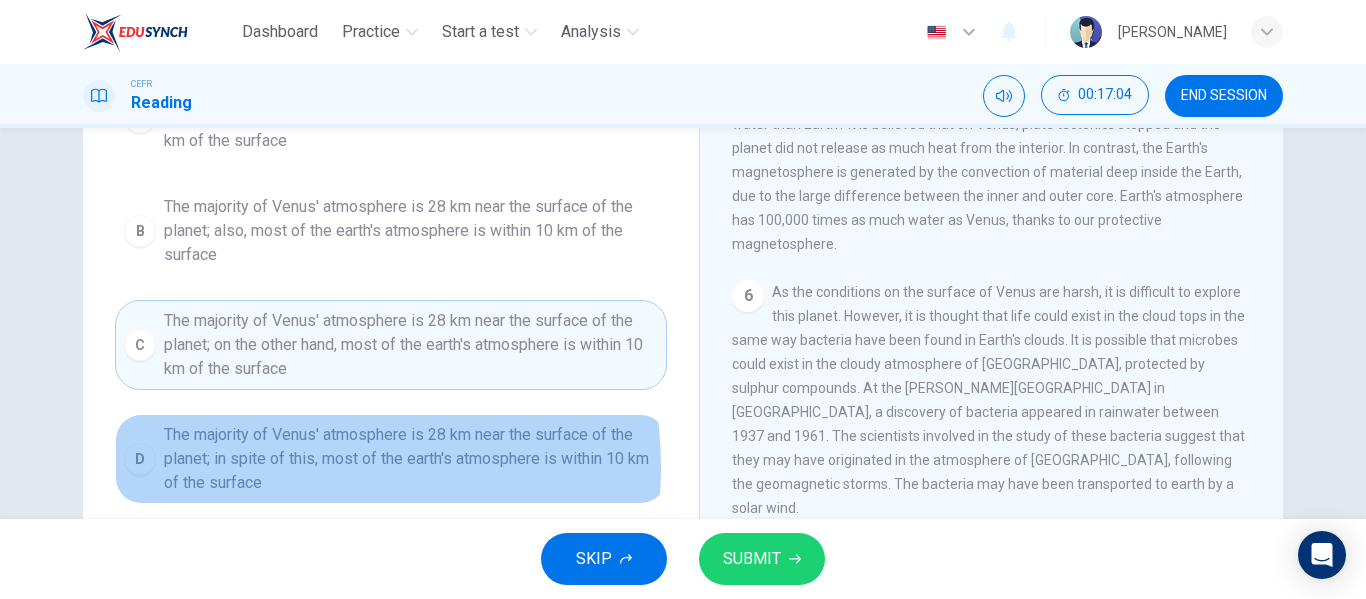 click on "The majority of Venus' atmosphere is 28 km near the surface of the planet; in spite of this, most of the earth's atmosphere is within 10 km of the surface" at bounding box center [411, 459] 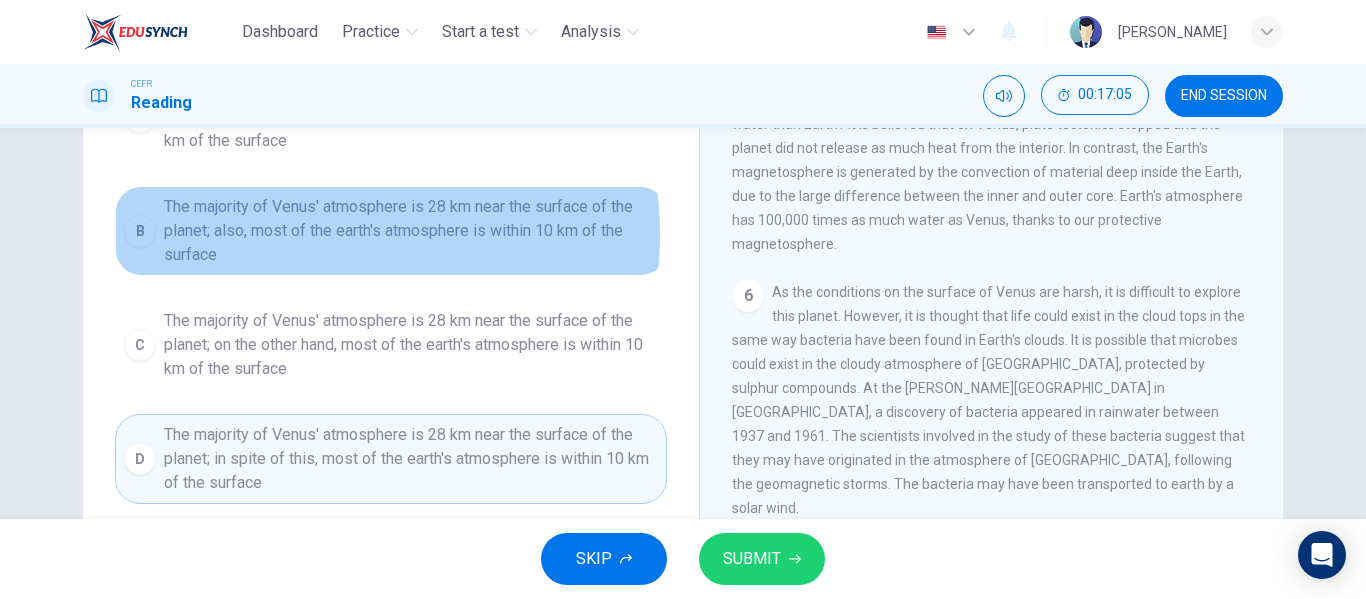 click on "The majority of Venus' atmosphere is 28 km near the surface of the planet; also, most of the earth's atmosphere is within 10 km of the surface" at bounding box center (411, 231) 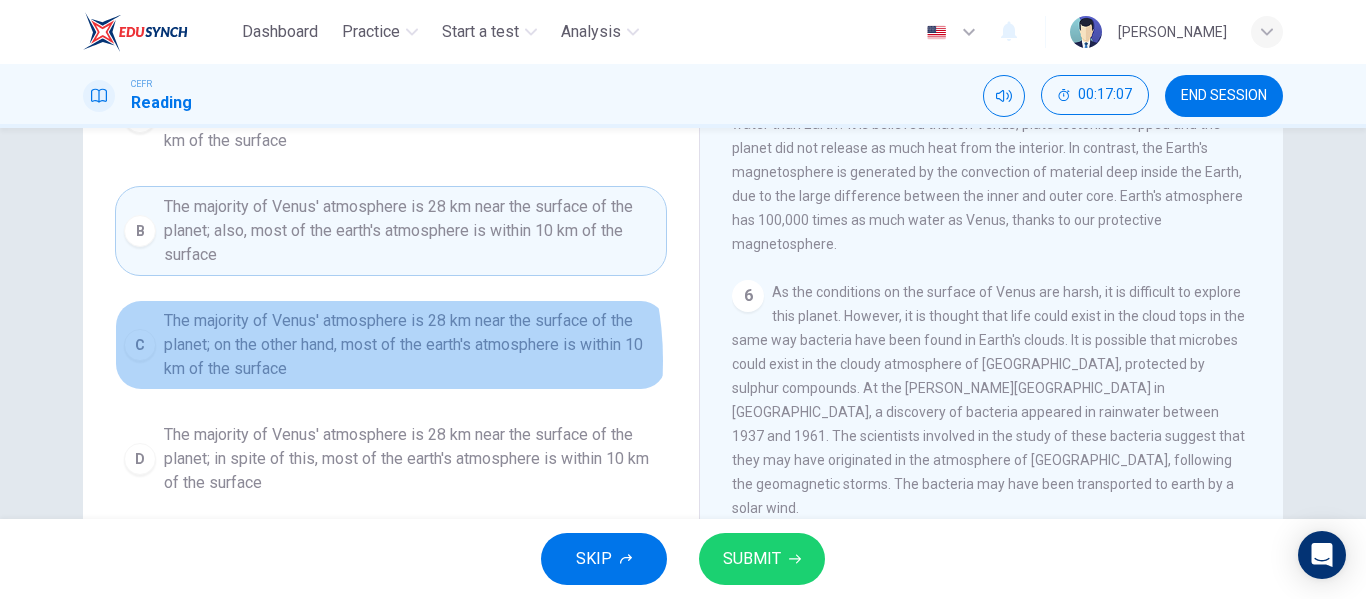 click on "The majority of Venus' atmosphere is 28 km near the surface of the planet; on the other hand, most of the earth's atmosphere is within 10 km of the surface" at bounding box center (411, 345) 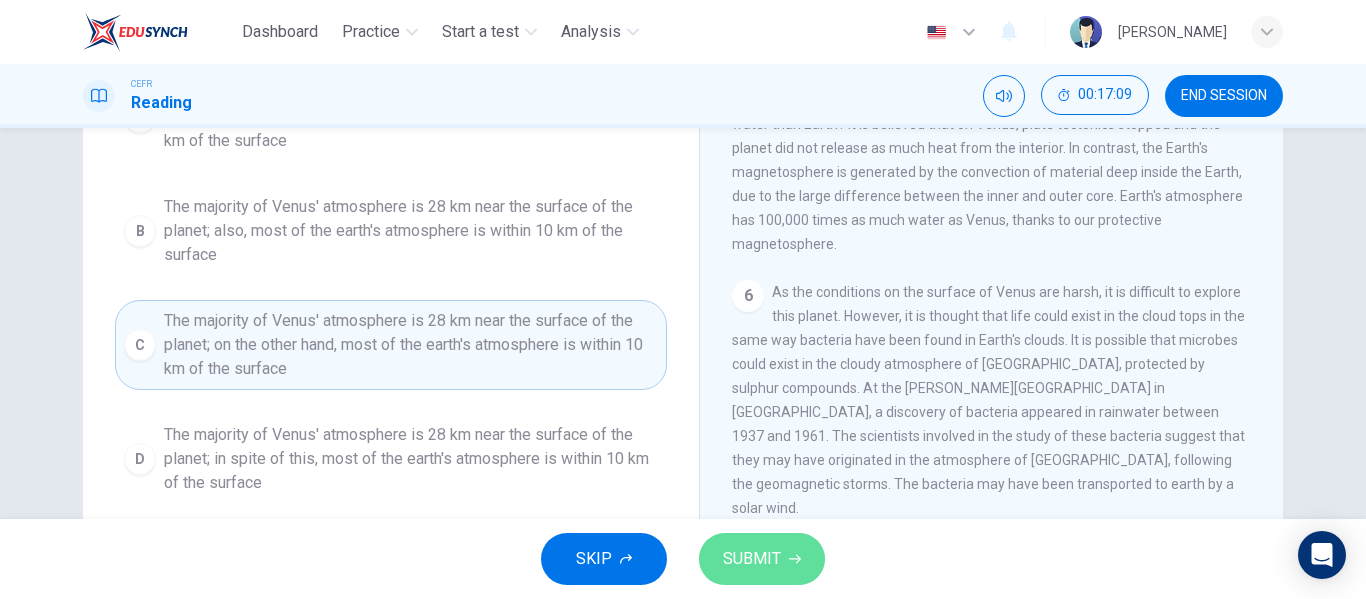 click on "SUBMIT" at bounding box center [752, 559] 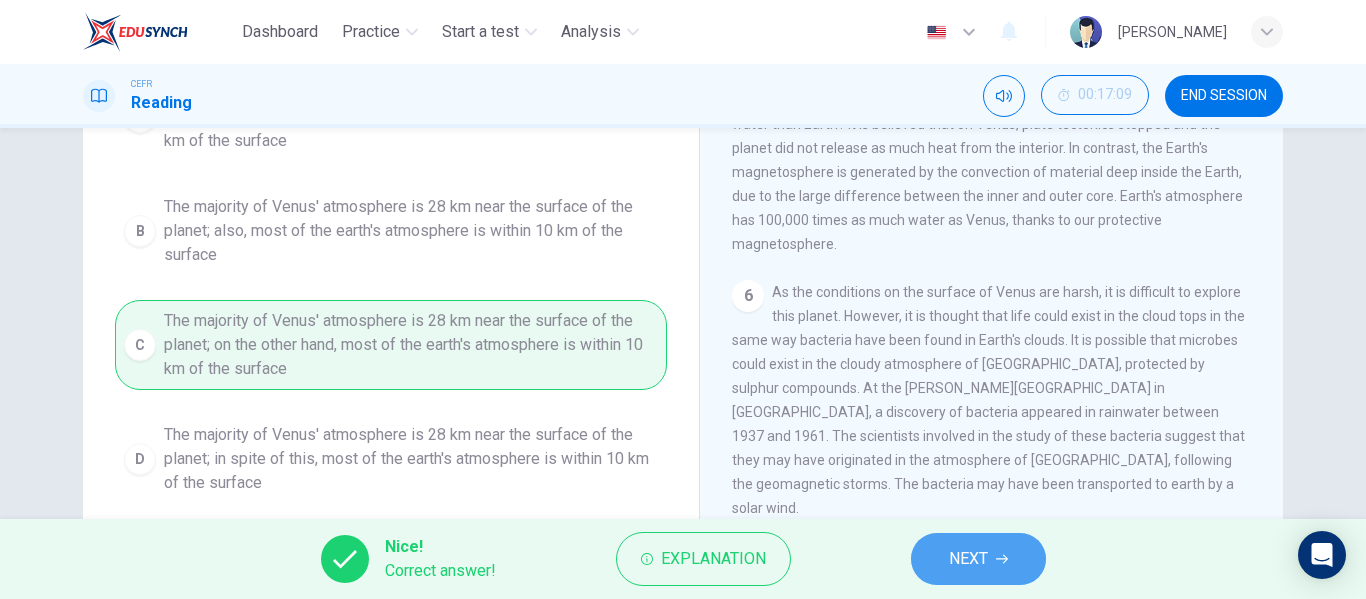 click on "NEXT" at bounding box center [968, 559] 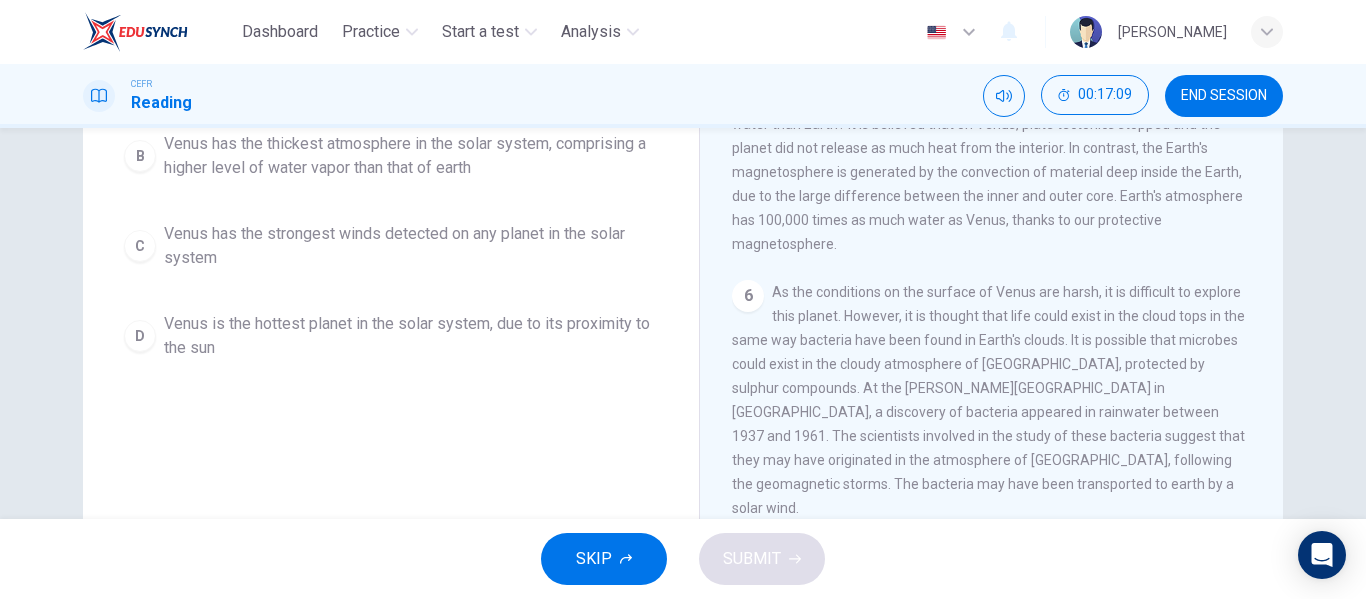 scroll, scrollTop: 0, scrollLeft: 0, axis: both 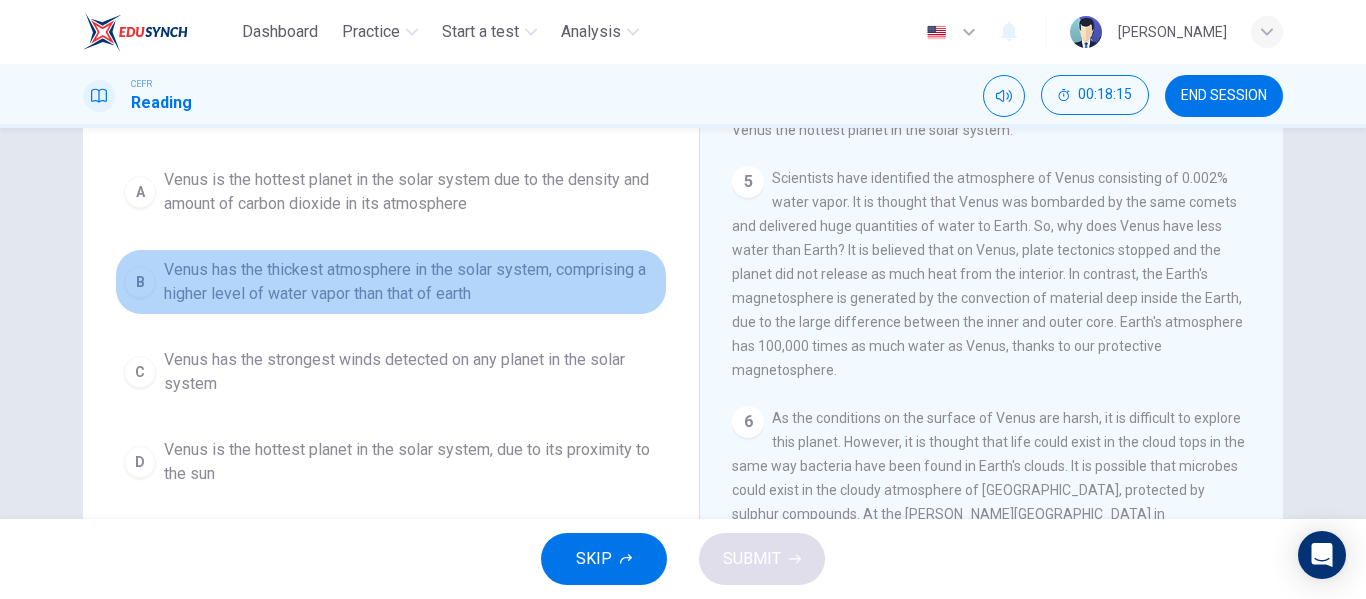 click on "B Venus has the thickest atmosphere in the solar system, comprising a higher level of water vapor than that of earth" at bounding box center [391, 282] 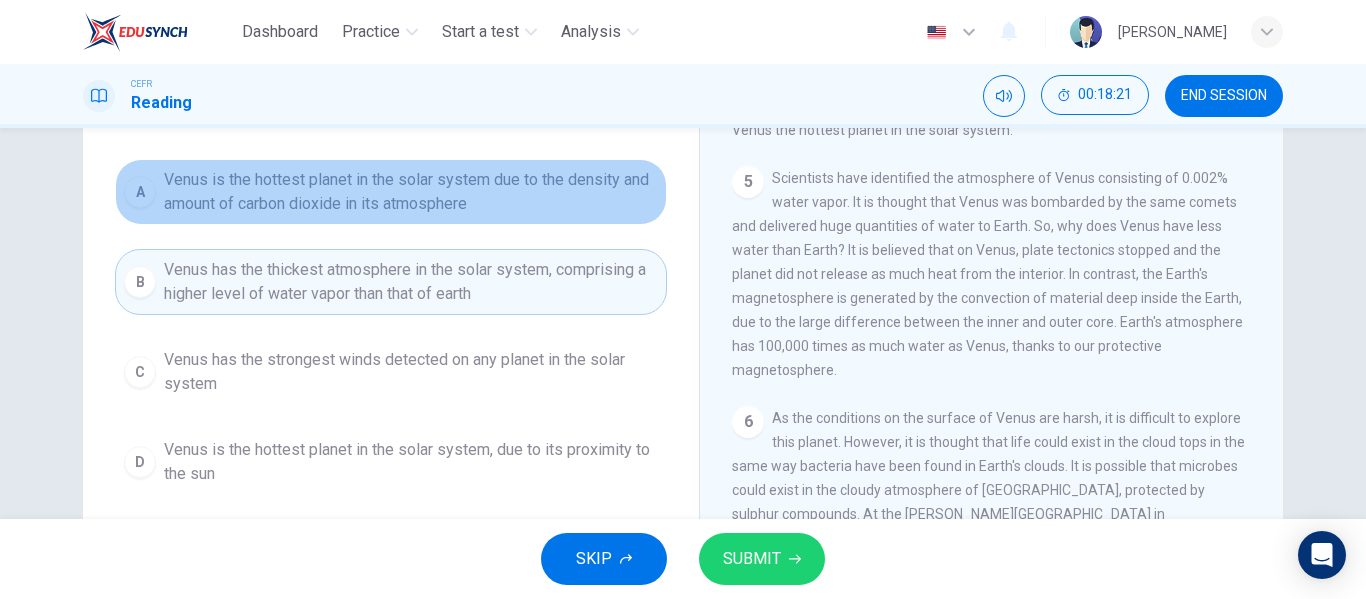 click on "Venus is the hottest planet in the solar system due to the density and amount of carbon dioxide in its atmosphere" at bounding box center (411, 192) 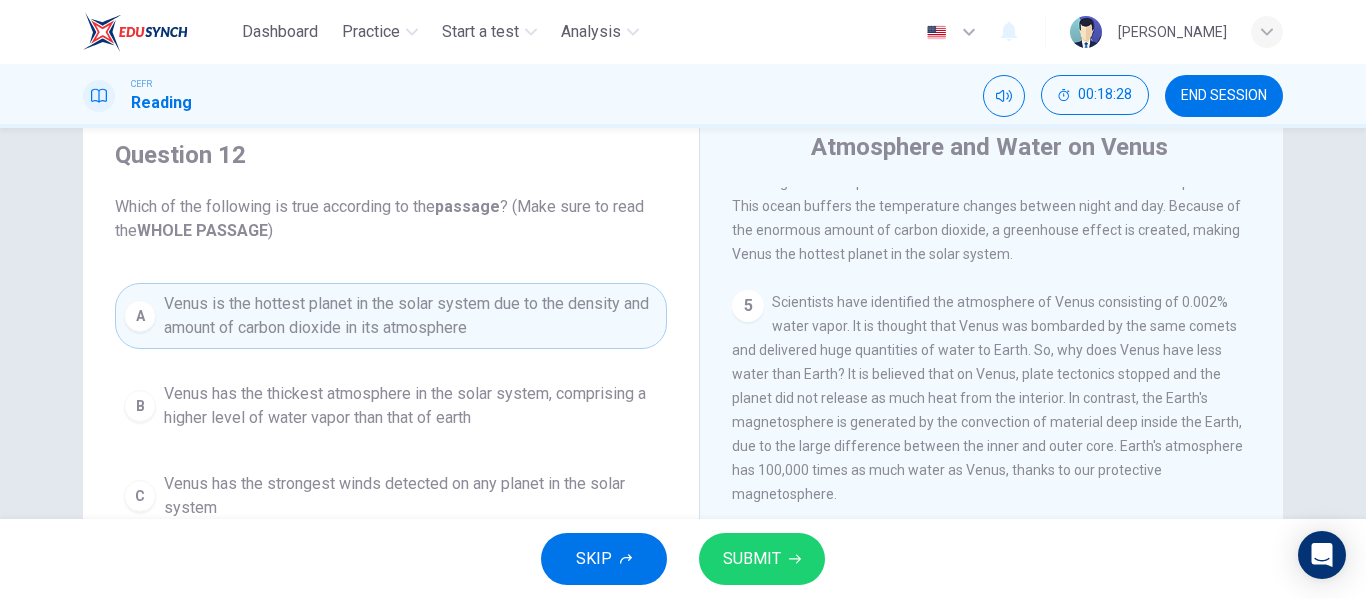 scroll, scrollTop: 67, scrollLeft: 0, axis: vertical 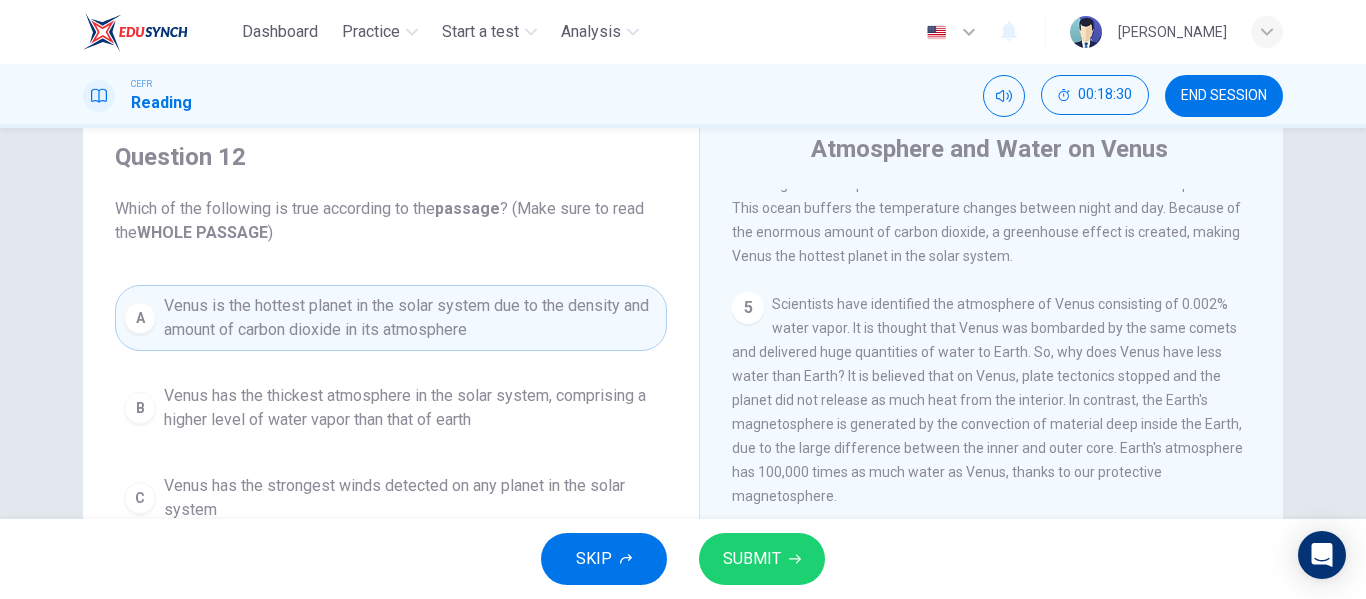click on "SKIP SUBMIT" at bounding box center [683, 559] 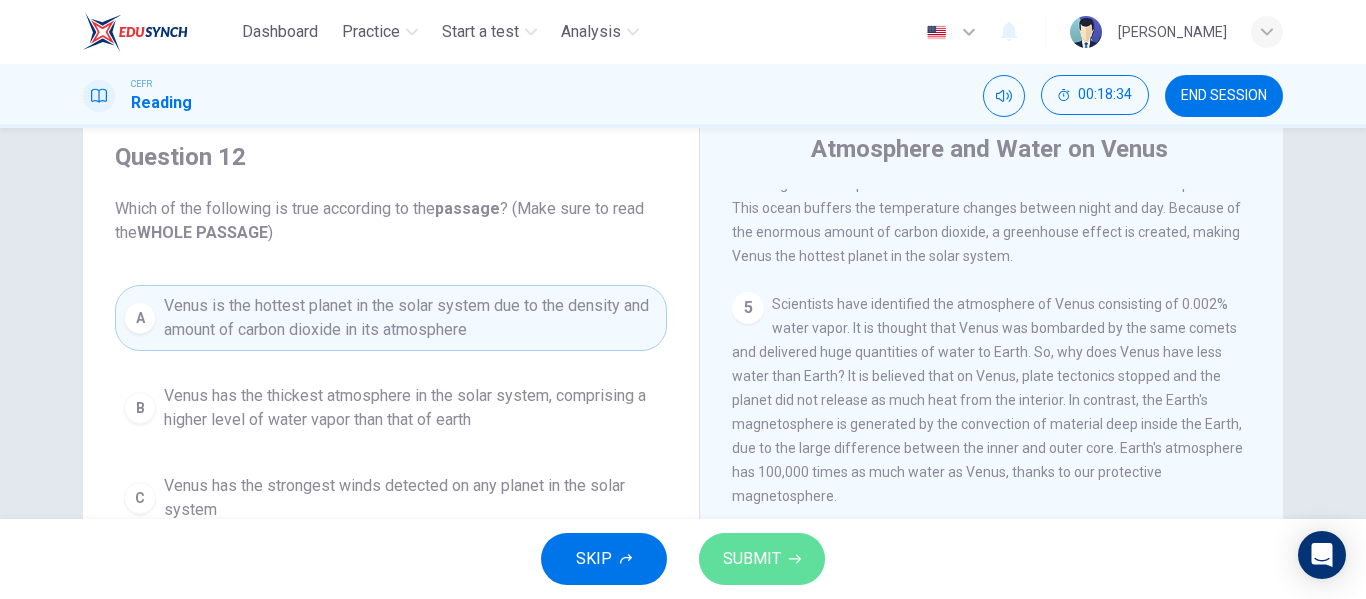 click on "SUBMIT" at bounding box center (752, 559) 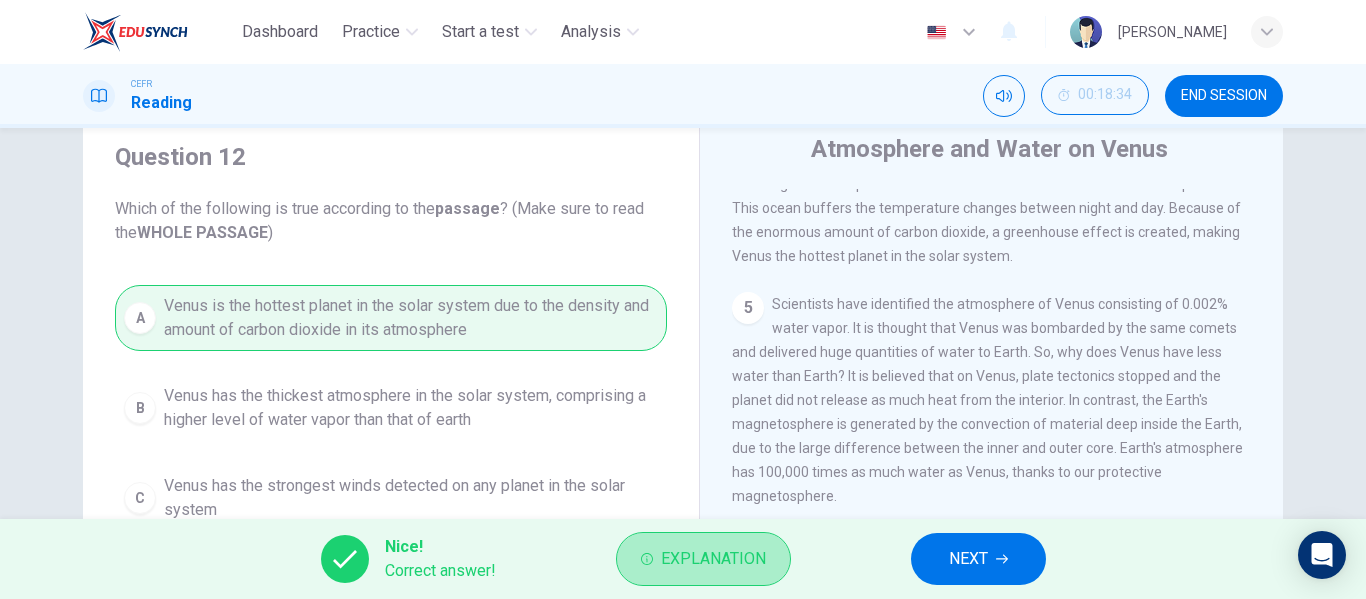 click on "Explanation" at bounding box center (703, 559) 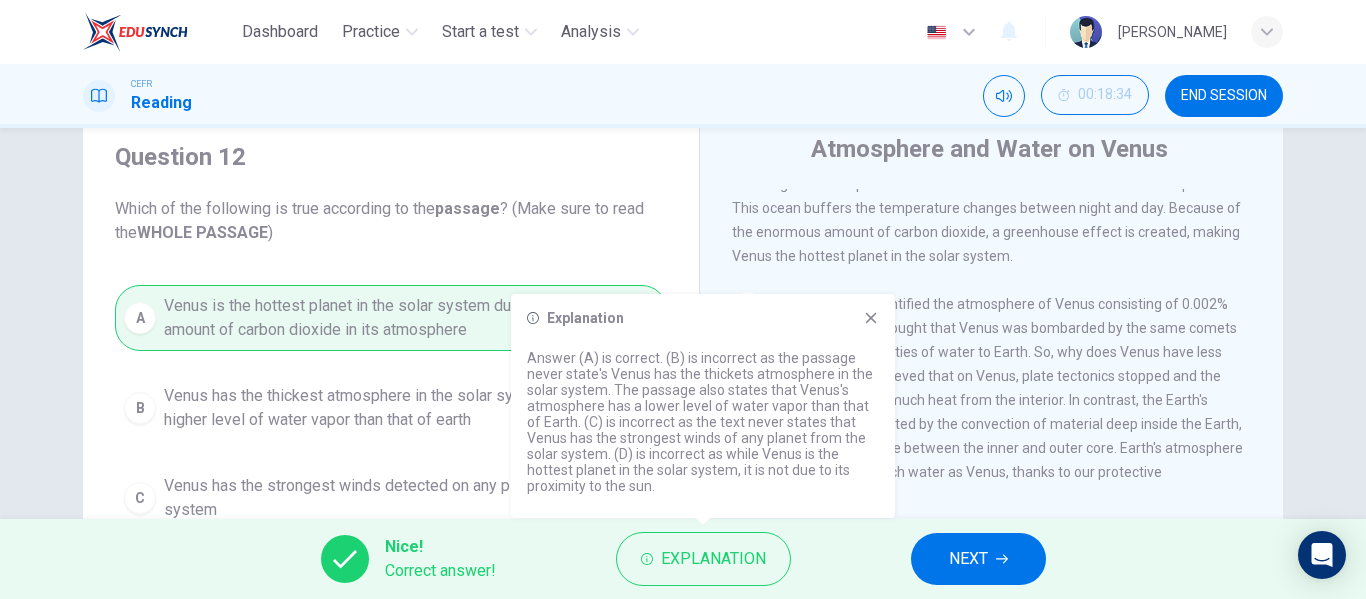 click on "5 Scientists have identified the atmosphere of Venus consisting of 0.002% water vapor. It is thought that Venus was bombarded by the same comets and delivered huge quantities of water to Earth. So, why does Venus have less water than Earth? It is believed that on Venus, plate tectonics stopped and the planet did not release as much heat from the interior. In contrast, the Earth's magnetosphere is generated by the convection of material deep inside the Earth, due to the large difference between the inner and outer core. Earth's atmosphere has 100,000 times as much water as Venus, thanks to our protective magnetosphere." at bounding box center (992, 400) 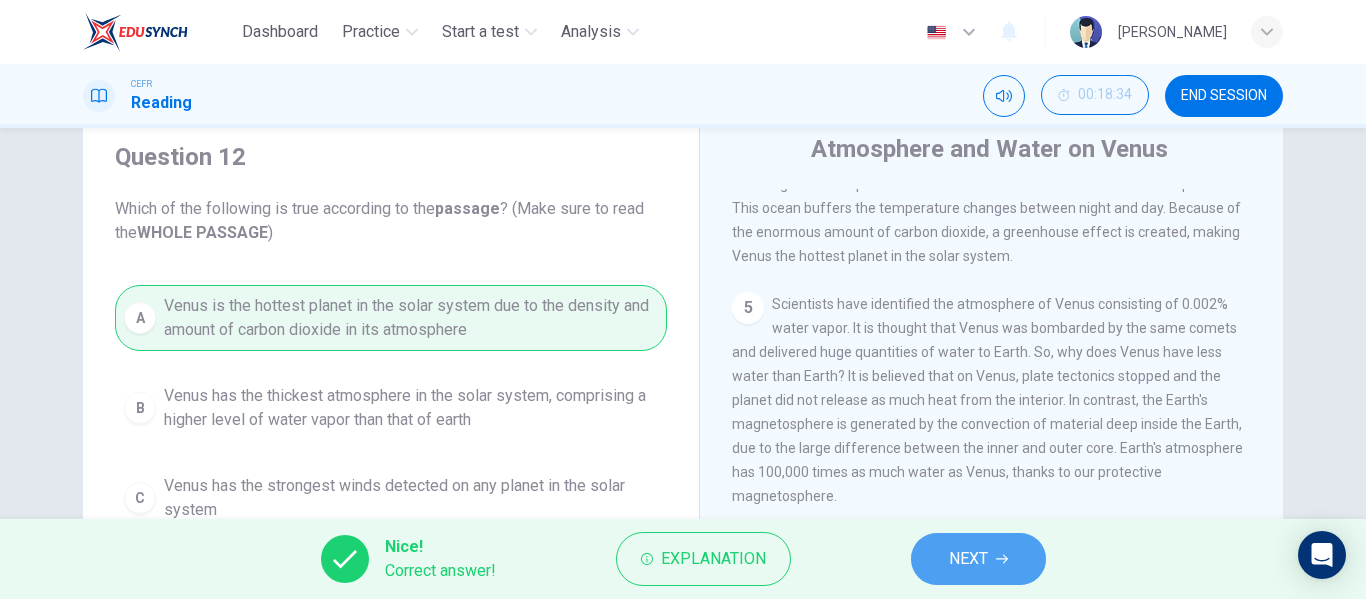 click on "NEXT" at bounding box center (968, 559) 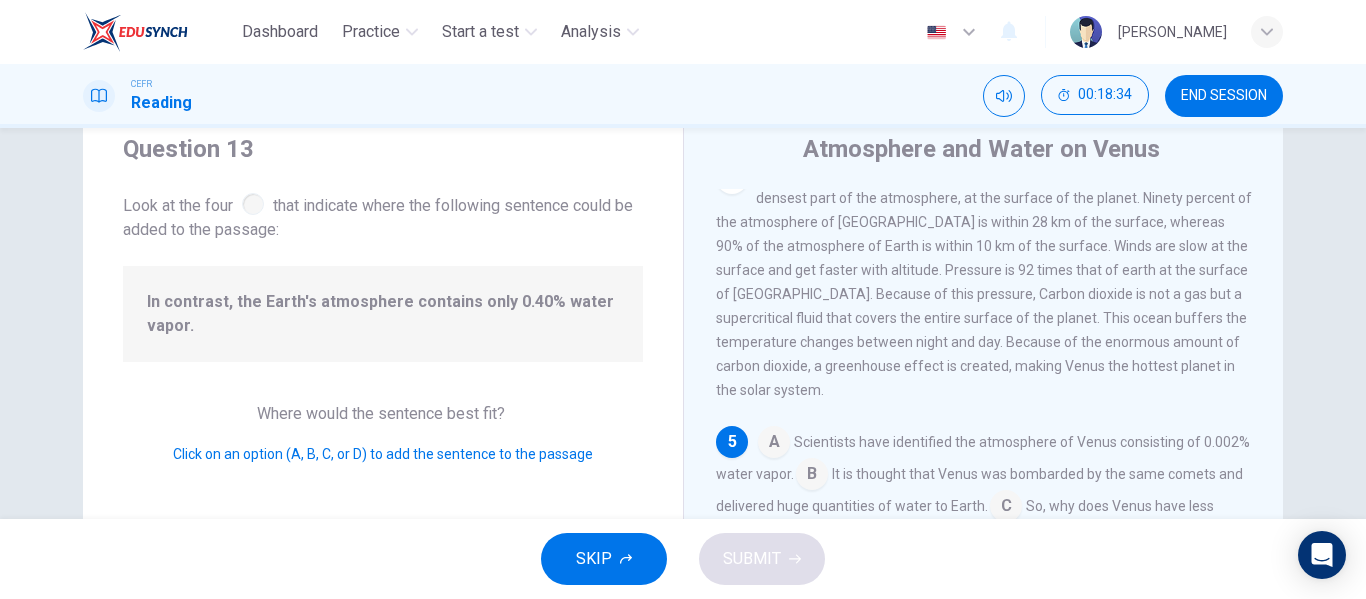 scroll, scrollTop: 744, scrollLeft: 0, axis: vertical 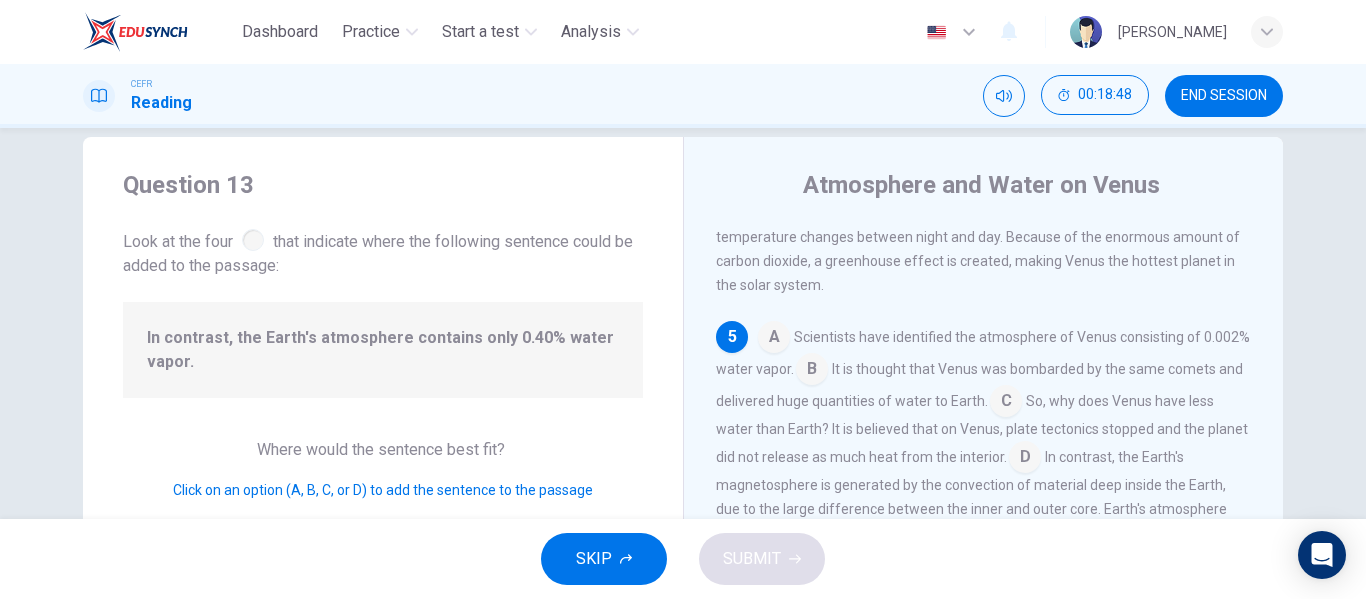 click at bounding box center (812, 371) 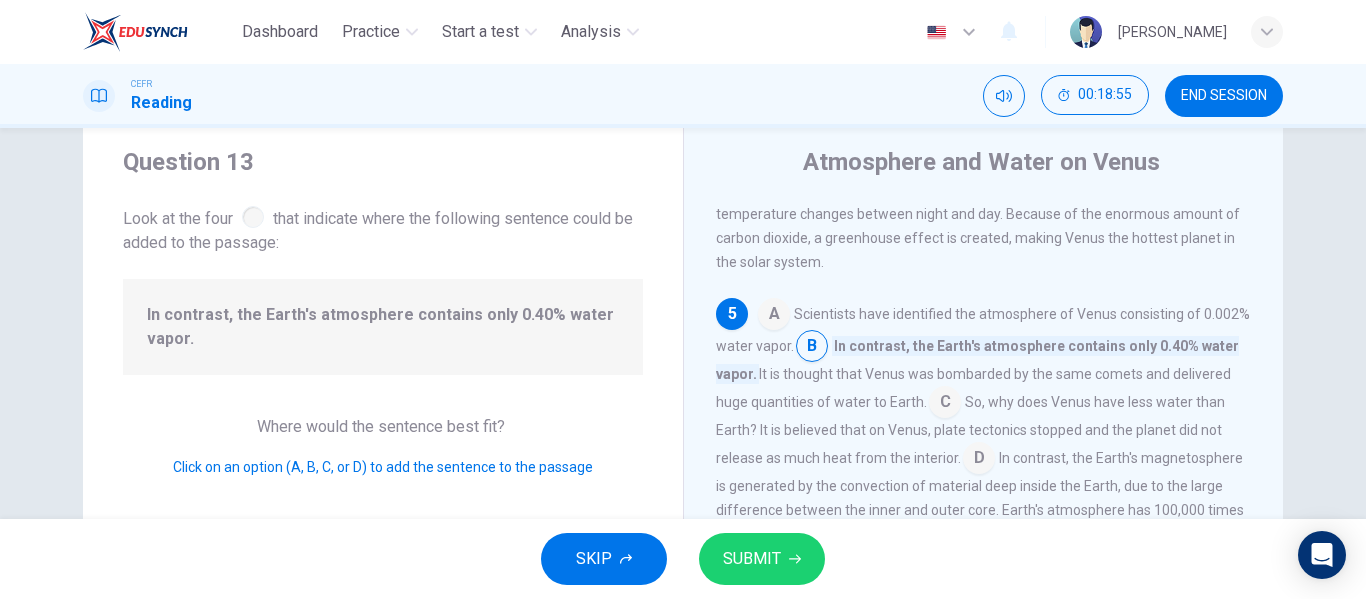 scroll, scrollTop: 56, scrollLeft: 0, axis: vertical 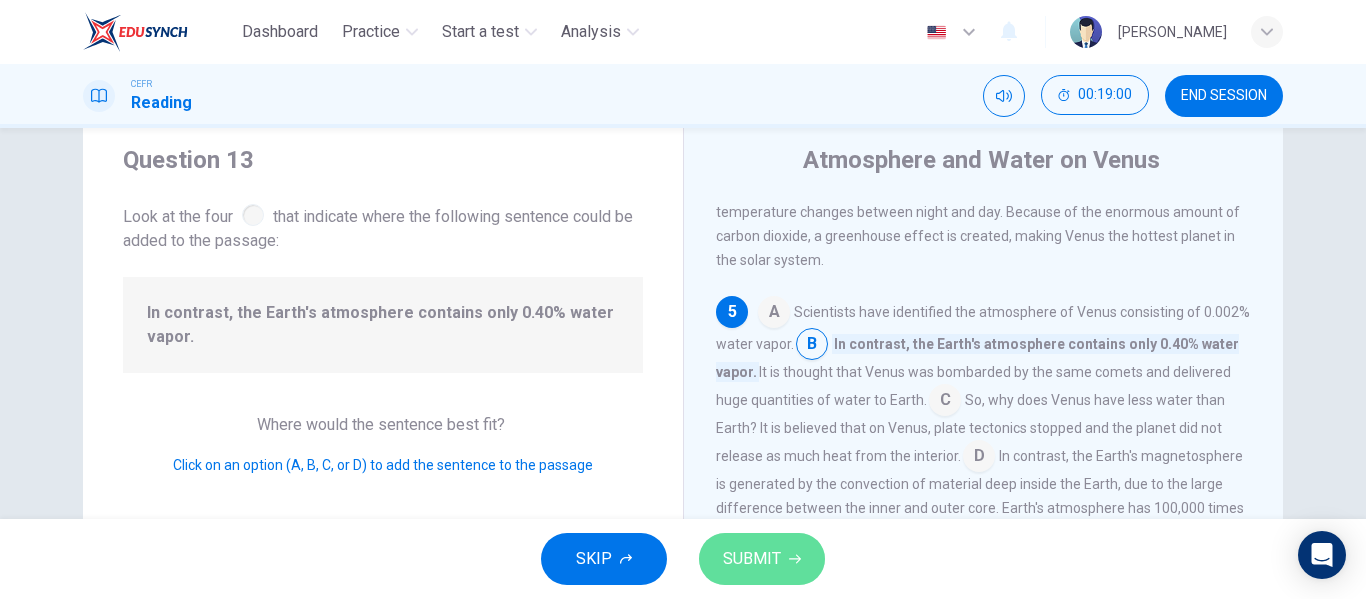 click on "SUBMIT" at bounding box center (762, 559) 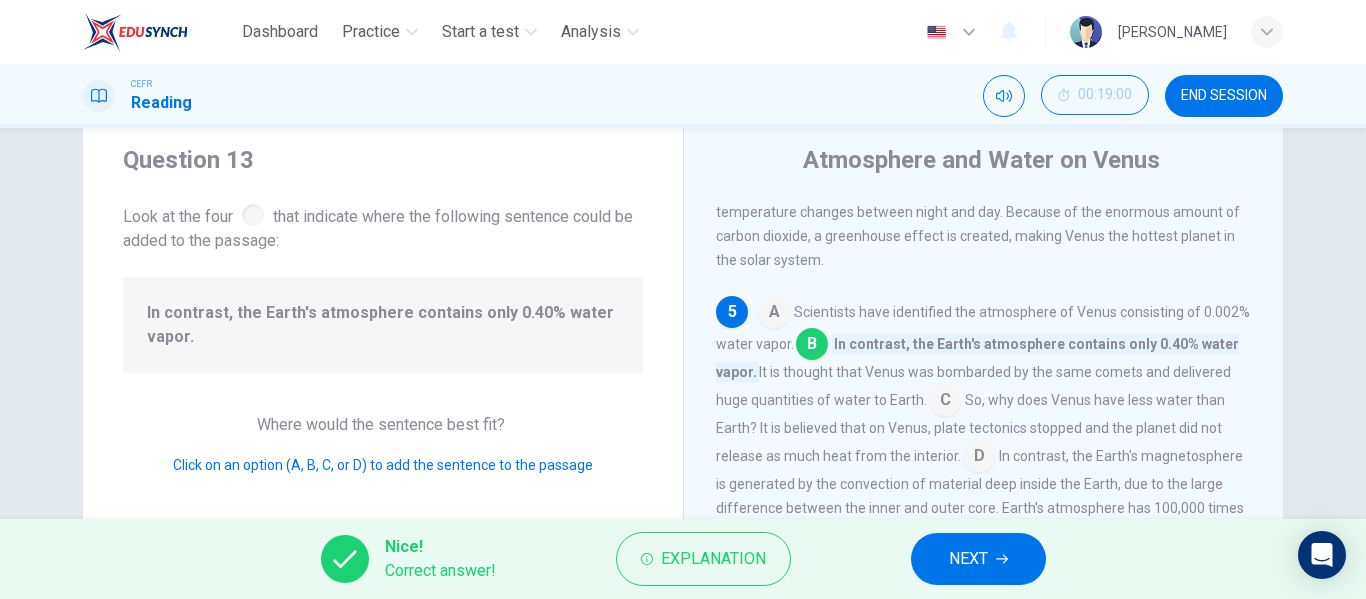 click on "NEXT" at bounding box center (978, 559) 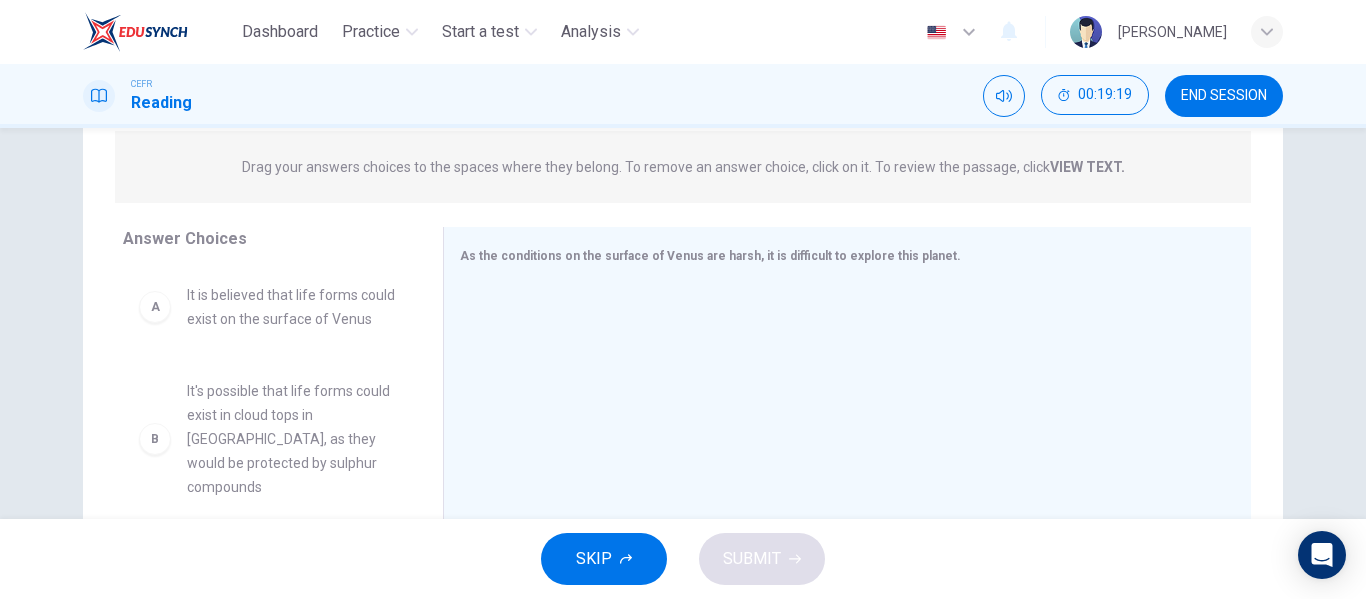 scroll, scrollTop: 252, scrollLeft: 0, axis: vertical 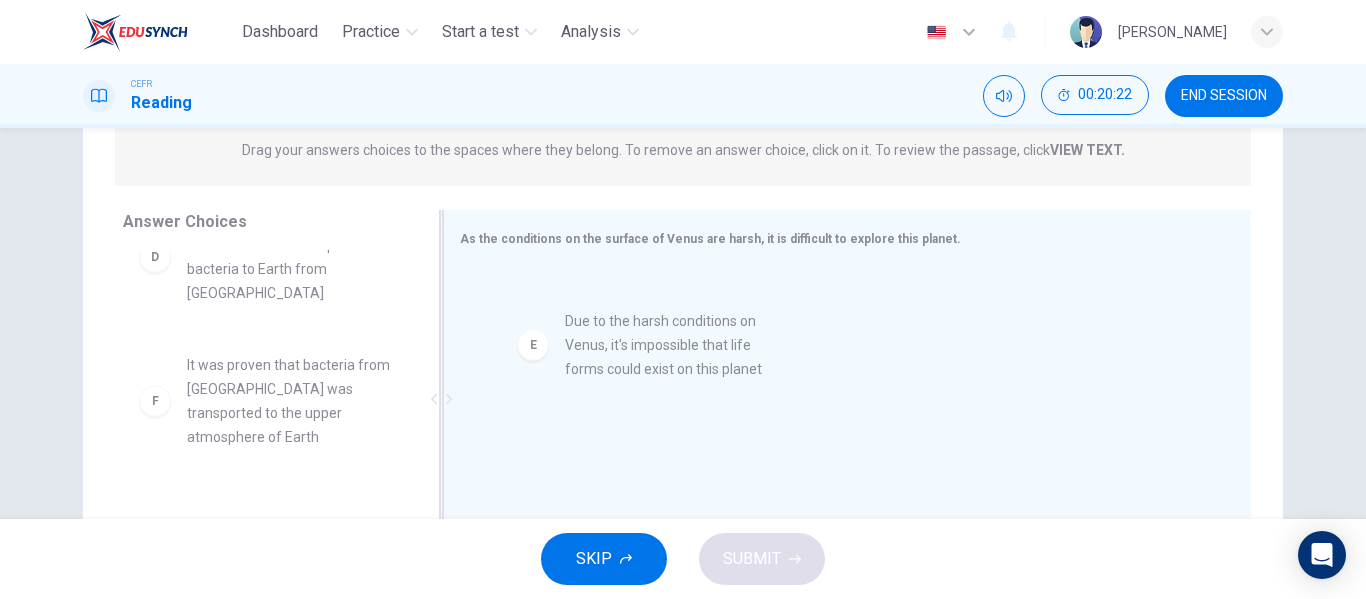 drag, startPoint x: 262, startPoint y: 411, endPoint x: 661, endPoint y: 361, distance: 402.12064 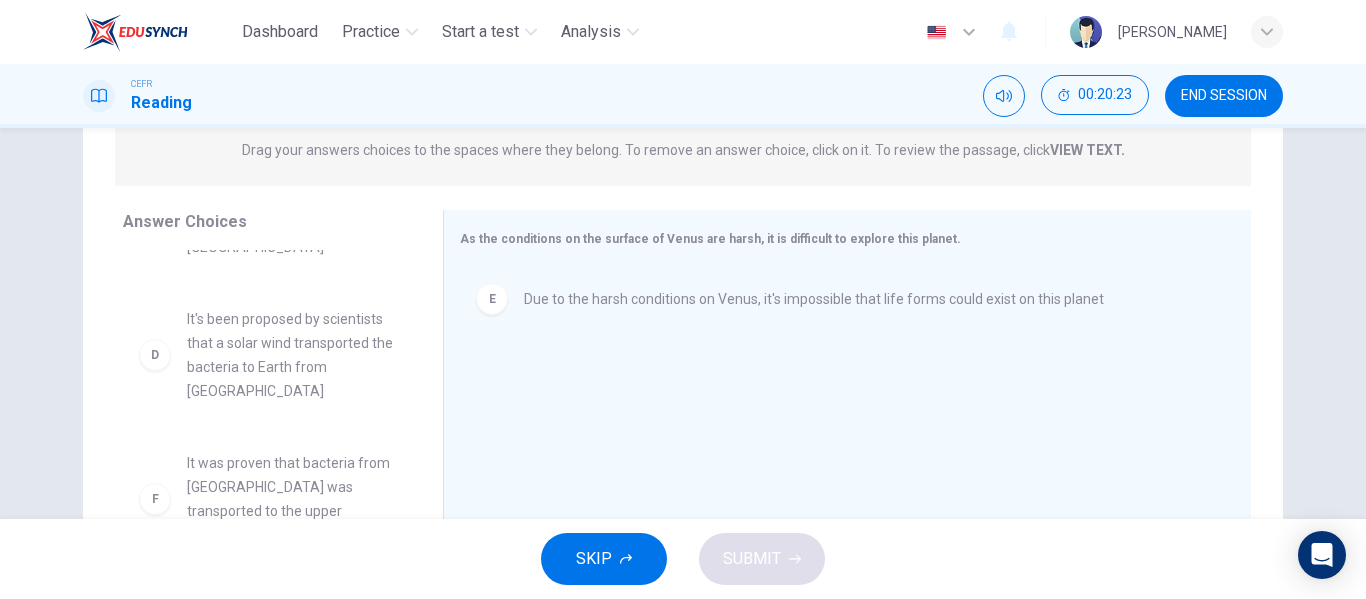 scroll, scrollTop: 372, scrollLeft: 0, axis: vertical 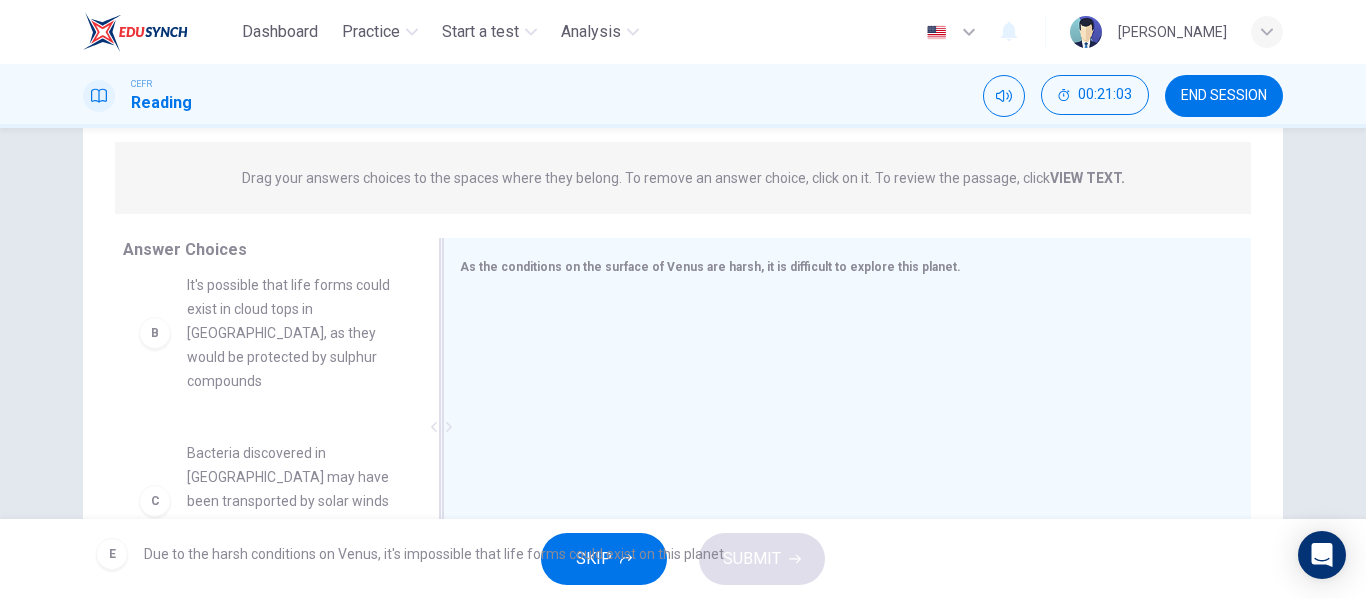 drag, startPoint x: 553, startPoint y: 337, endPoint x: 173, endPoint y: 564, distance: 442.63867 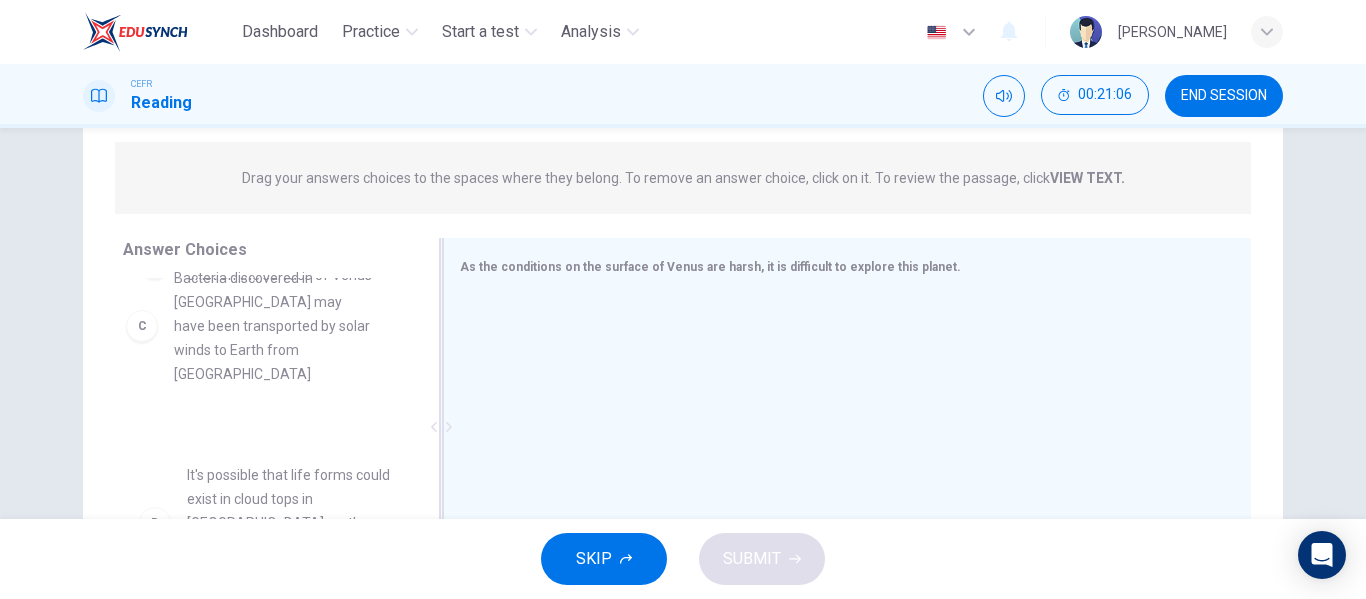 scroll, scrollTop: 0, scrollLeft: 0, axis: both 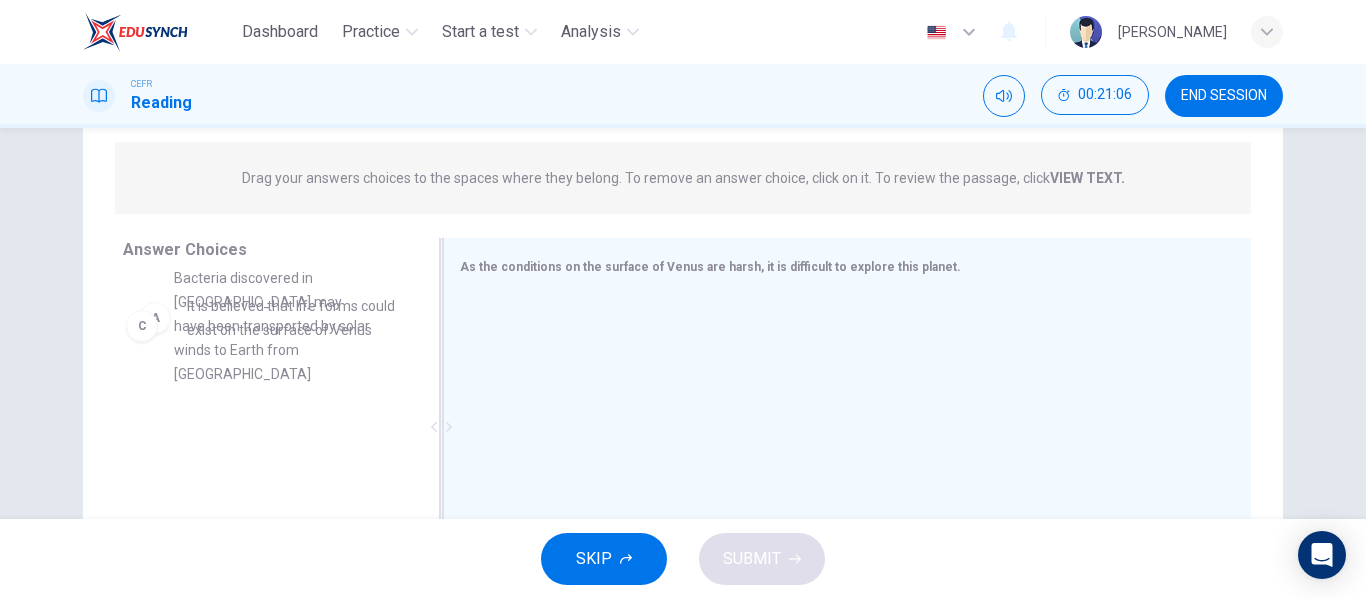 drag, startPoint x: 387, startPoint y: 455, endPoint x: 378, endPoint y: 308, distance: 147.27525 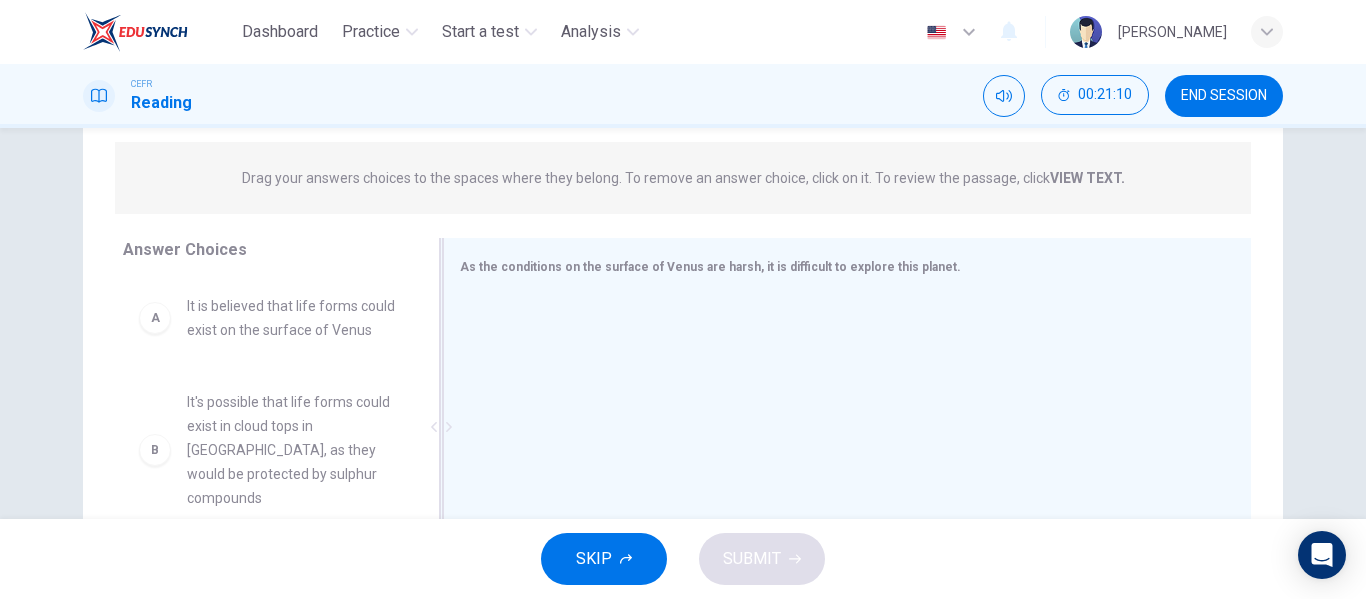 click on "VIEW TEXT." at bounding box center [1087, 178] 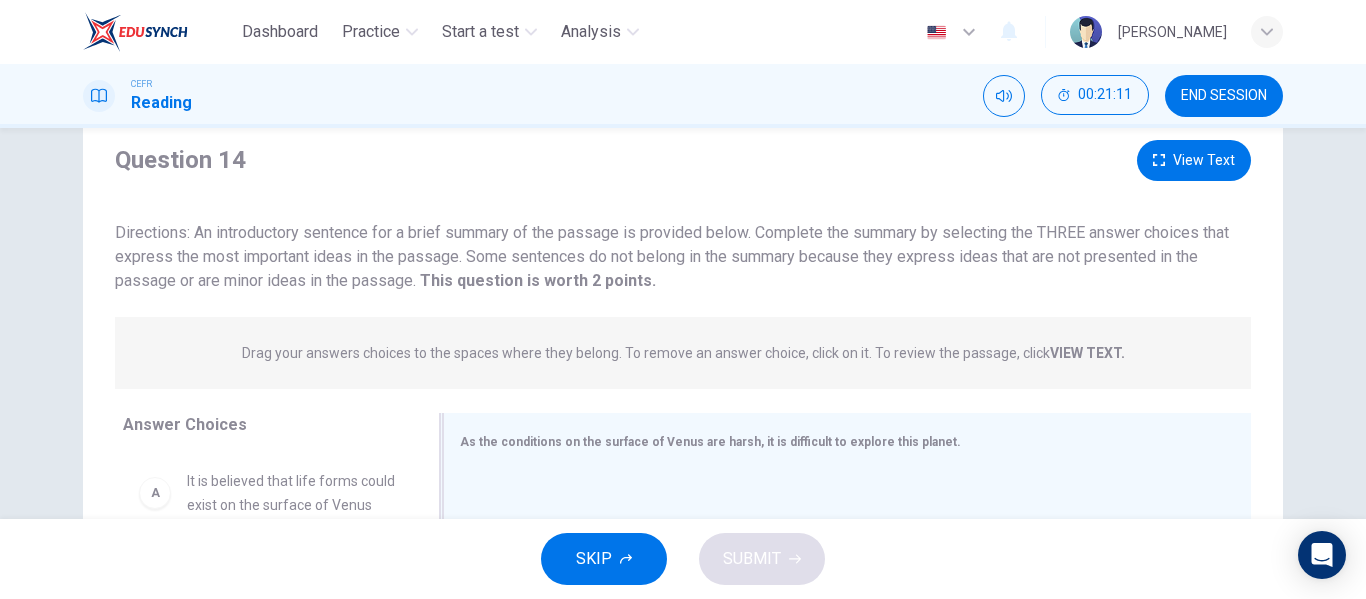 scroll, scrollTop: 0, scrollLeft: 0, axis: both 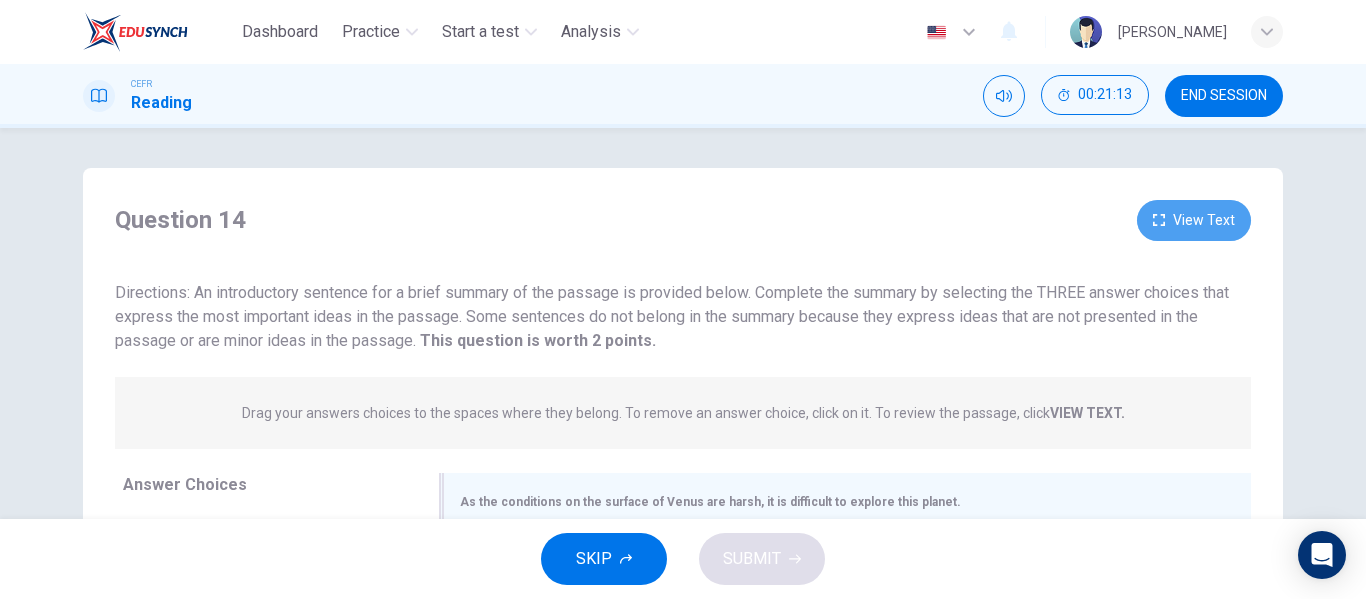 click on "View Text" at bounding box center (1194, 220) 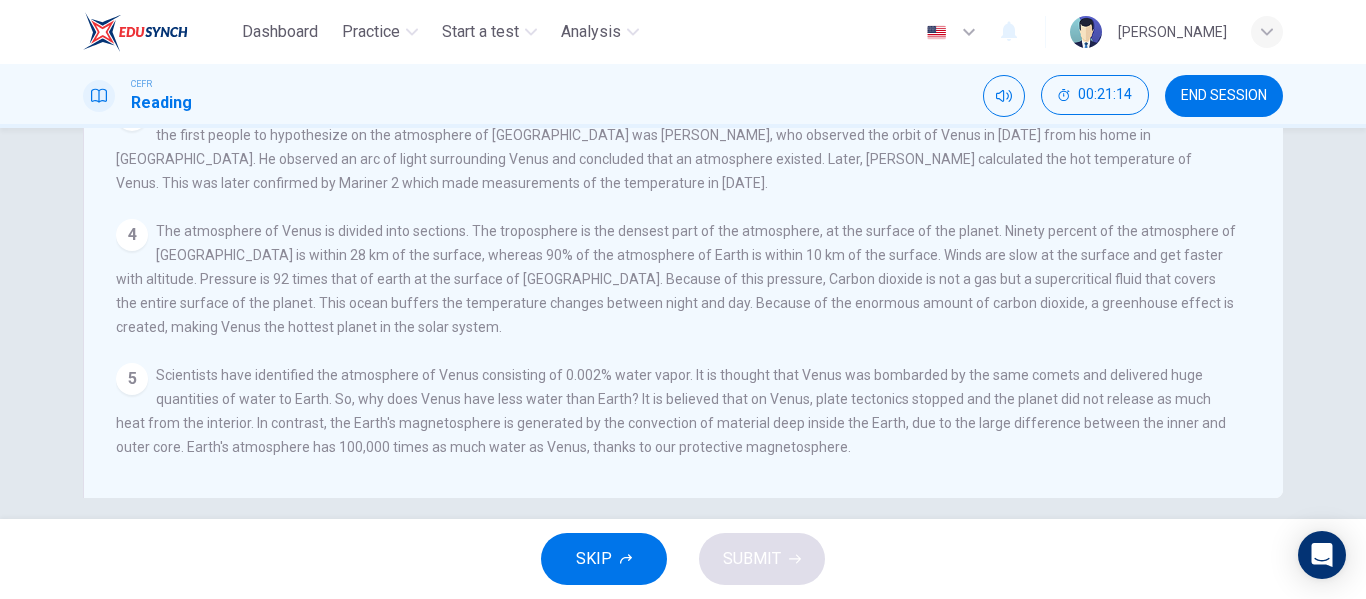 scroll, scrollTop: 357, scrollLeft: 0, axis: vertical 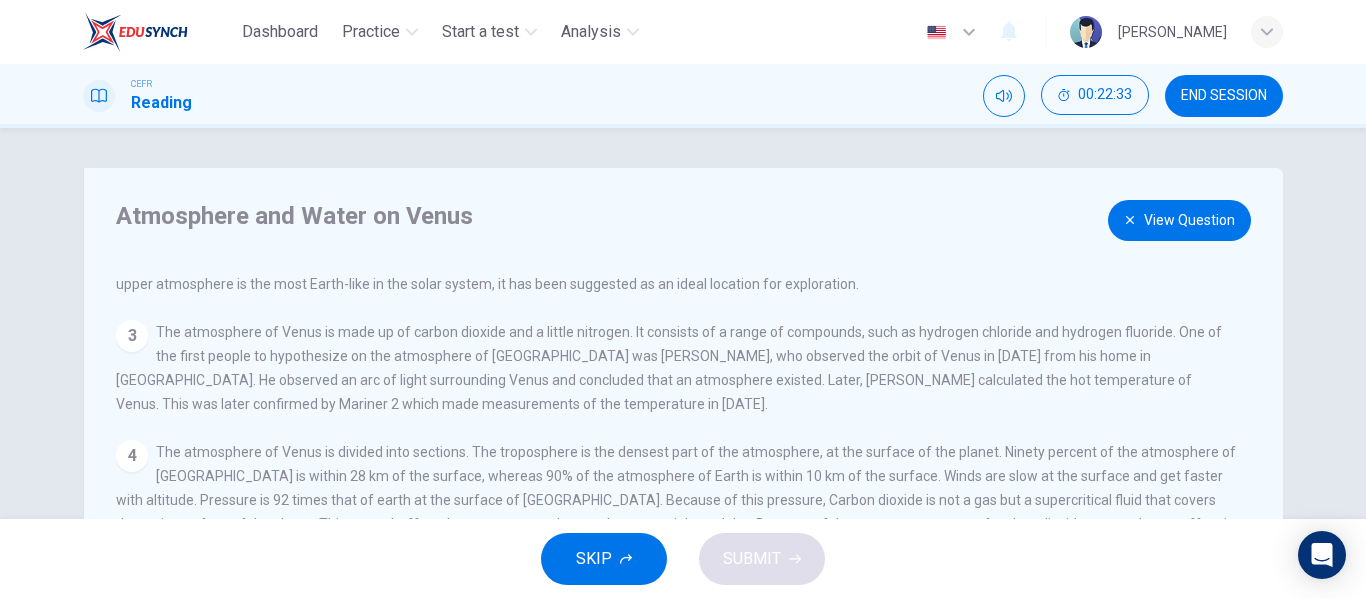click on "View Question" at bounding box center [1179, 220] 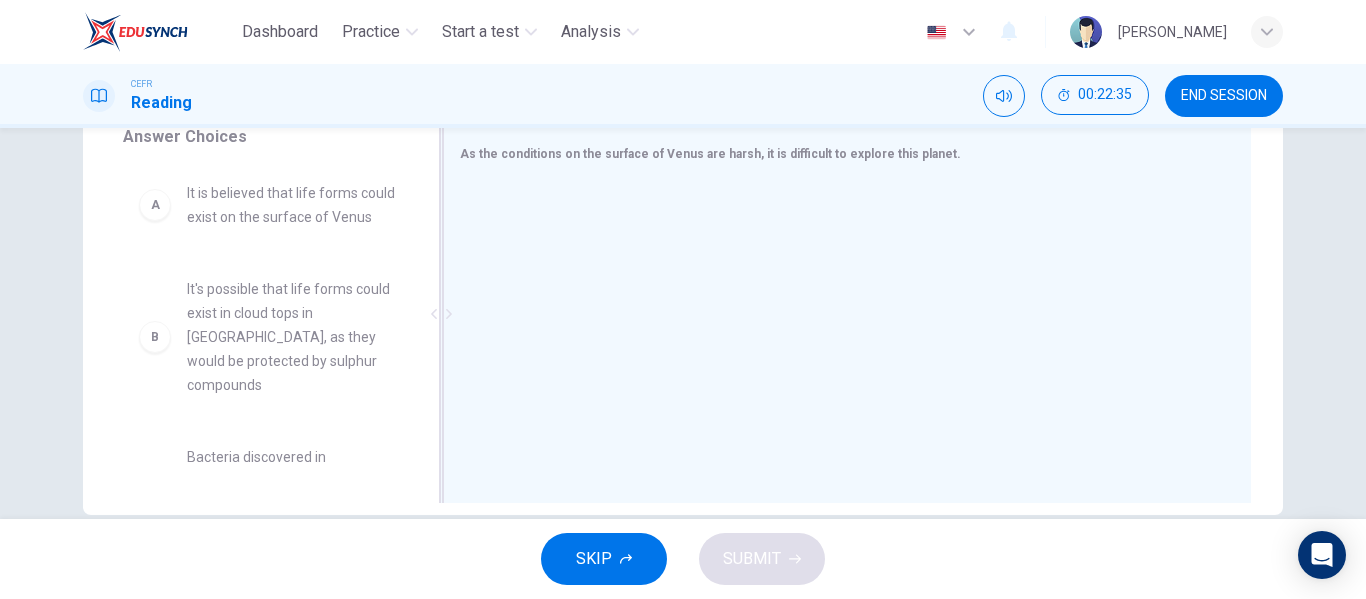 scroll, scrollTop: 361, scrollLeft: 0, axis: vertical 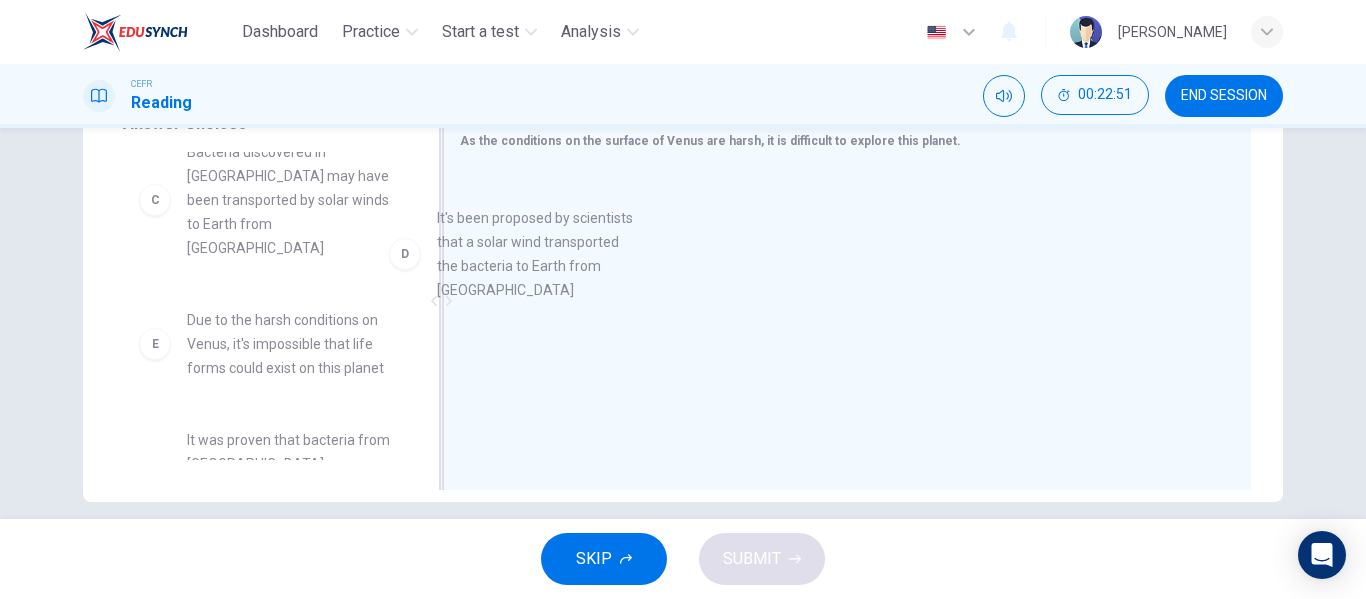 drag, startPoint x: 267, startPoint y: 372, endPoint x: 561, endPoint y: 257, distance: 315.6913 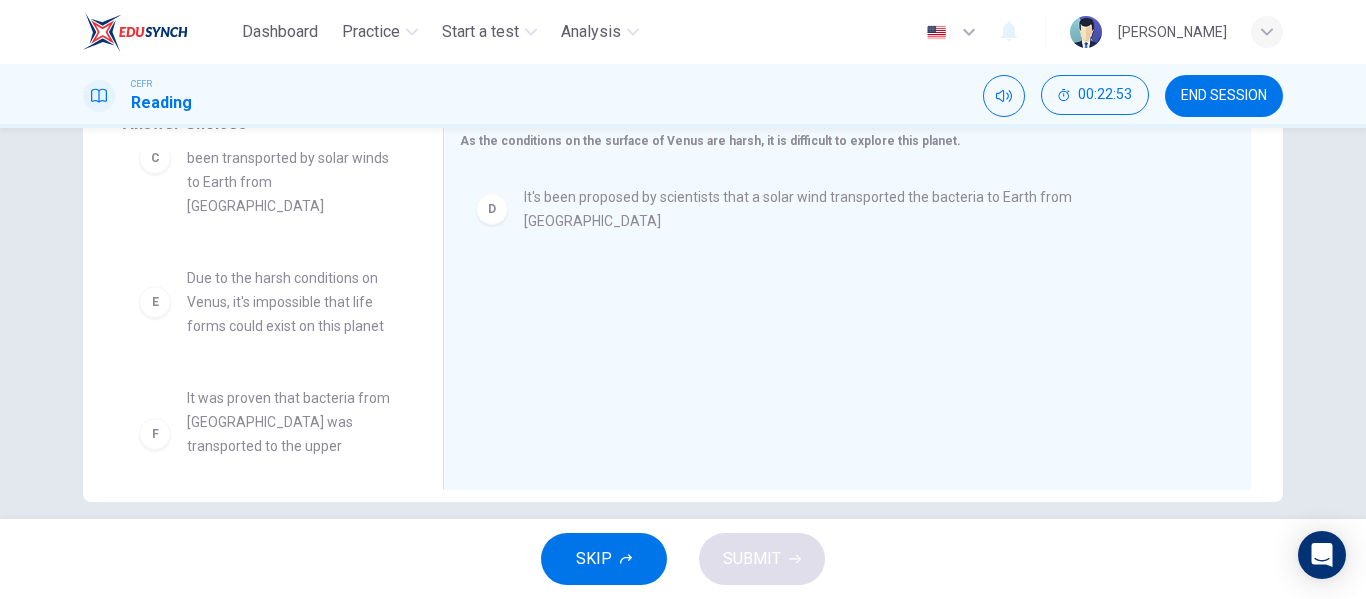 scroll, scrollTop: 348, scrollLeft: 0, axis: vertical 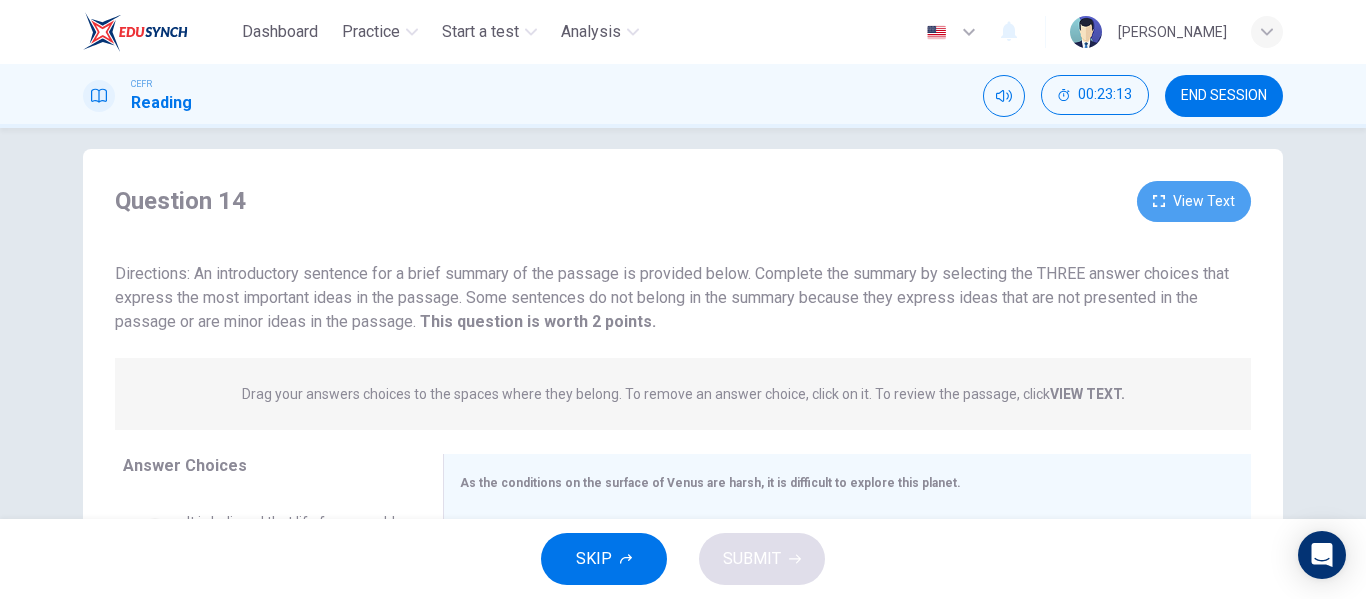 click on "View Text" at bounding box center (1194, 201) 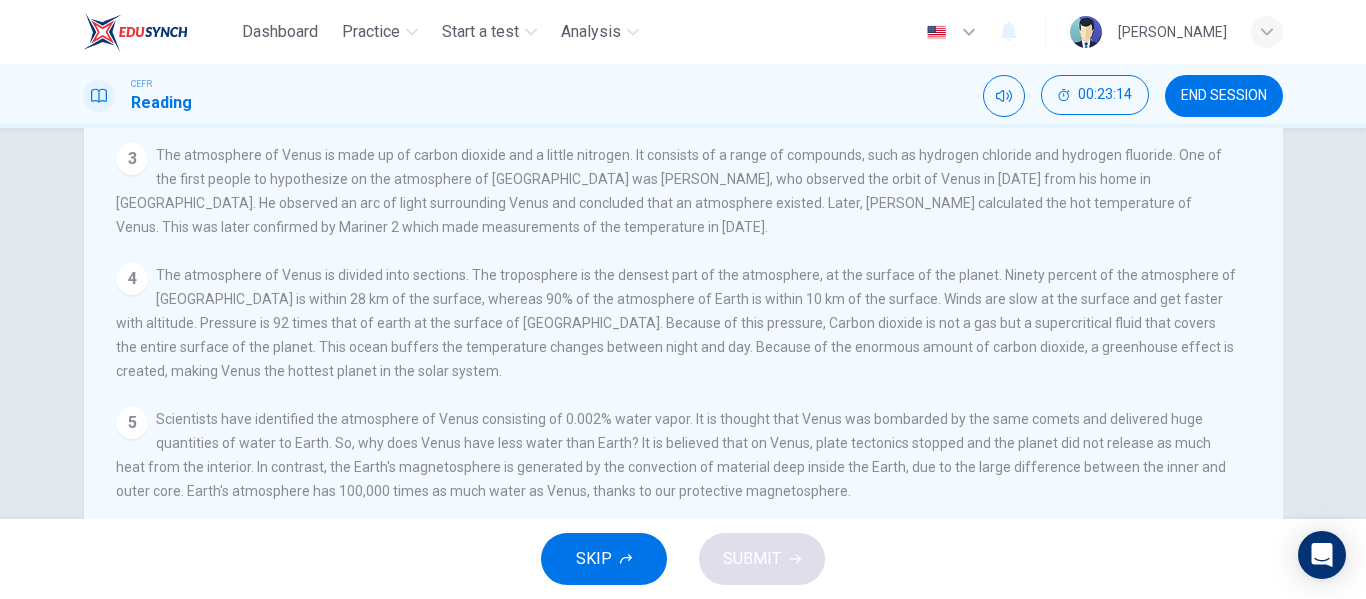 scroll, scrollTop: 356, scrollLeft: 0, axis: vertical 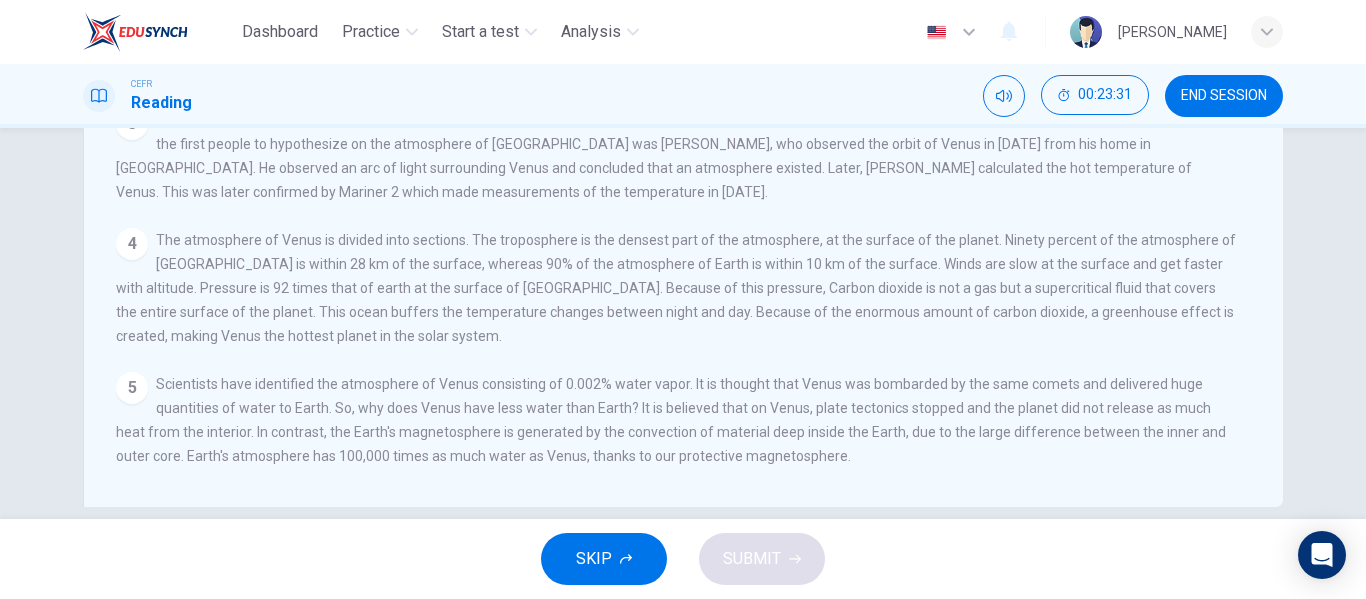 drag, startPoint x: 1245, startPoint y: 308, endPoint x: 1250, endPoint y: 326, distance: 18.681541 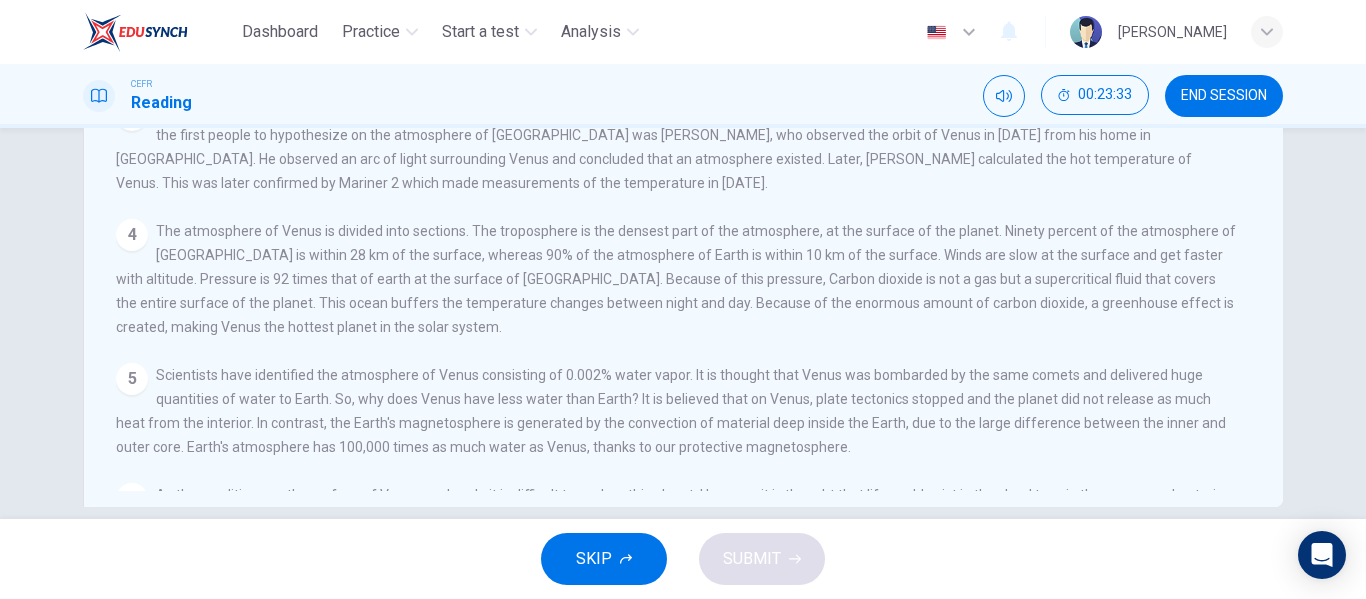 scroll, scrollTop: 0, scrollLeft: 0, axis: both 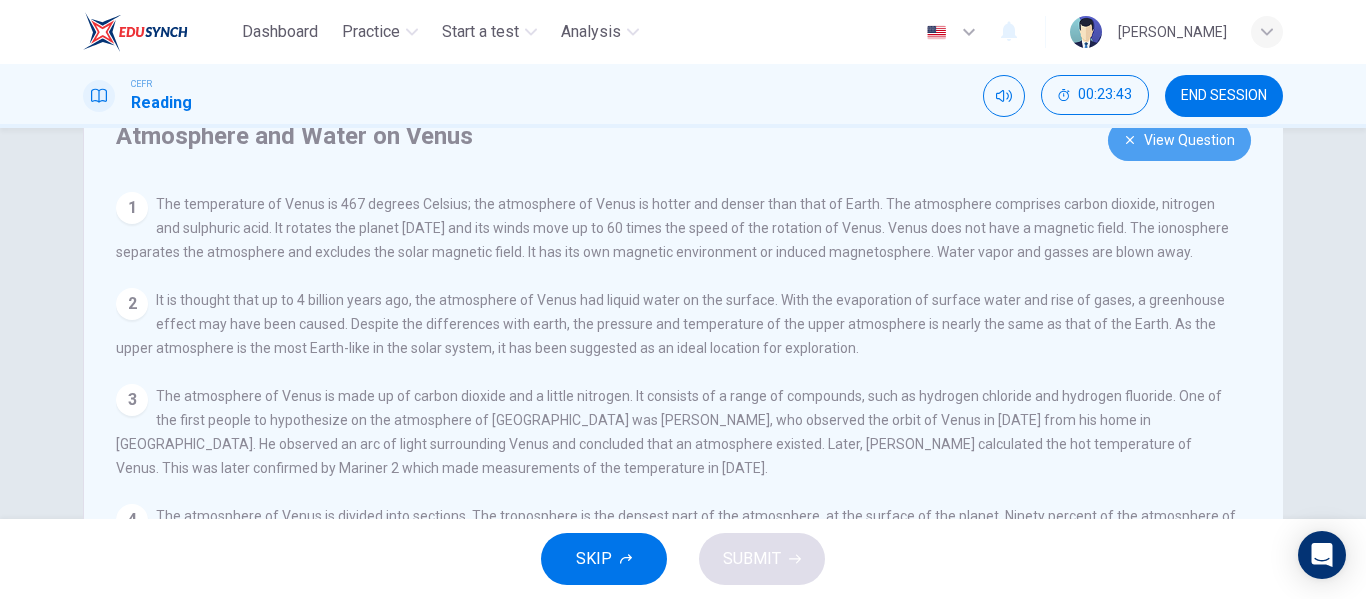 click on "View Question" at bounding box center (1179, 140) 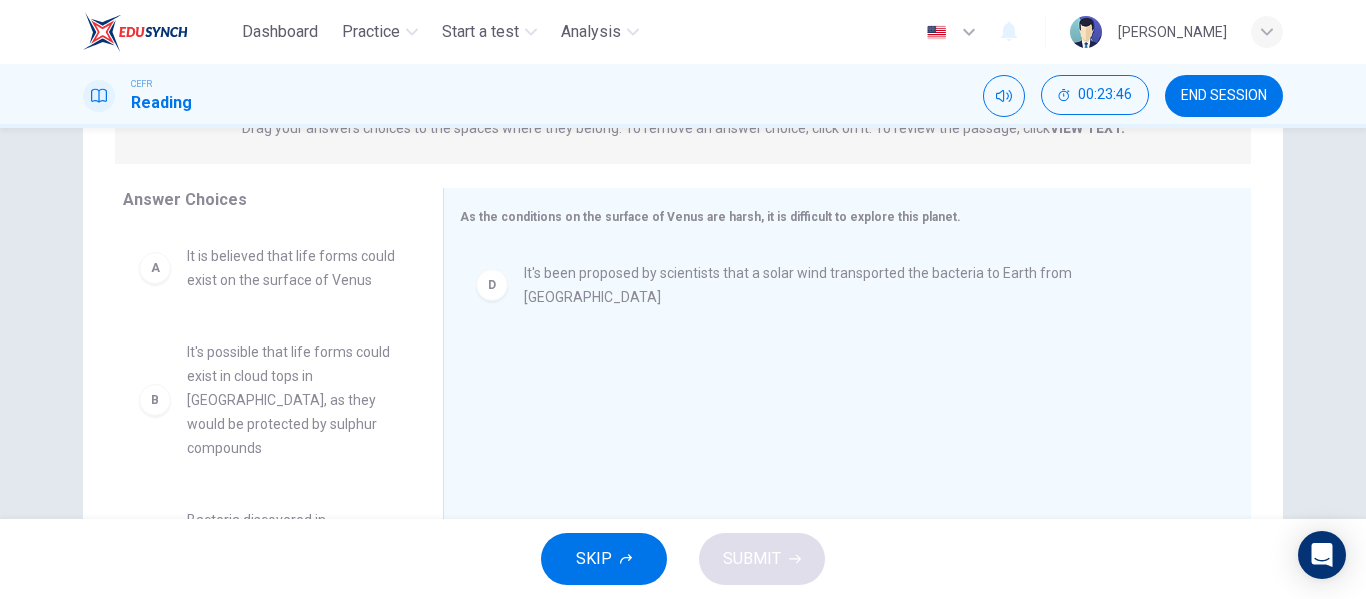 scroll, scrollTop: 278, scrollLeft: 0, axis: vertical 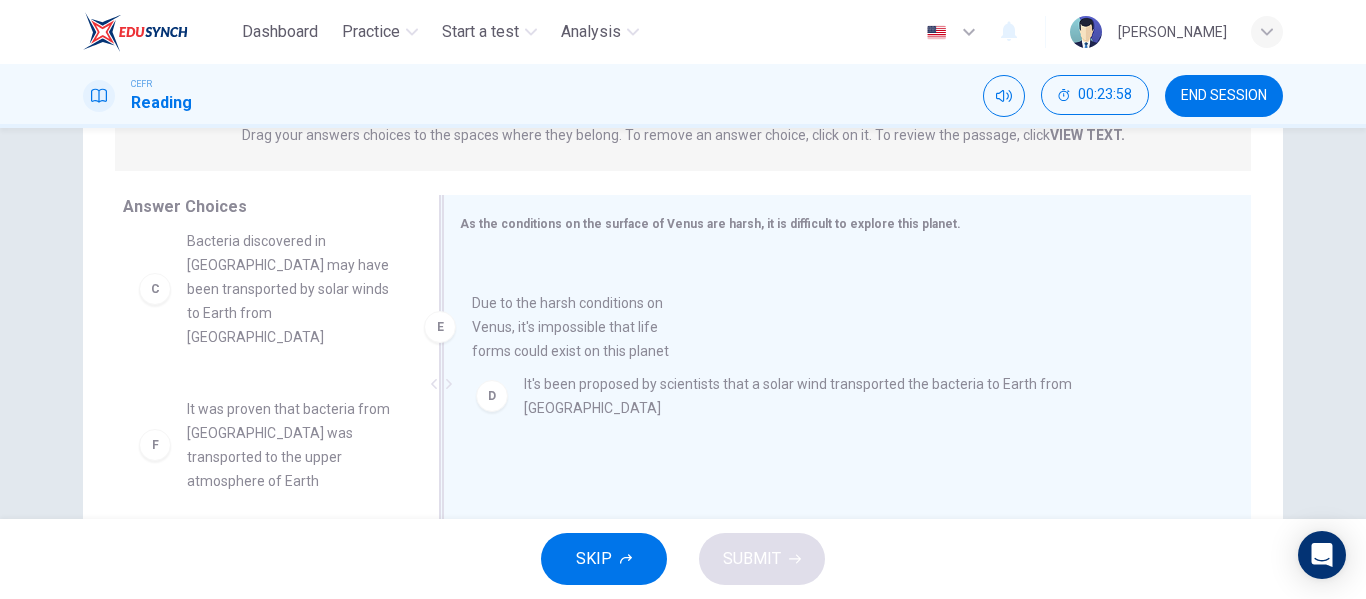 drag, startPoint x: 304, startPoint y: 435, endPoint x: 599, endPoint y: 328, distance: 313.80566 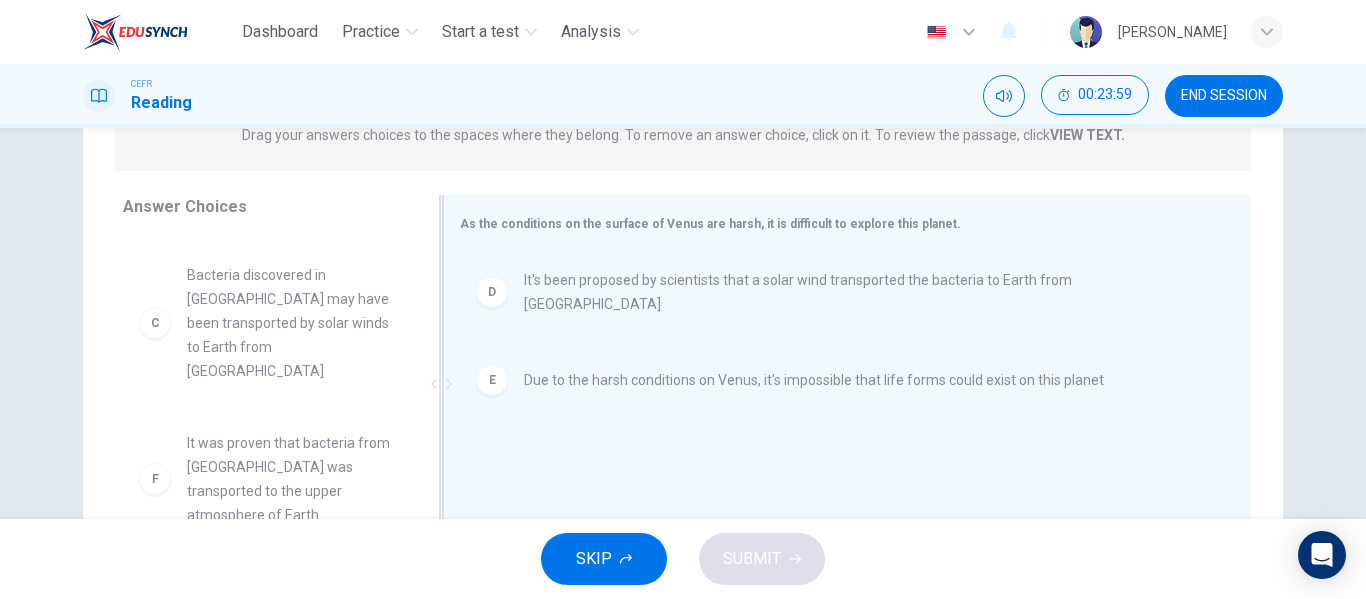 scroll, scrollTop: 228, scrollLeft: 0, axis: vertical 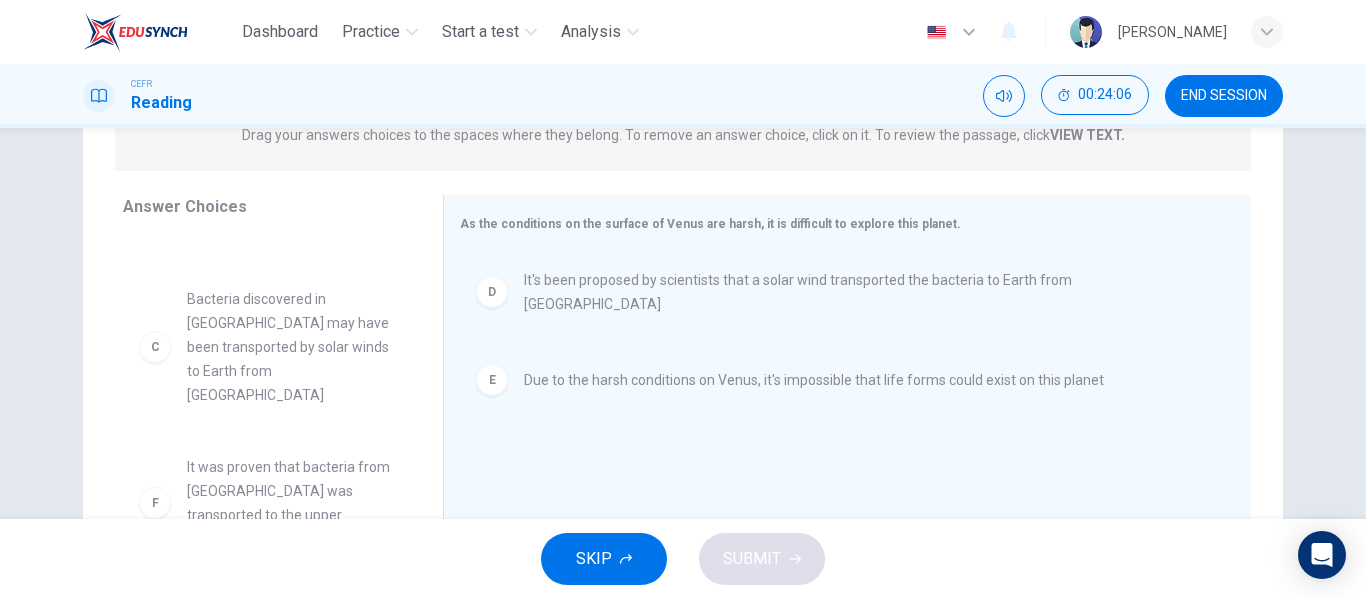 drag, startPoint x: 422, startPoint y: 424, endPoint x: 419, endPoint y: 388, distance: 36.124783 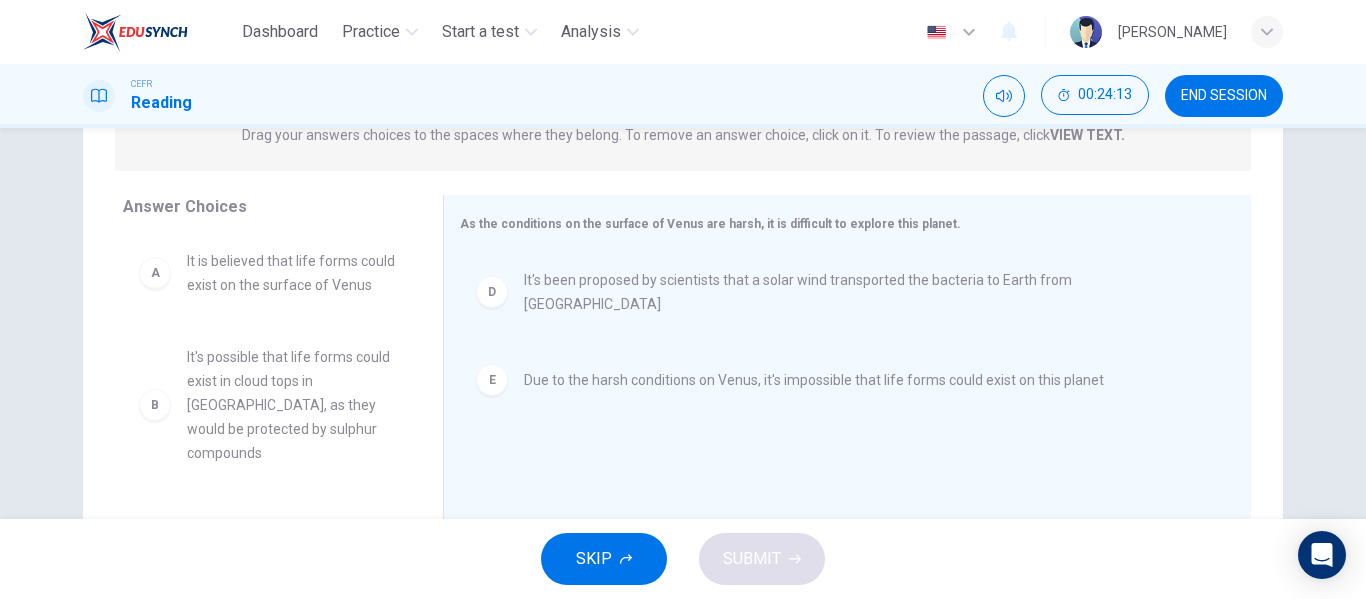 scroll, scrollTop: 0, scrollLeft: 0, axis: both 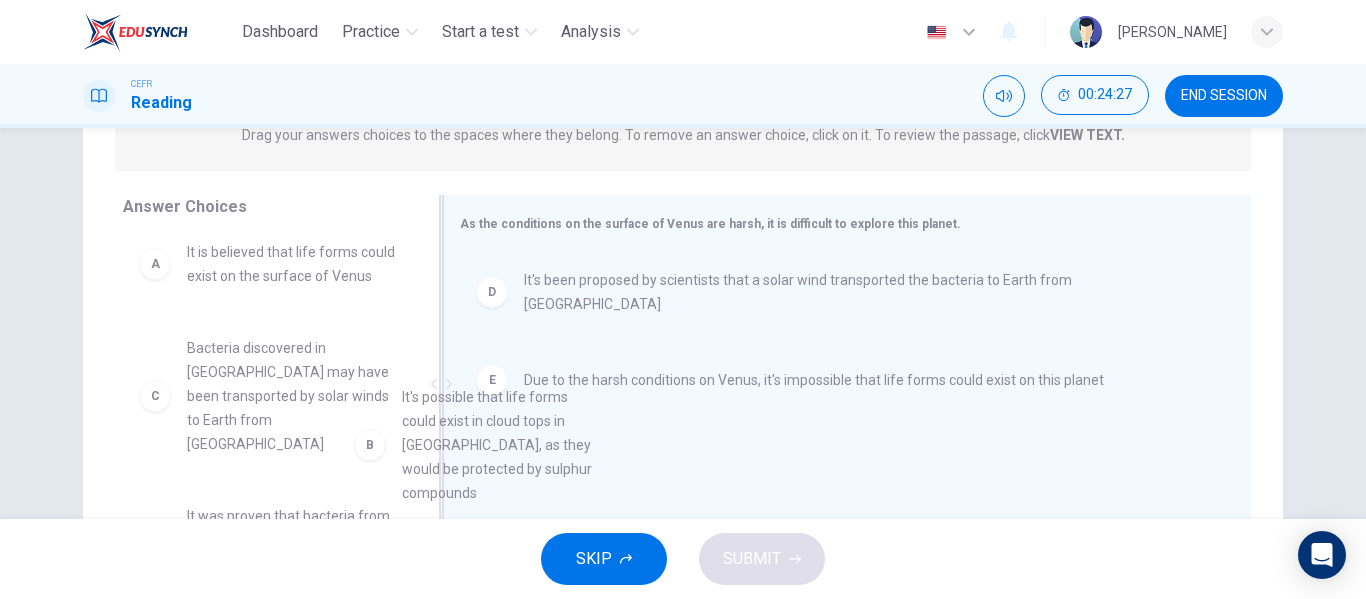 drag, startPoint x: 341, startPoint y: 419, endPoint x: 617, endPoint y: 436, distance: 276.52304 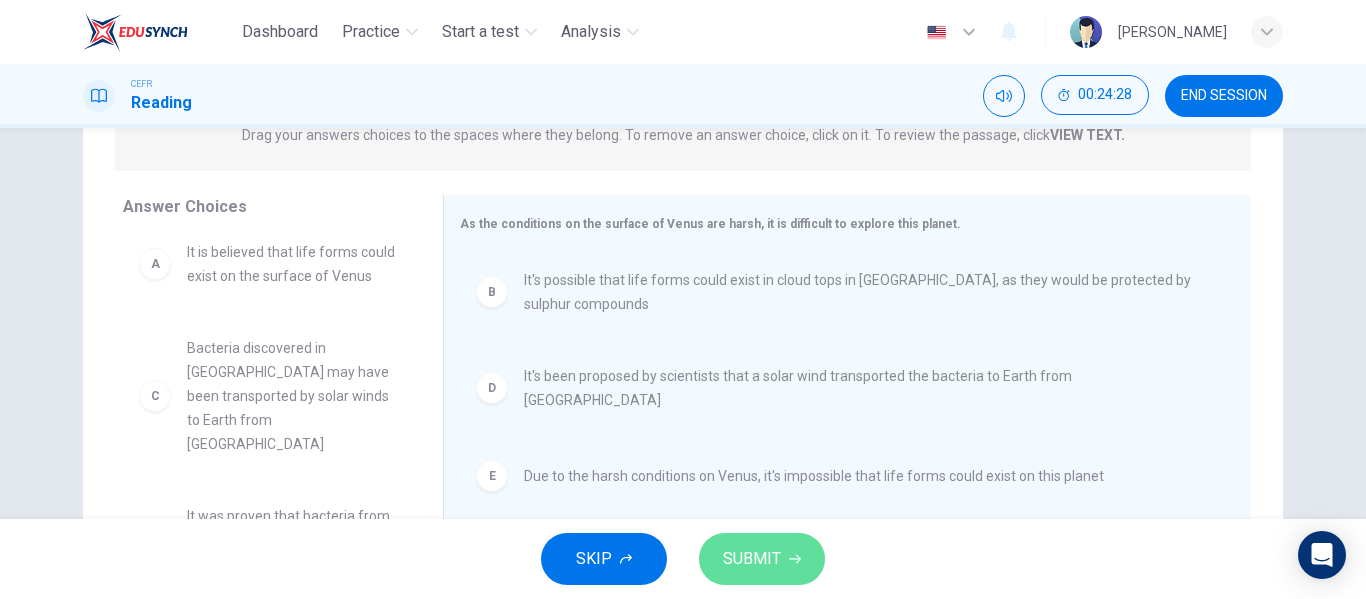 click on "SUBMIT" at bounding box center (762, 559) 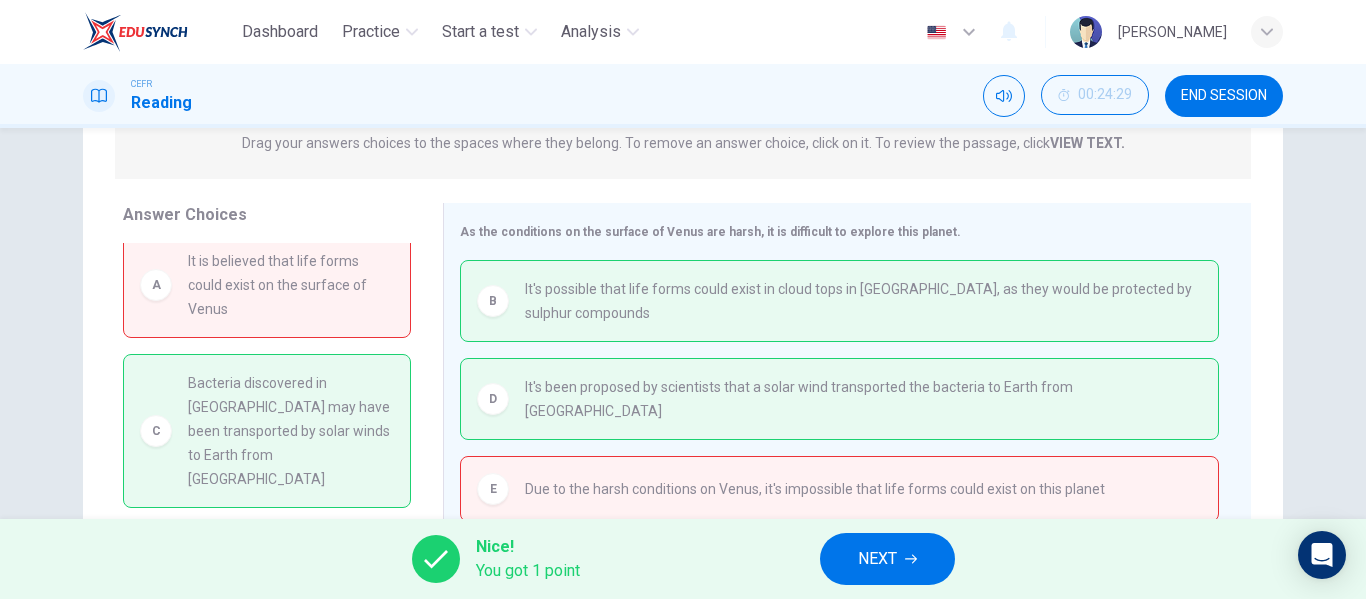 scroll, scrollTop: 384, scrollLeft: 0, axis: vertical 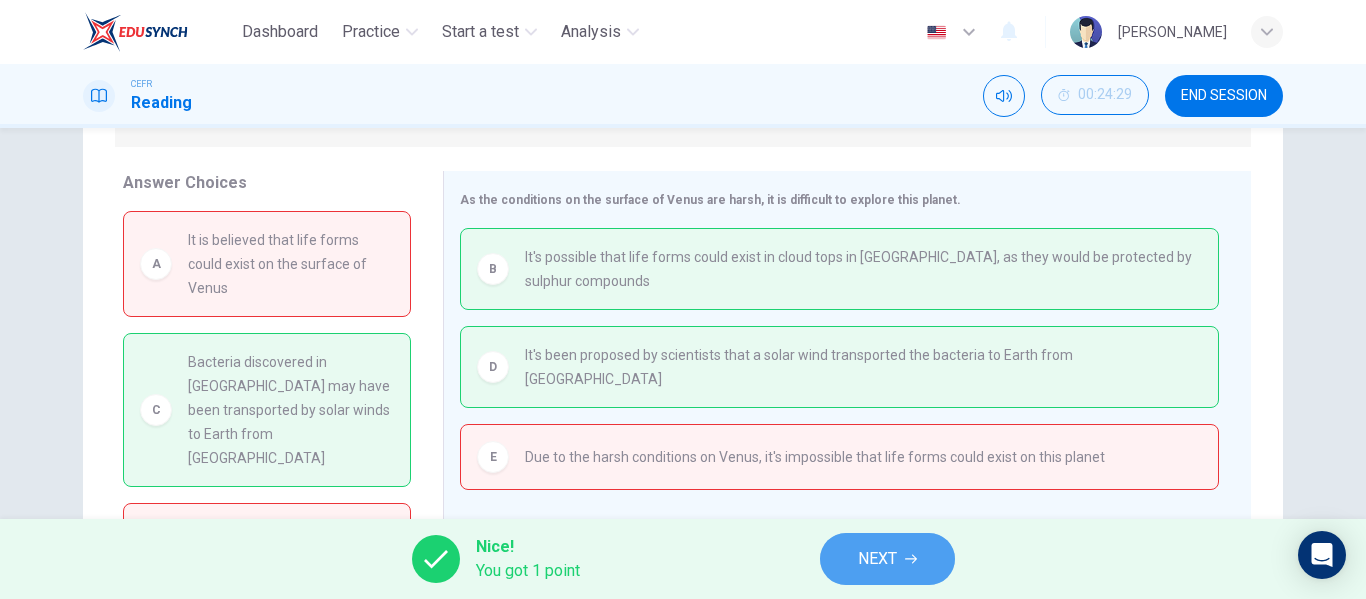 click on "NEXT" at bounding box center [877, 559] 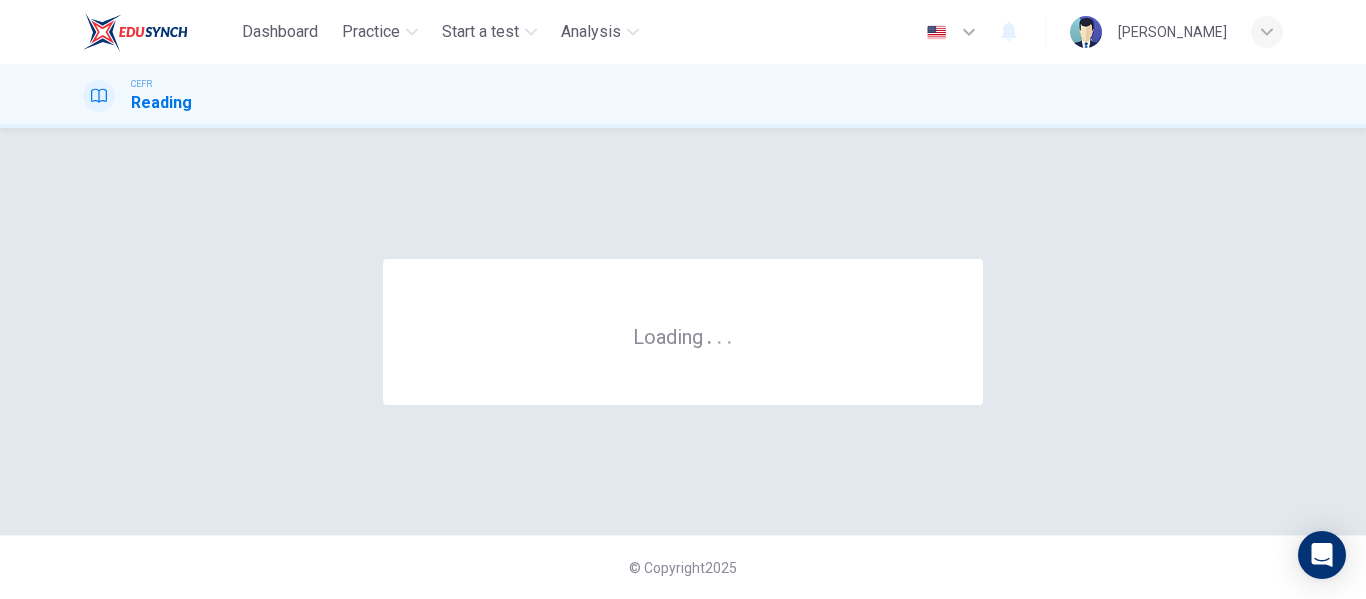 scroll, scrollTop: 0, scrollLeft: 0, axis: both 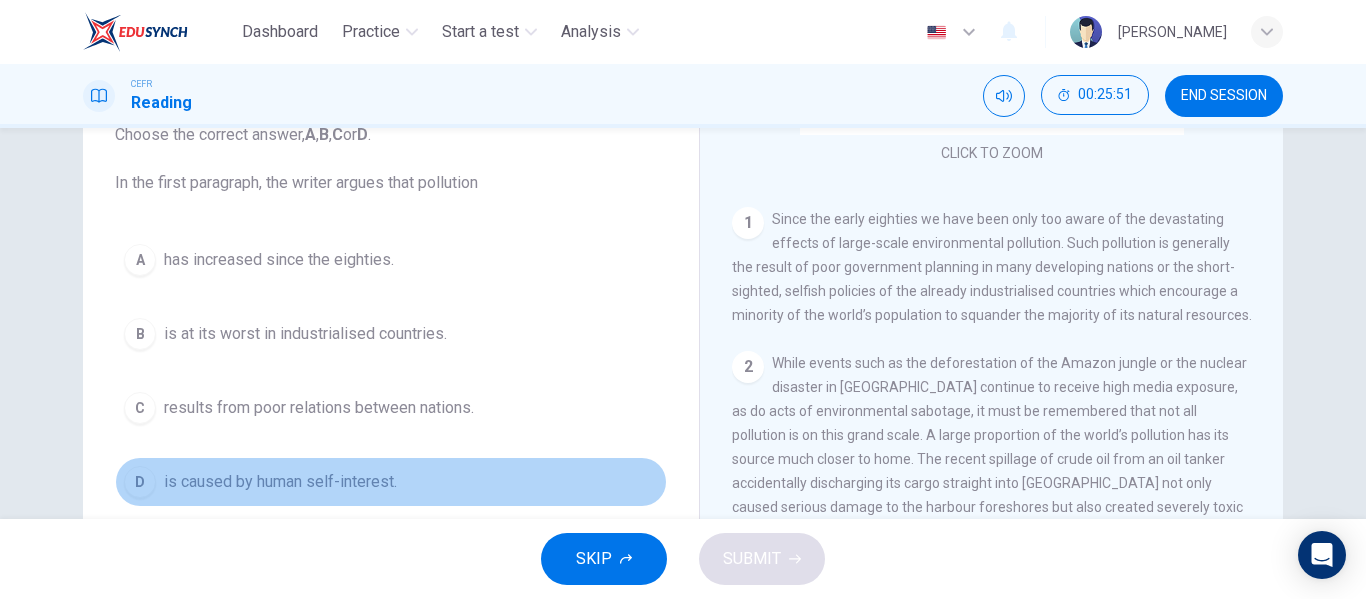 click on "D" at bounding box center [140, 482] 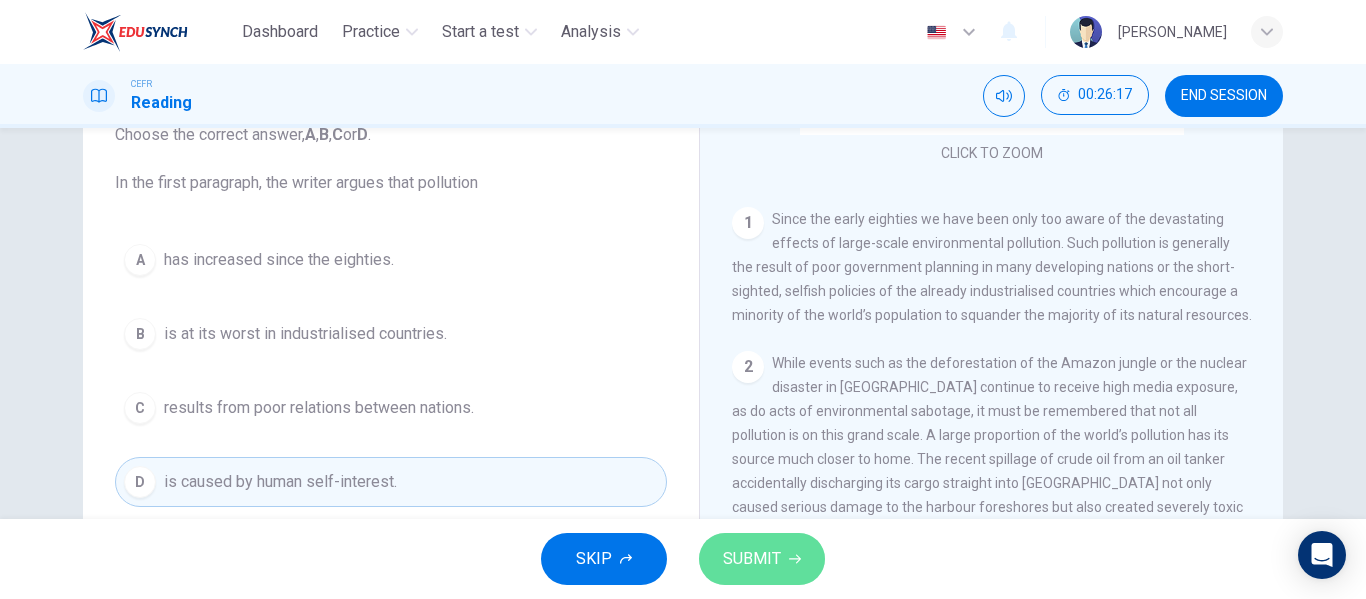 click on "SUBMIT" at bounding box center [762, 559] 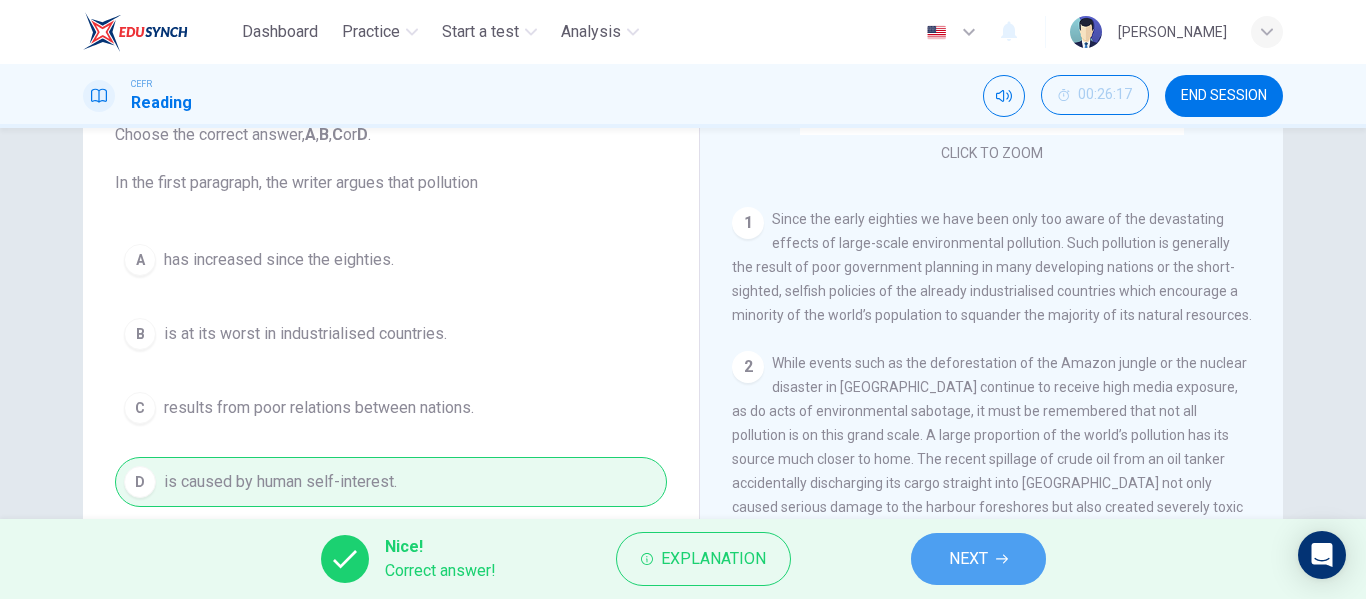 click on "NEXT" at bounding box center (978, 559) 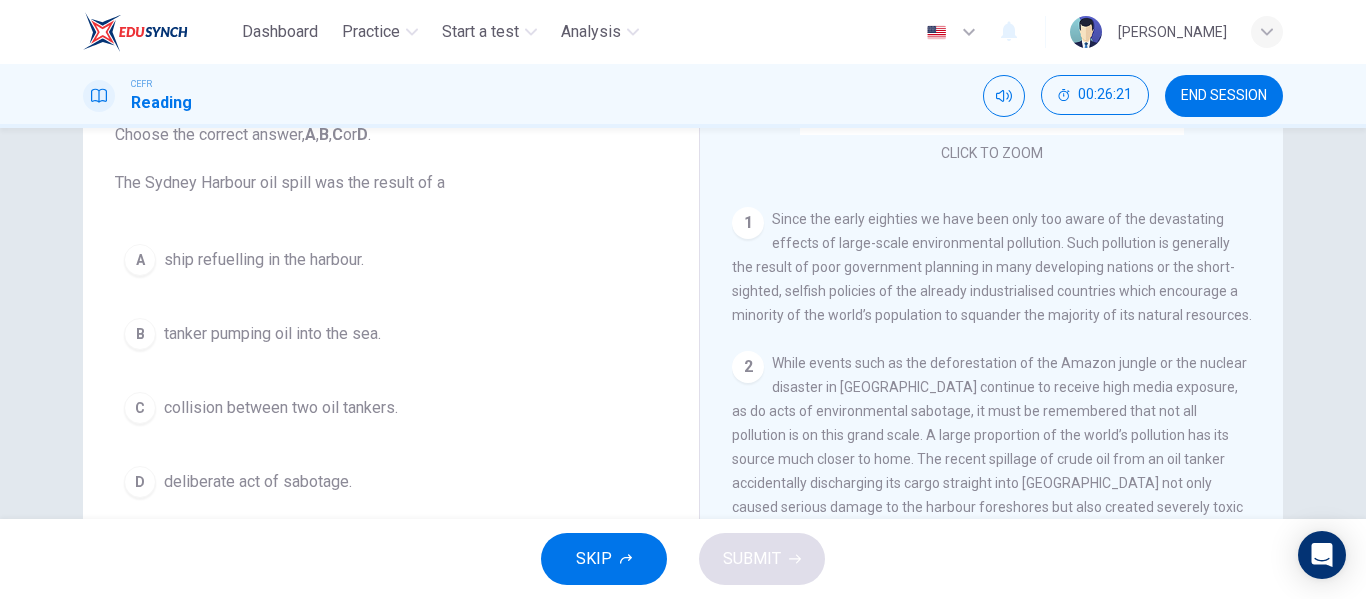 click on "CLICK TO ZOOM Click to Zoom 1 Since the early eighties we have been only too aware of the devastating effects of large-scale environmental pollution. Such pollution is generally the result of poor government planning in many developing nations or the short-sighted, selfish policies of the already industrialised countries which encourage a minority of the world’s population to squander the majority of its natural resources. 2 3 4 The latest study, conducted by two environmental engineers, [PERSON_NAME] and [PERSON_NAME], of the [GEOGRAPHIC_DATA][US_STATE] in [GEOGRAPHIC_DATA], and published in Environmental Science and Technology, suggests that it is the process of keeping clean that may be making indoor pollution worse. The researchers found that baths, showers, dishwashers and washing machines can all be significant sources of indoor pollution, because they extract trace amounts of chemicals from the water that they use and transfer them to the air. 5 6 7 8 9 10" at bounding box center [1005, 418] 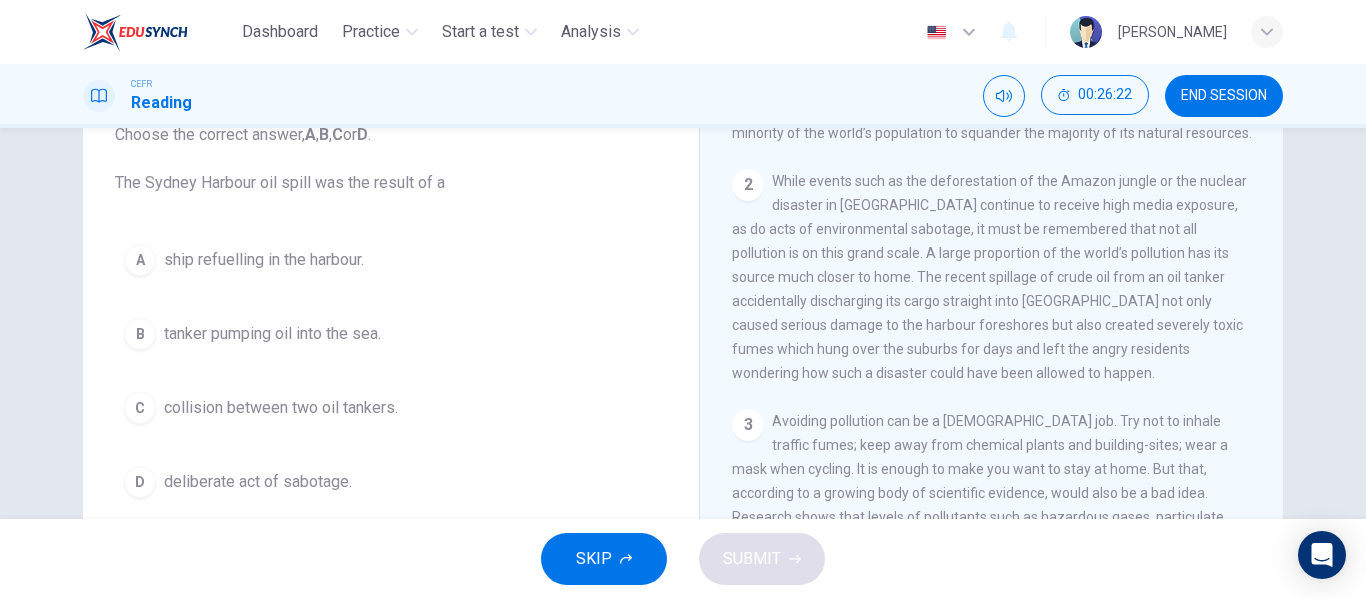 scroll, scrollTop: 507, scrollLeft: 0, axis: vertical 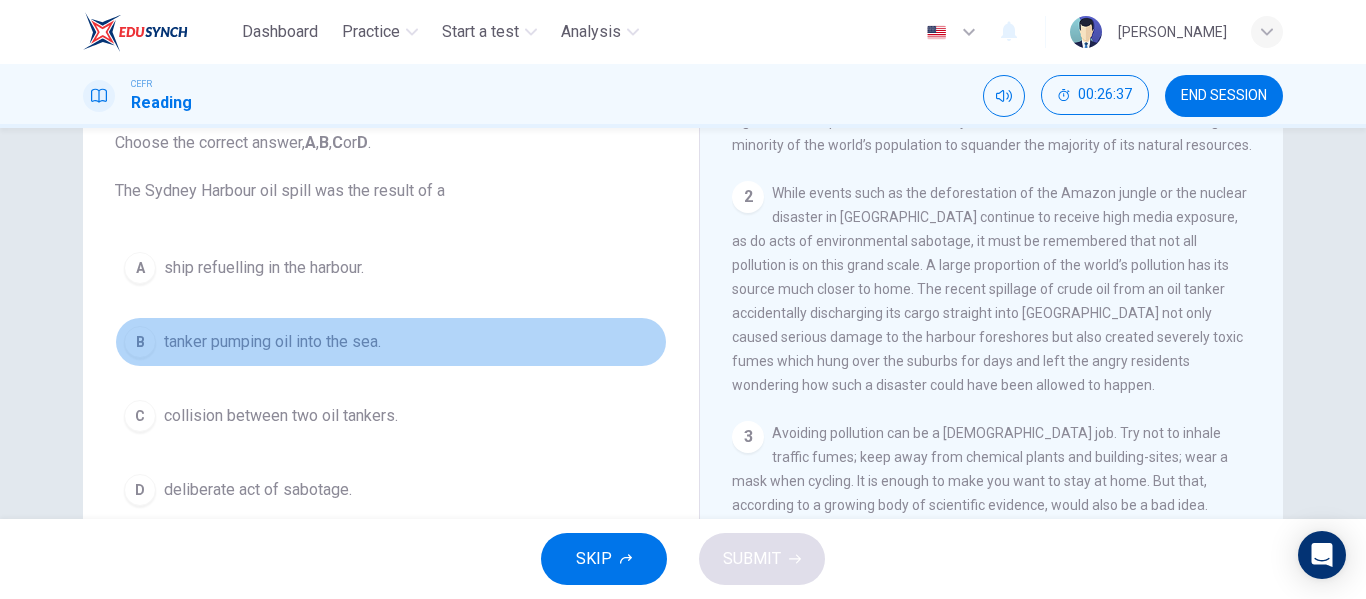 click on "B" at bounding box center (140, 342) 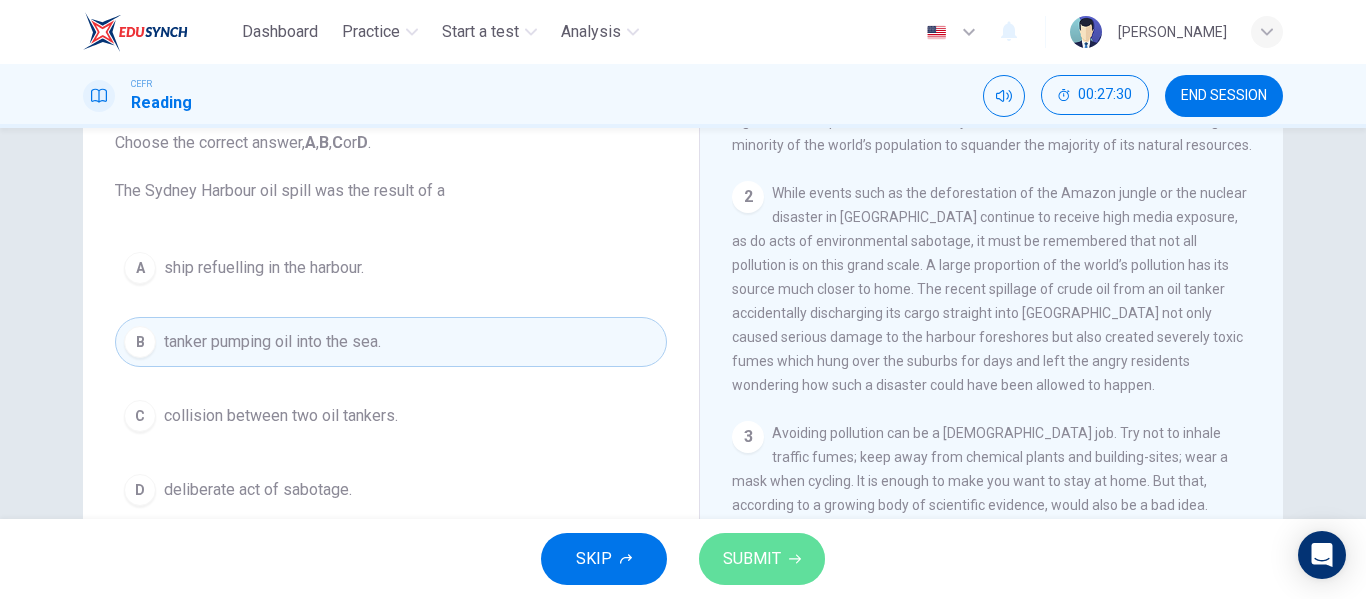 click on "SUBMIT" at bounding box center [752, 559] 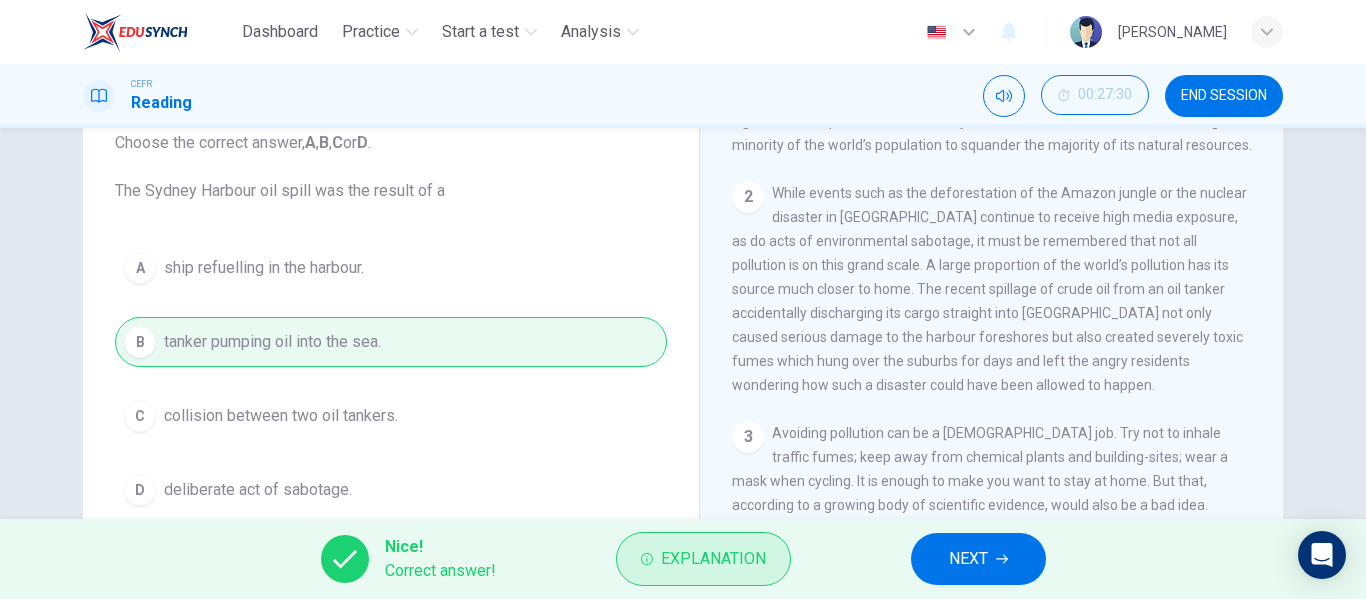 click on "Explanation" at bounding box center [713, 559] 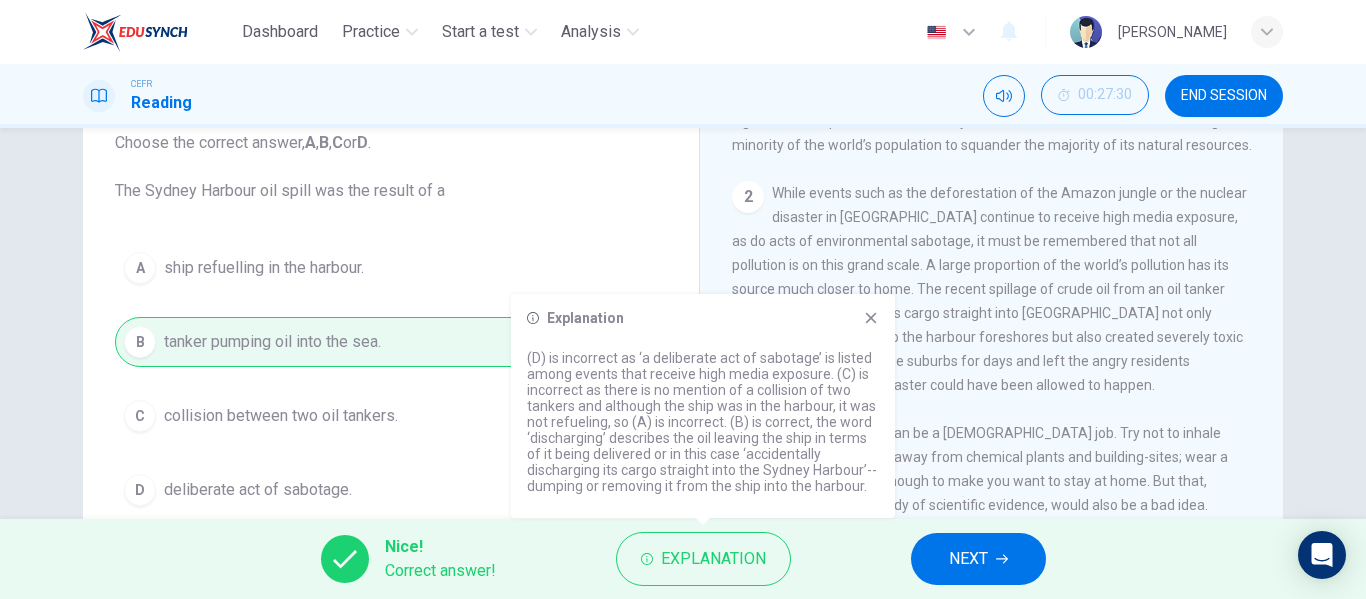 click on "2 While events such as the deforestation of the Amazon jungle or the nuclear disaster in [GEOGRAPHIC_DATA] continue to receive high media exposure, as do acts of environmental sabotage, it must be remembered that not all pollution is on this grand scale. A large proportion of the world’s pollution has its source much closer to home. The recent spillage of crude oil from an oil tanker accidentally discharging its cargo straight into [GEOGRAPHIC_DATA] not only caused serious damage to the harbour foreshores but also created severely toxic fumes which hung over the suburbs for days and left the angry residents wondering how such a disaster could have been allowed to happen." at bounding box center (992, 289) 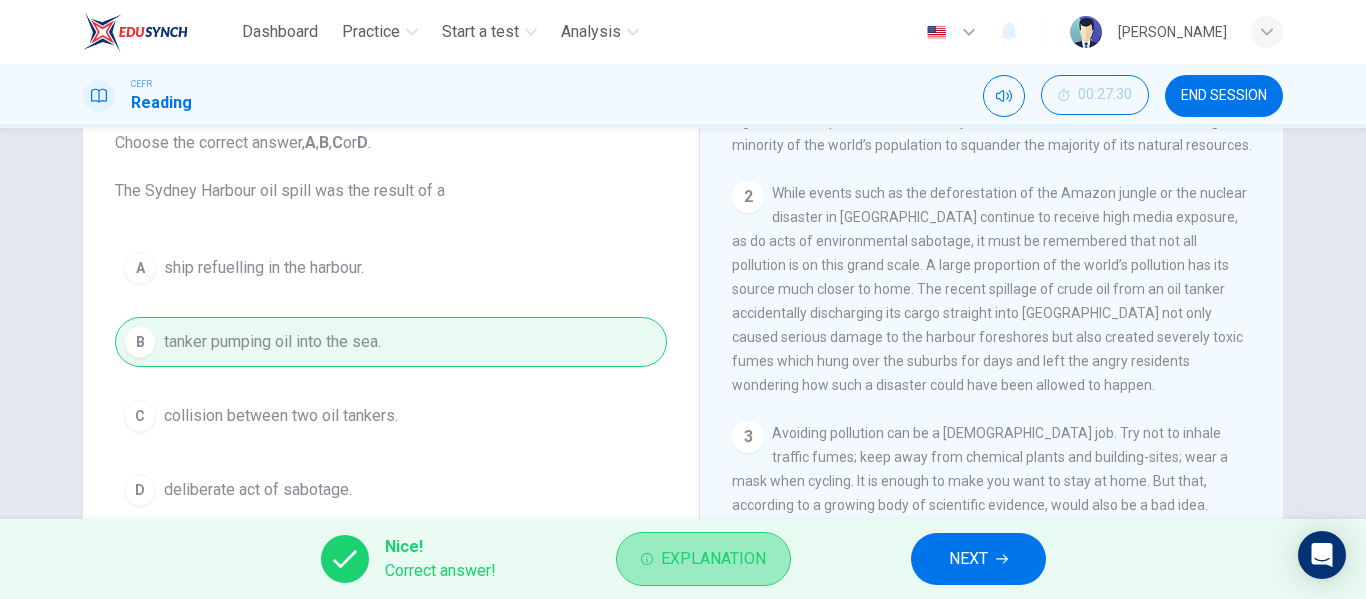click on "Explanation" at bounding box center [713, 559] 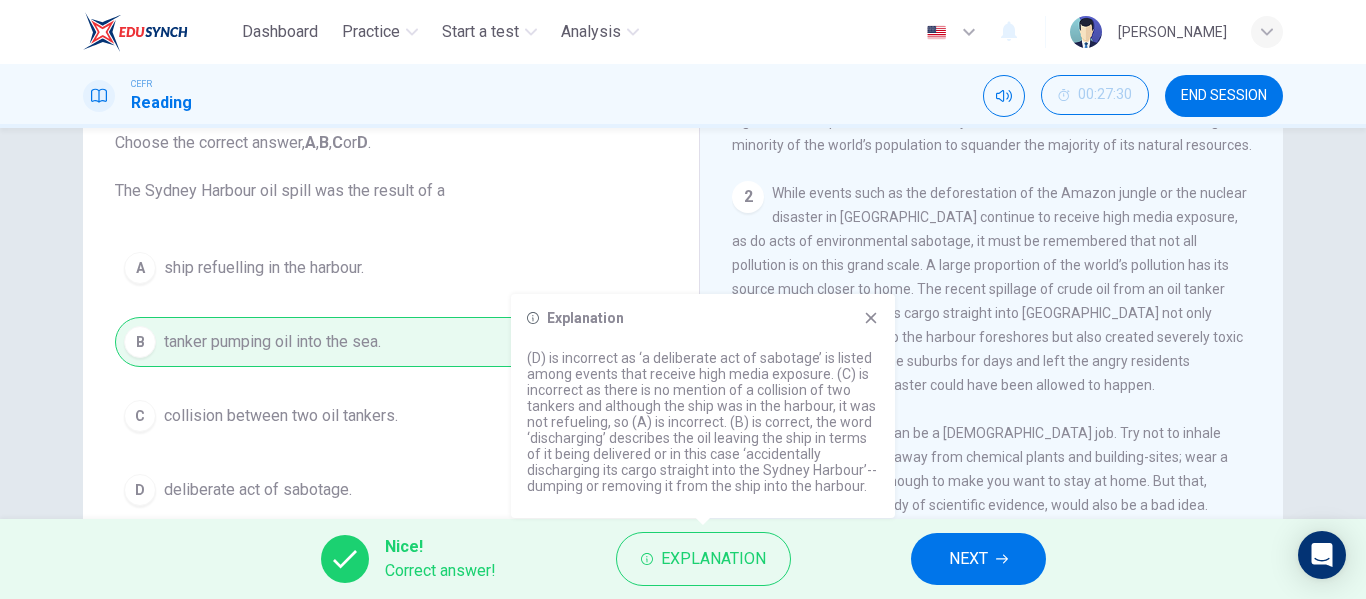 click on "2 While events such as the deforestation of the Amazon jungle or the nuclear disaster in [GEOGRAPHIC_DATA] continue to receive high media exposure, as do acts of environmental sabotage, it must be remembered that not all pollution is on this grand scale. A large proportion of the world’s pollution has its source much closer to home. The recent spillage of crude oil from an oil tanker accidentally discharging its cargo straight into [GEOGRAPHIC_DATA] not only caused serious damage to the harbour foreshores but also created severely toxic fumes which hung over the suburbs for days and left the angry residents wondering how such a disaster could have been allowed to happen." at bounding box center [992, 289] 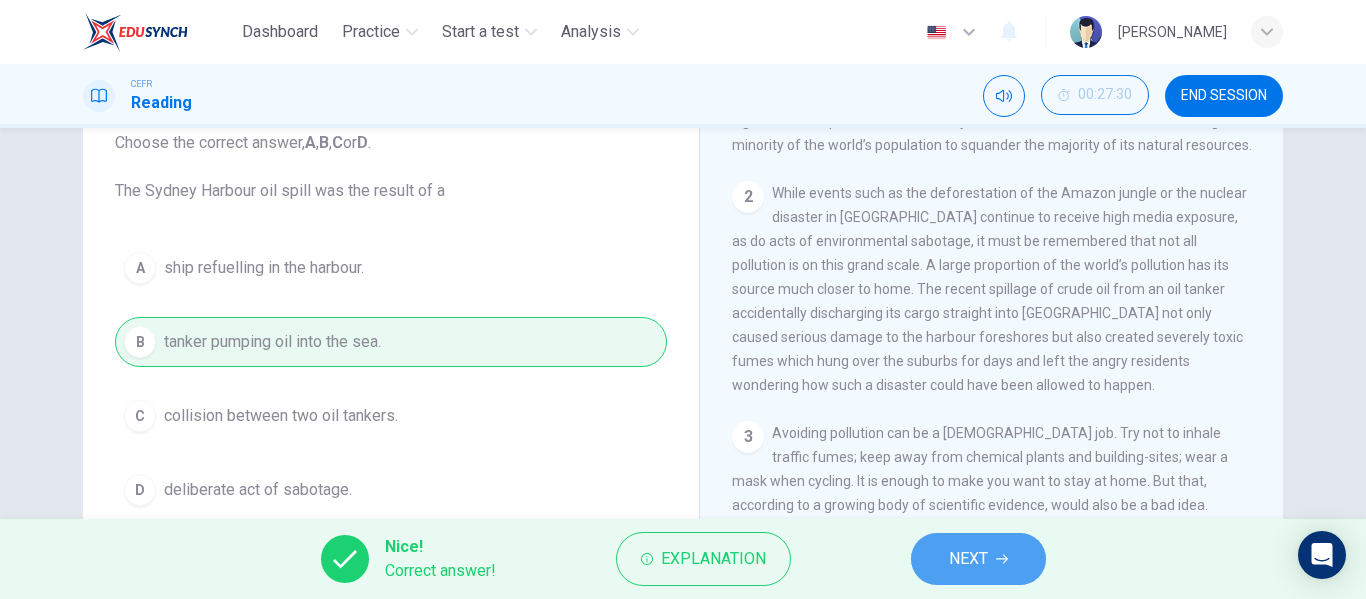 click on "NEXT" at bounding box center [978, 559] 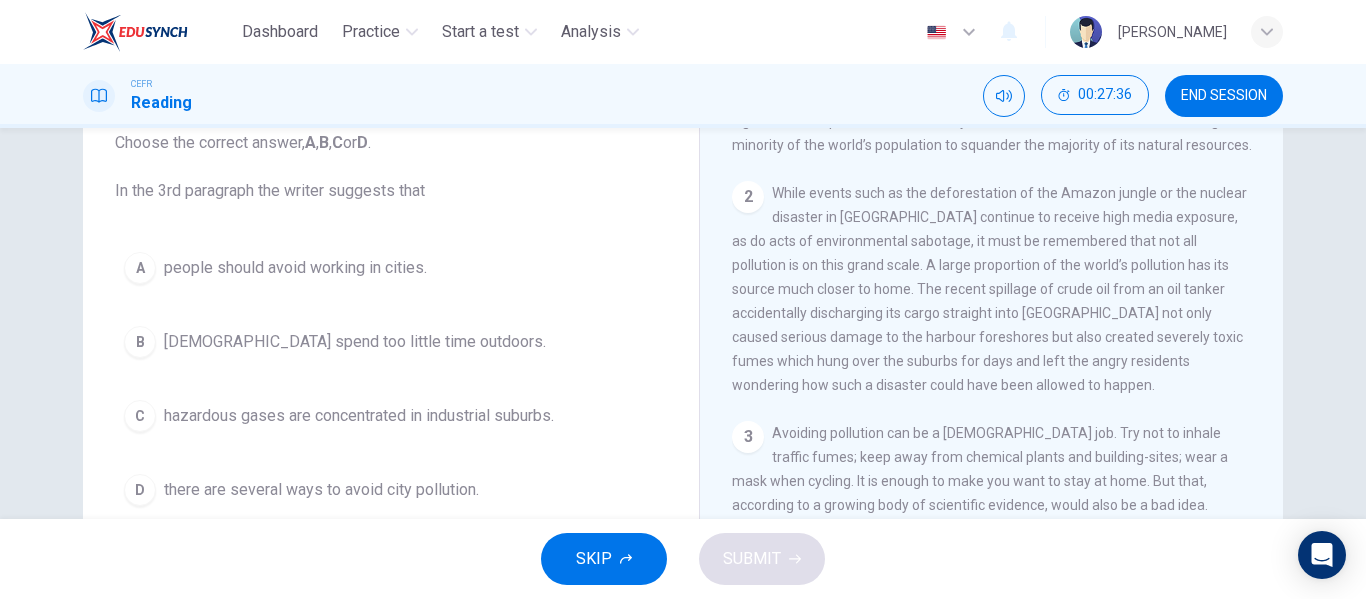 scroll, scrollTop: 156, scrollLeft: 0, axis: vertical 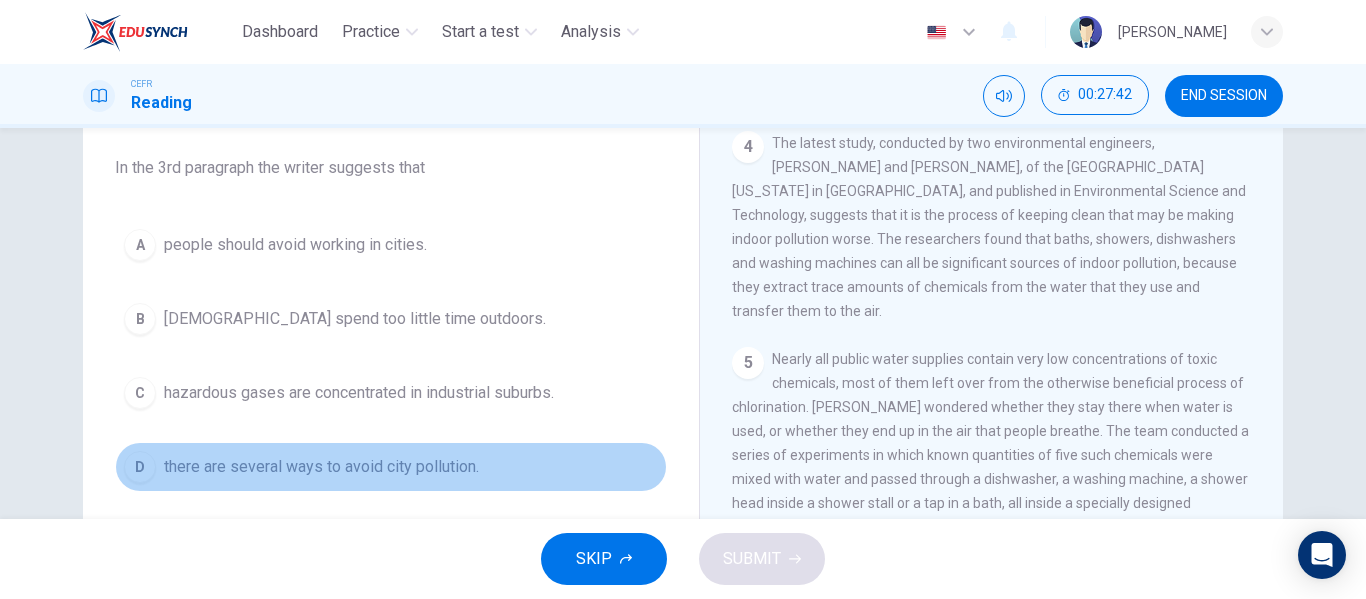 click on "D there are several ways to avoid city pollution." at bounding box center (391, 467) 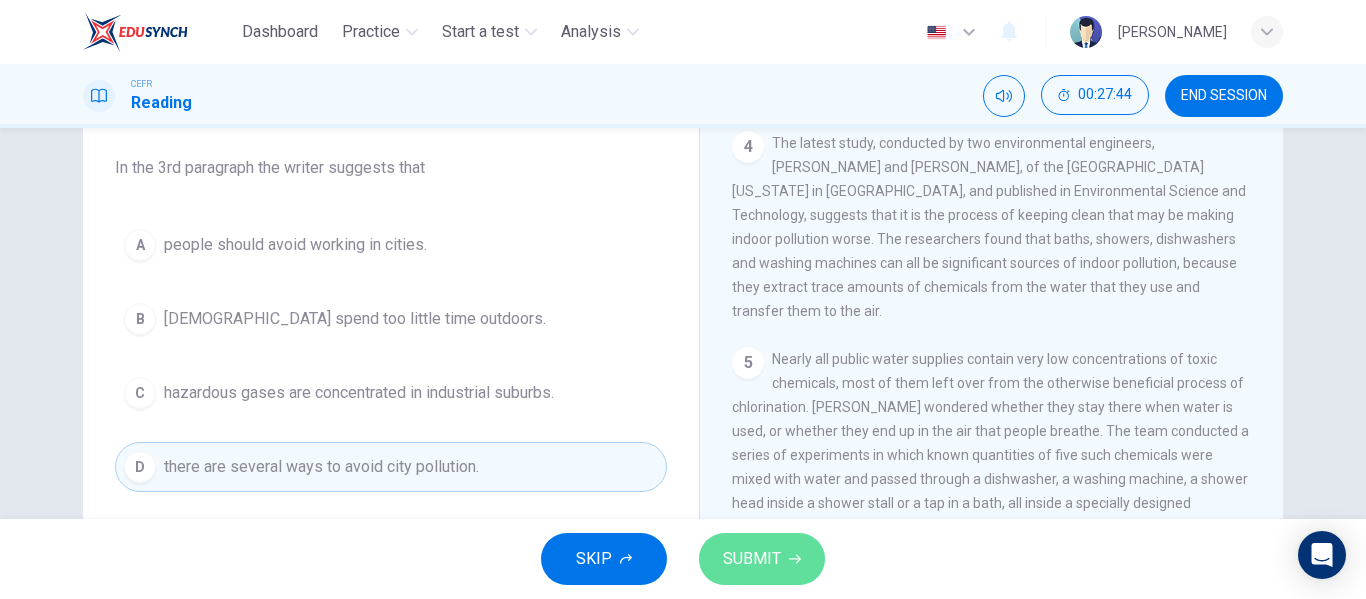 click on "SUBMIT" at bounding box center (762, 559) 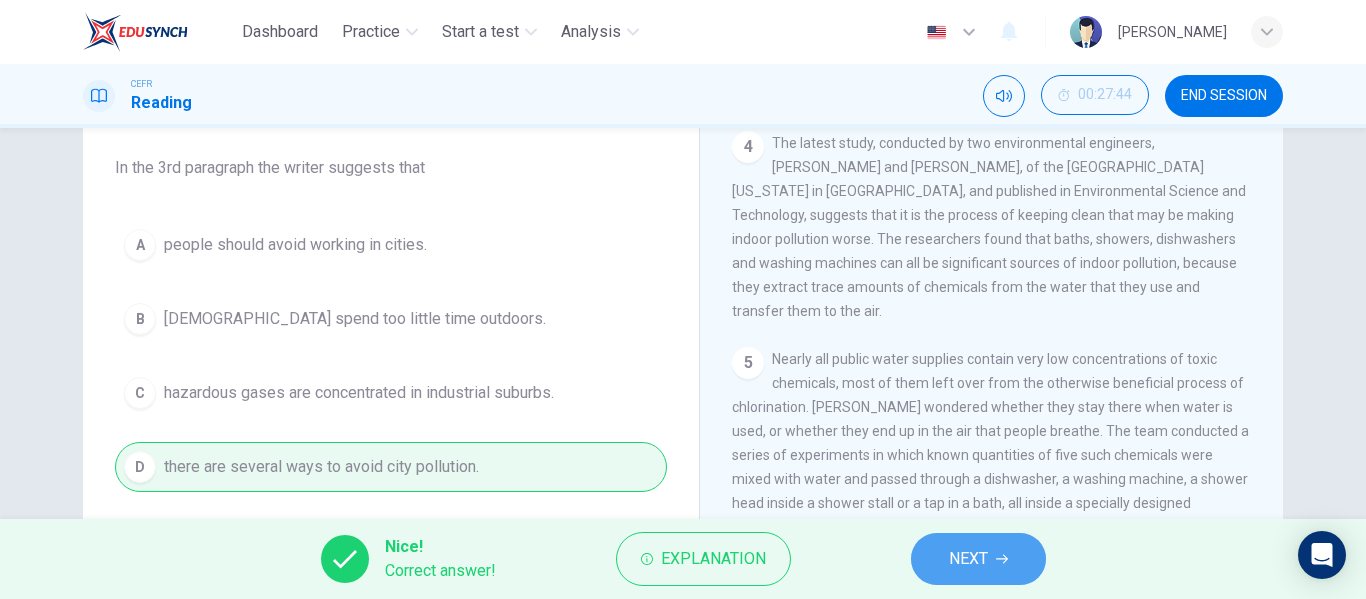 click on "NEXT" at bounding box center (978, 559) 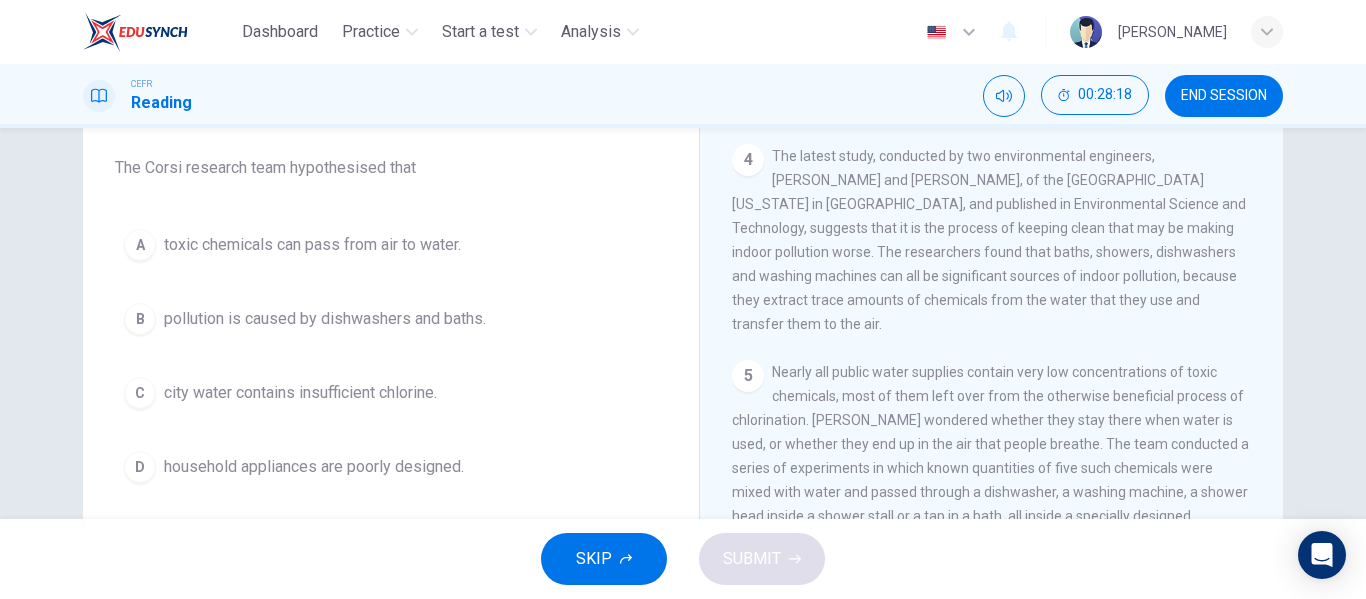 scroll, scrollTop: 997, scrollLeft: 0, axis: vertical 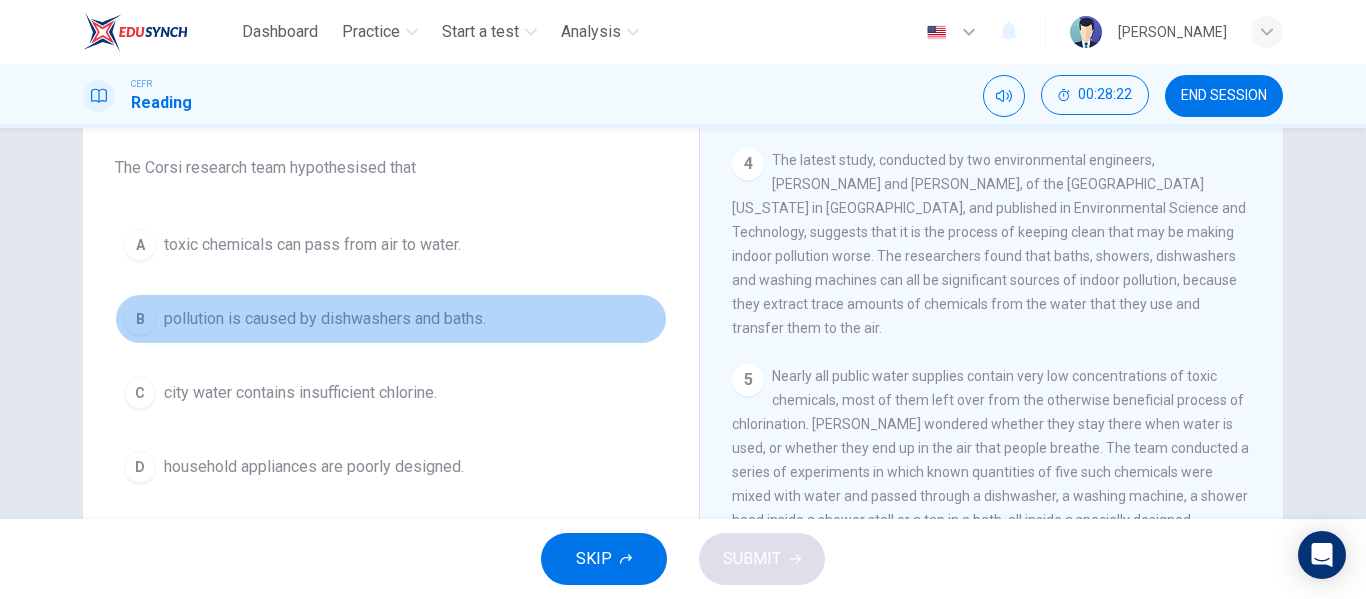 click on "B pollution is caused by dishwashers and baths." at bounding box center [391, 319] 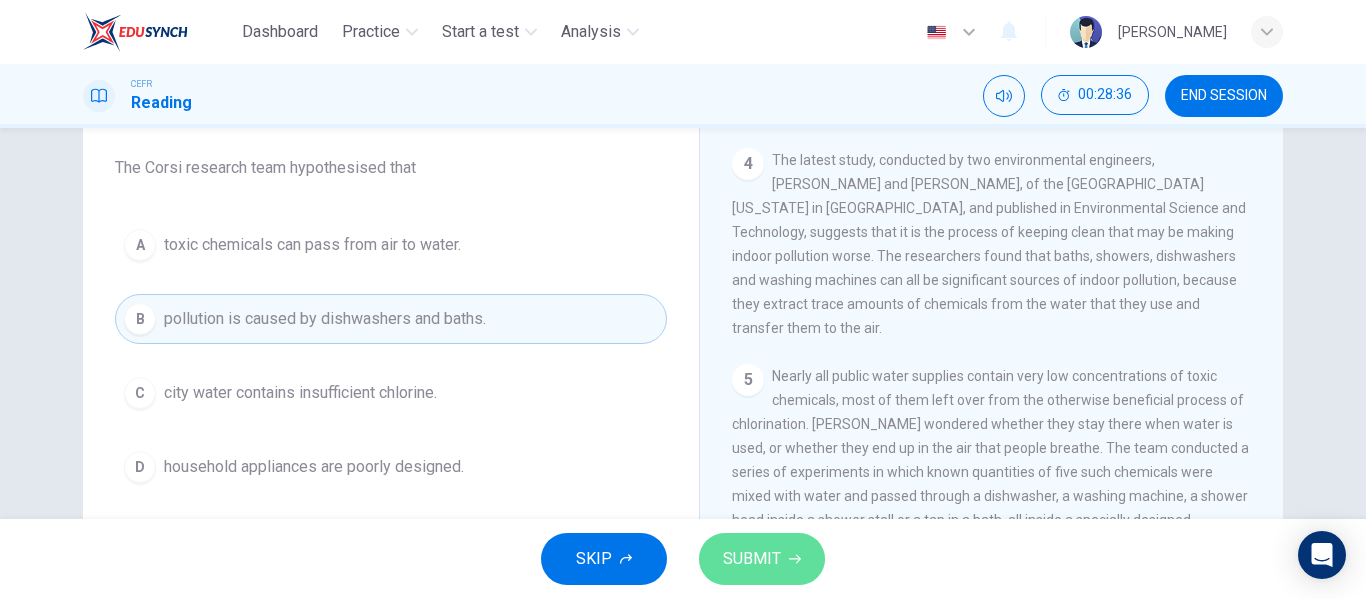click on "SUBMIT" at bounding box center [752, 559] 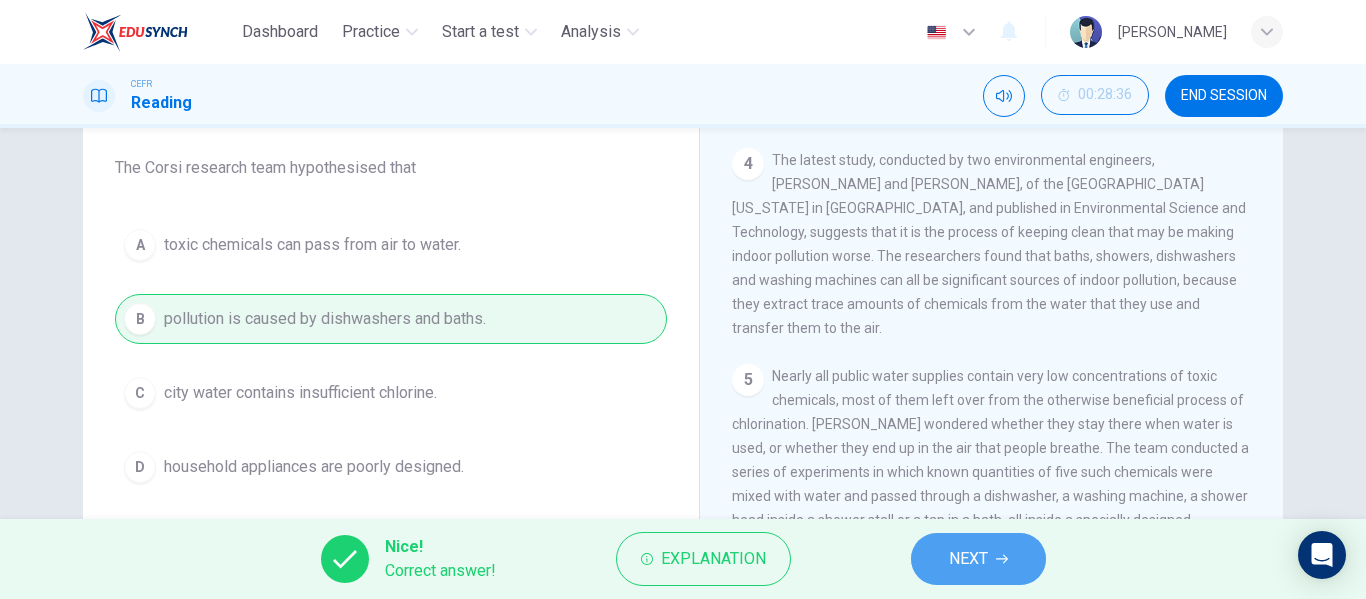 click on "NEXT" at bounding box center (978, 559) 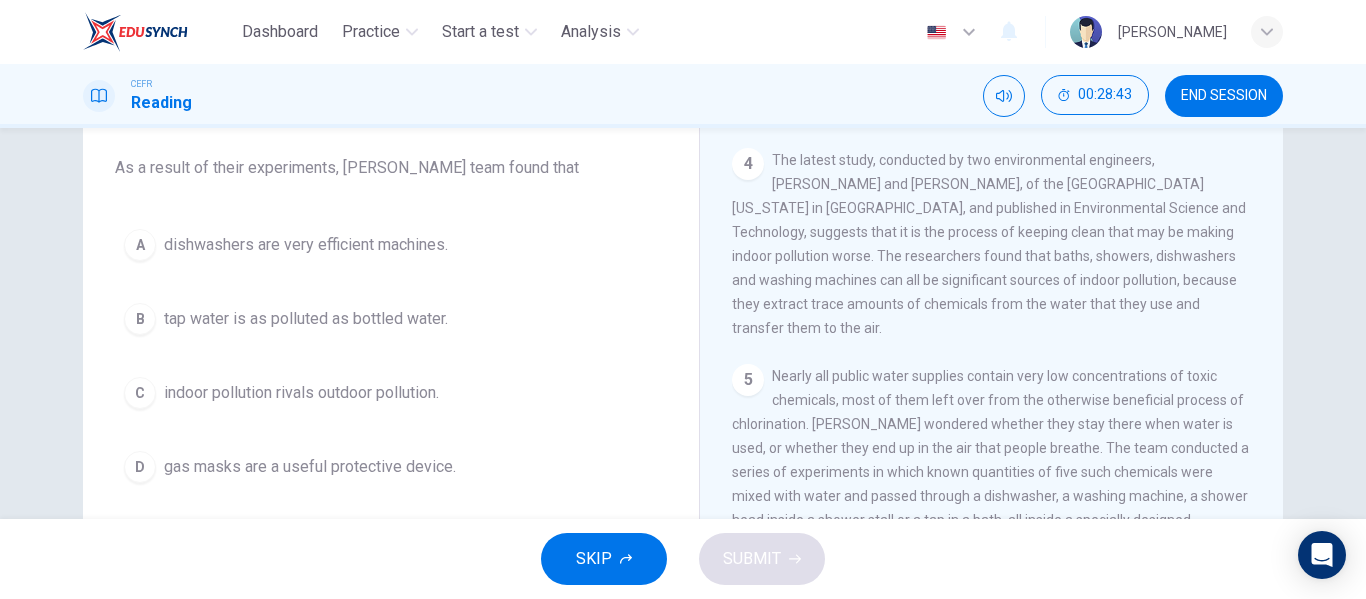 drag, startPoint x: 1277, startPoint y: 358, endPoint x: 1264, endPoint y: 423, distance: 66.287254 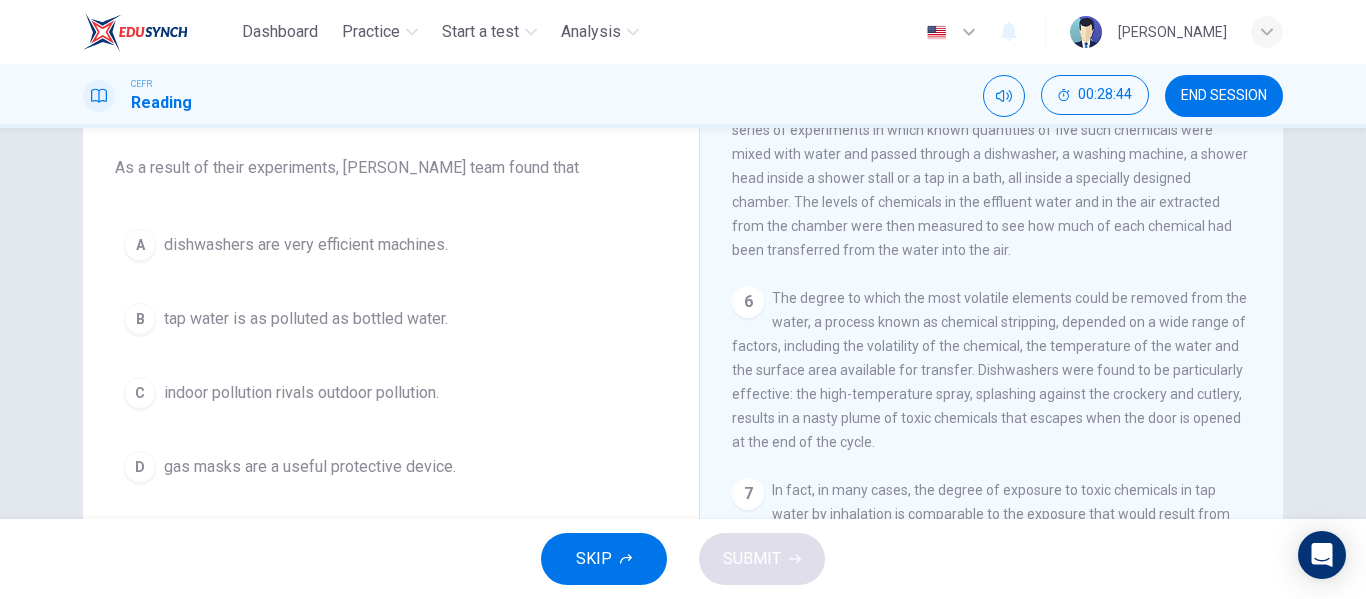 scroll, scrollTop: 1343, scrollLeft: 0, axis: vertical 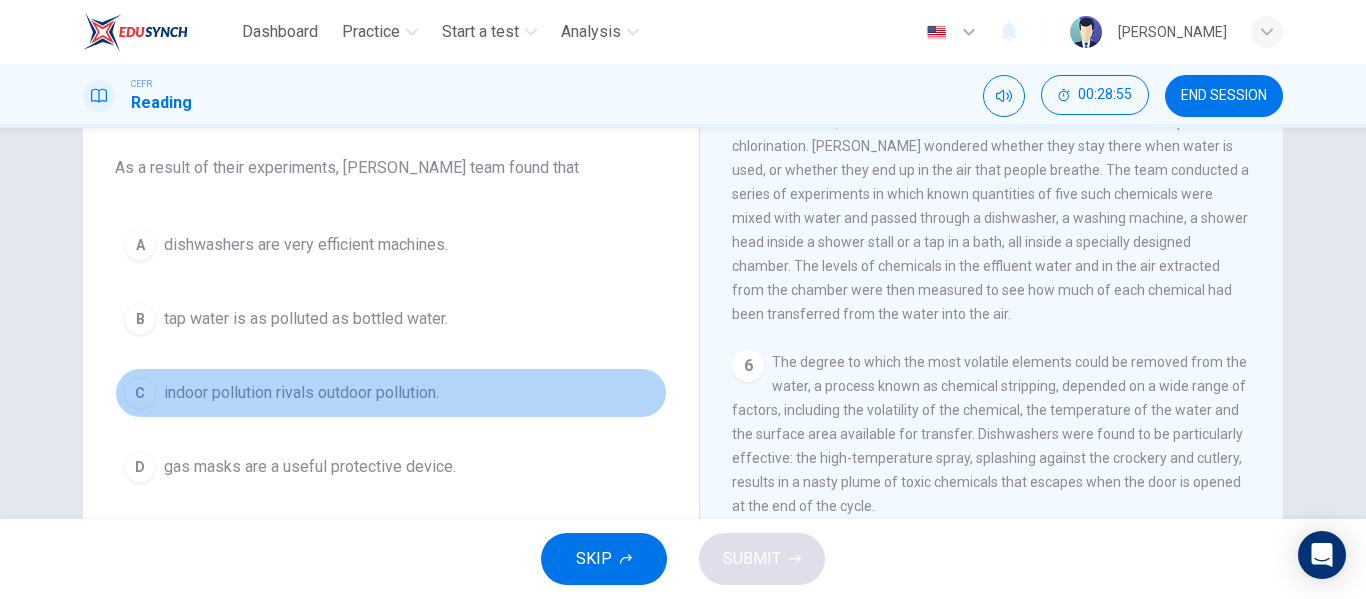 click on "C" at bounding box center (140, 393) 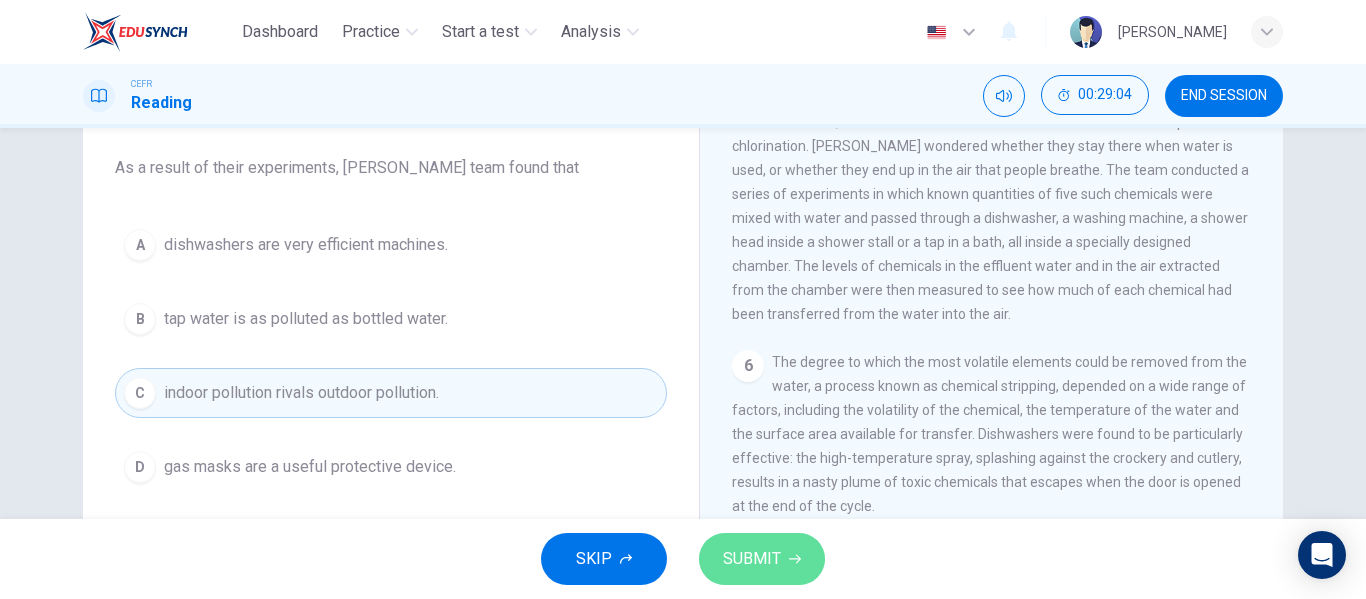 click on "SUBMIT" at bounding box center (752, 559) 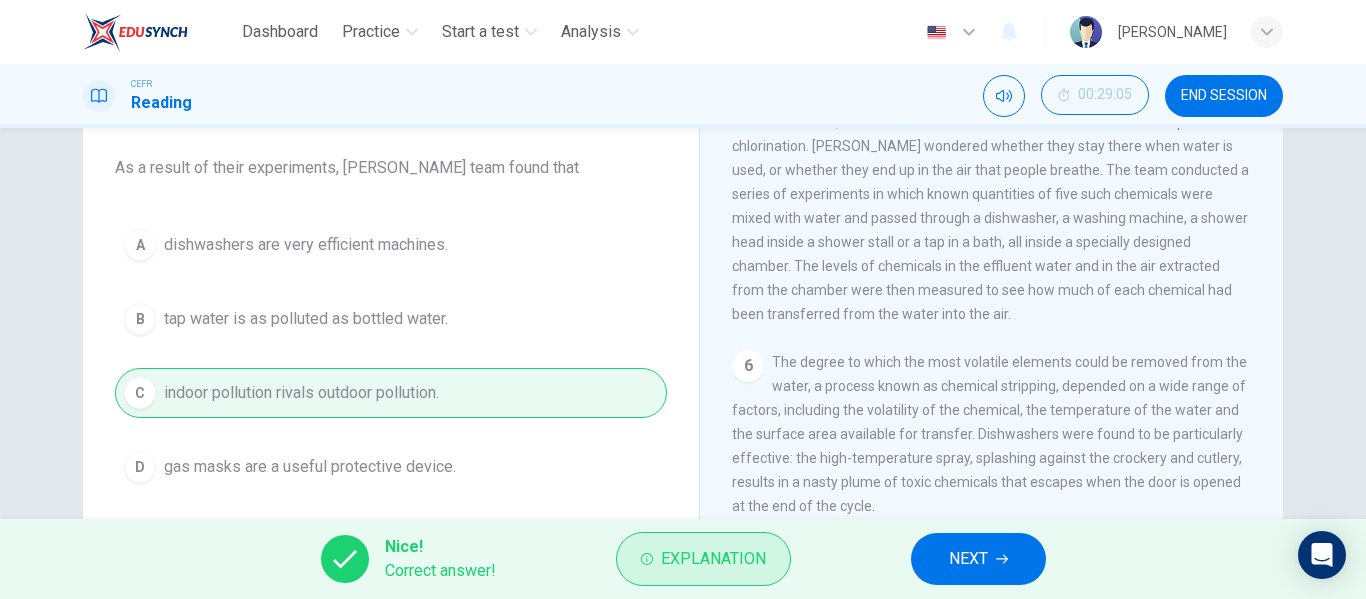 click on "Explanation" at bounding box center (703, 559) 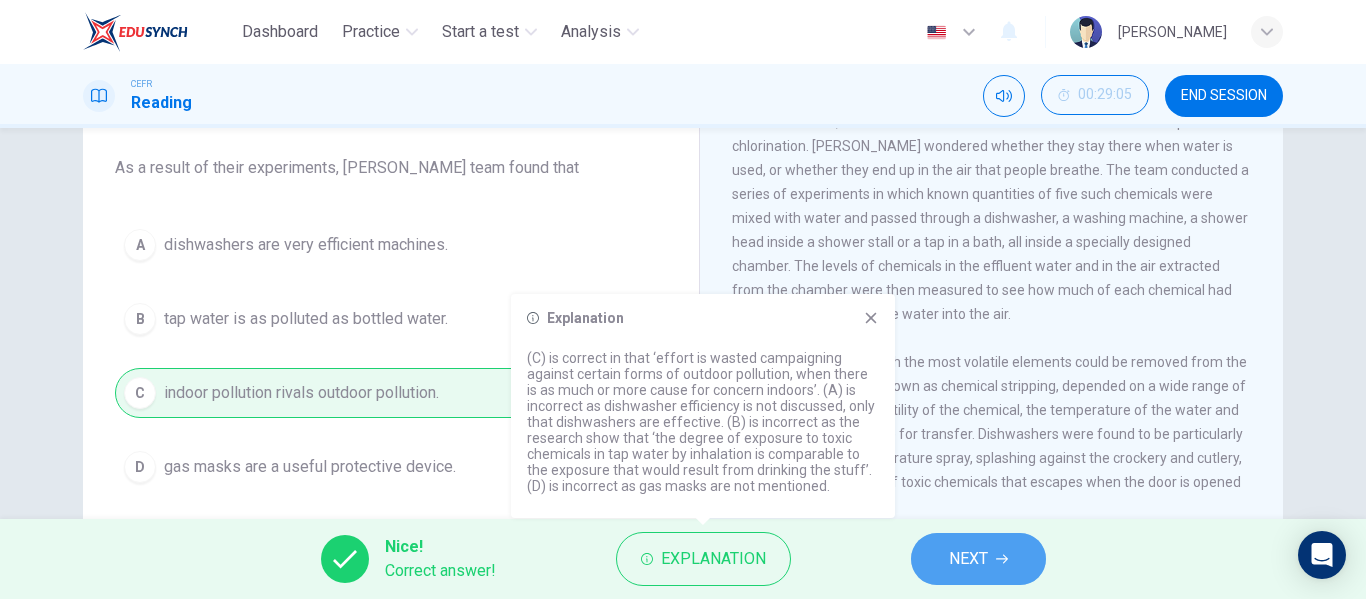 click on "NEXT" at bounding box center (978, 559) 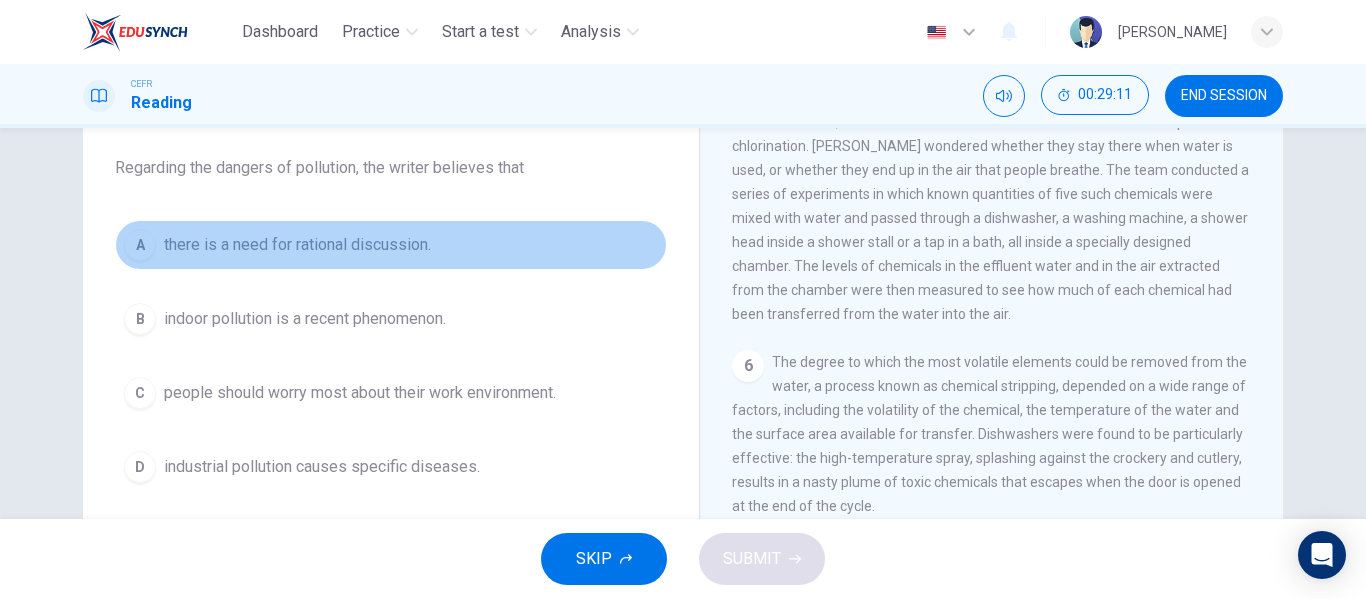 click on "A" at bounding box center [140, 245] 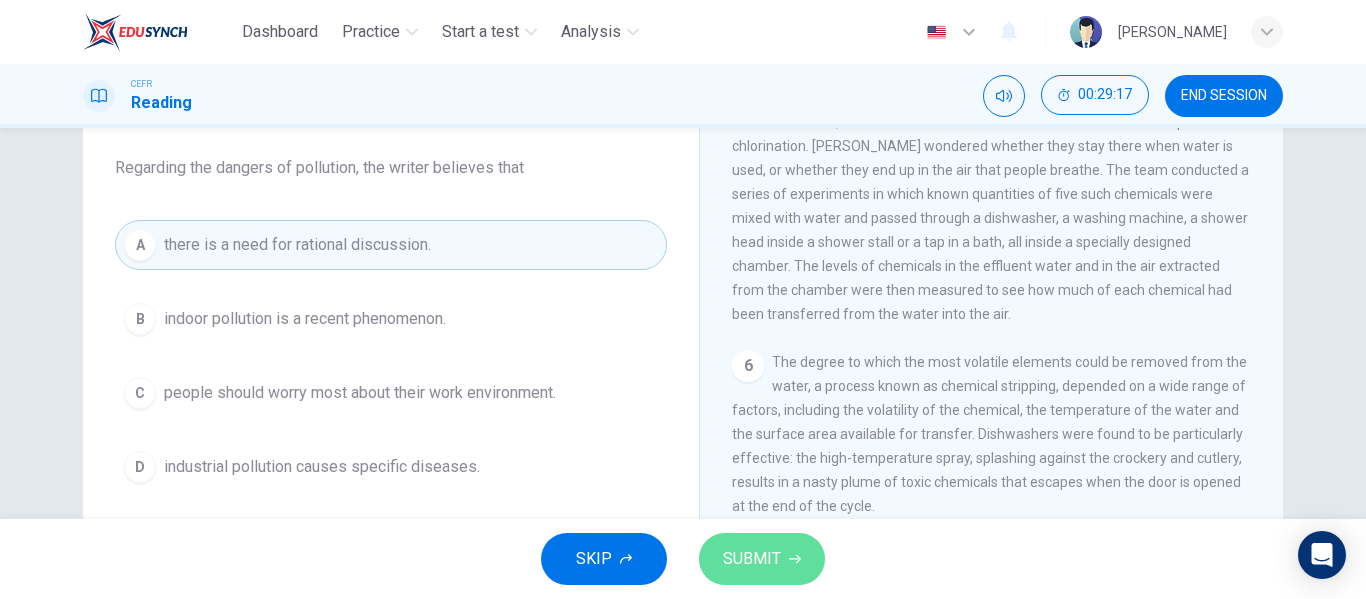 click on "SUBMIT" at bounding box center (762, 559) 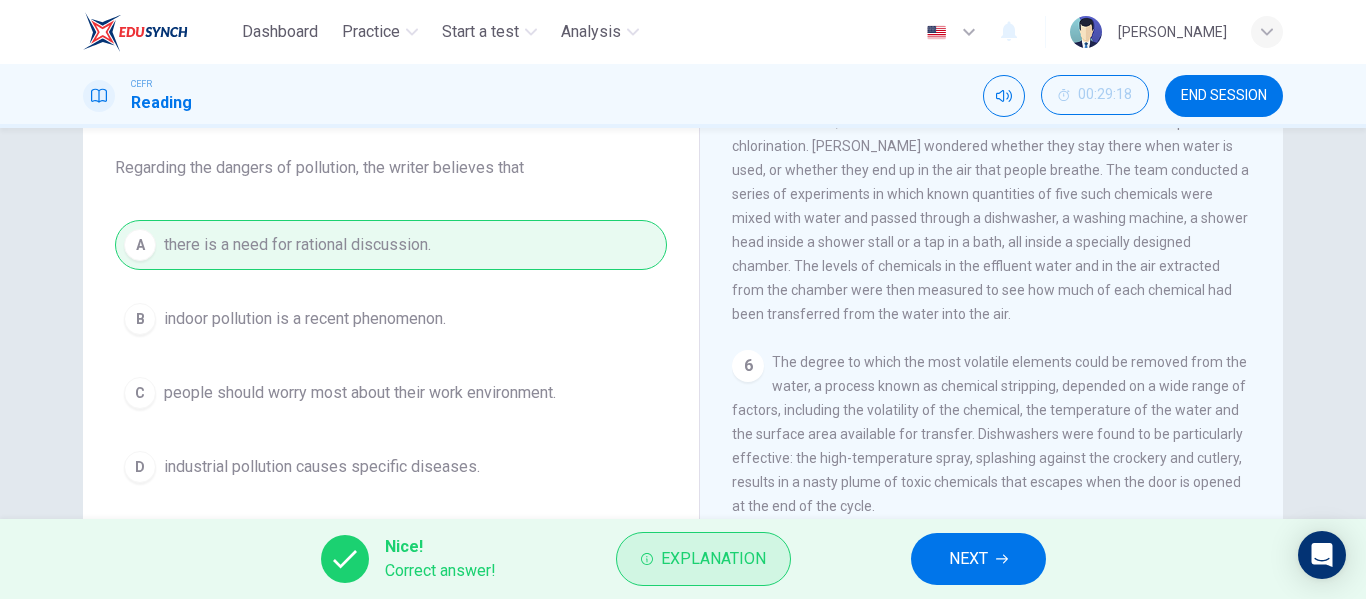 click on "Explanation" at bounding box center [713, 559] 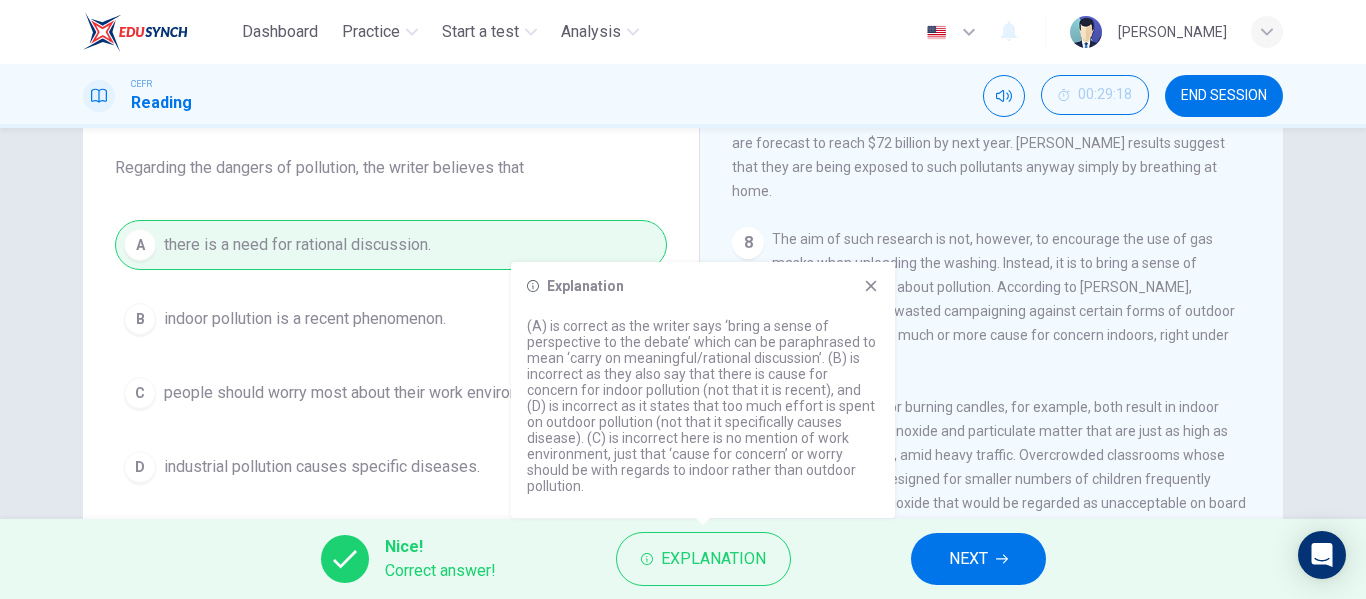 scroll, scrollTop: 1854, scrollLeft: 0, axis: vertical 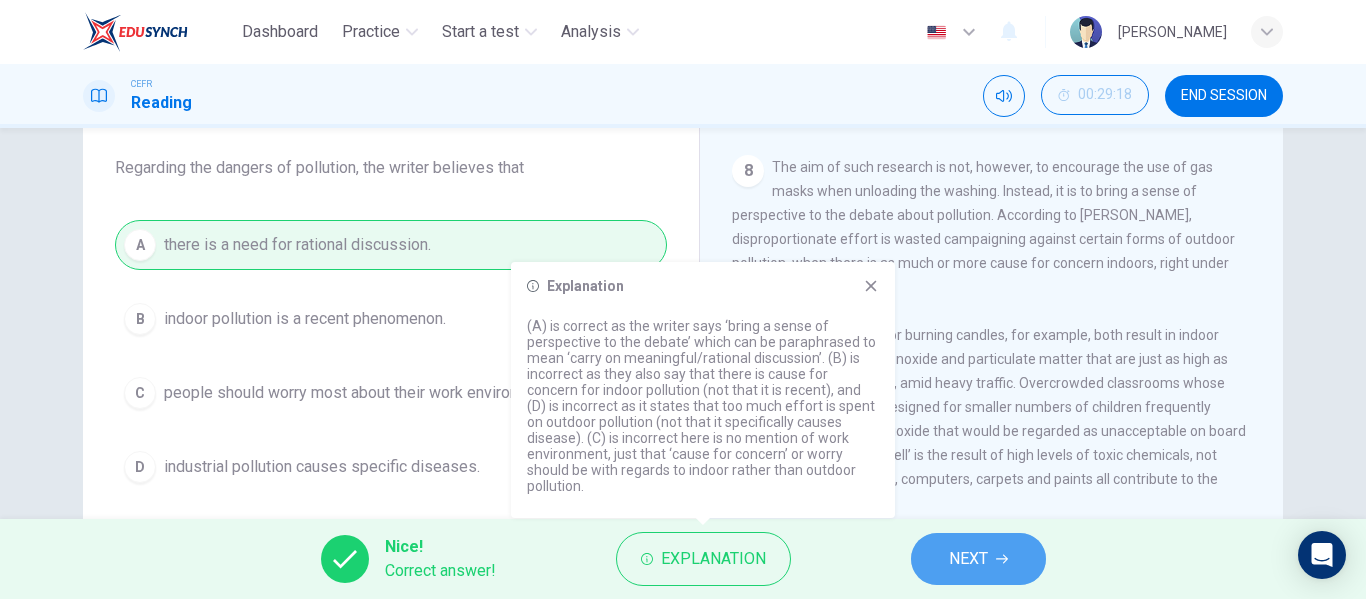 click on "NEXT" at bounding box center (968, 559) 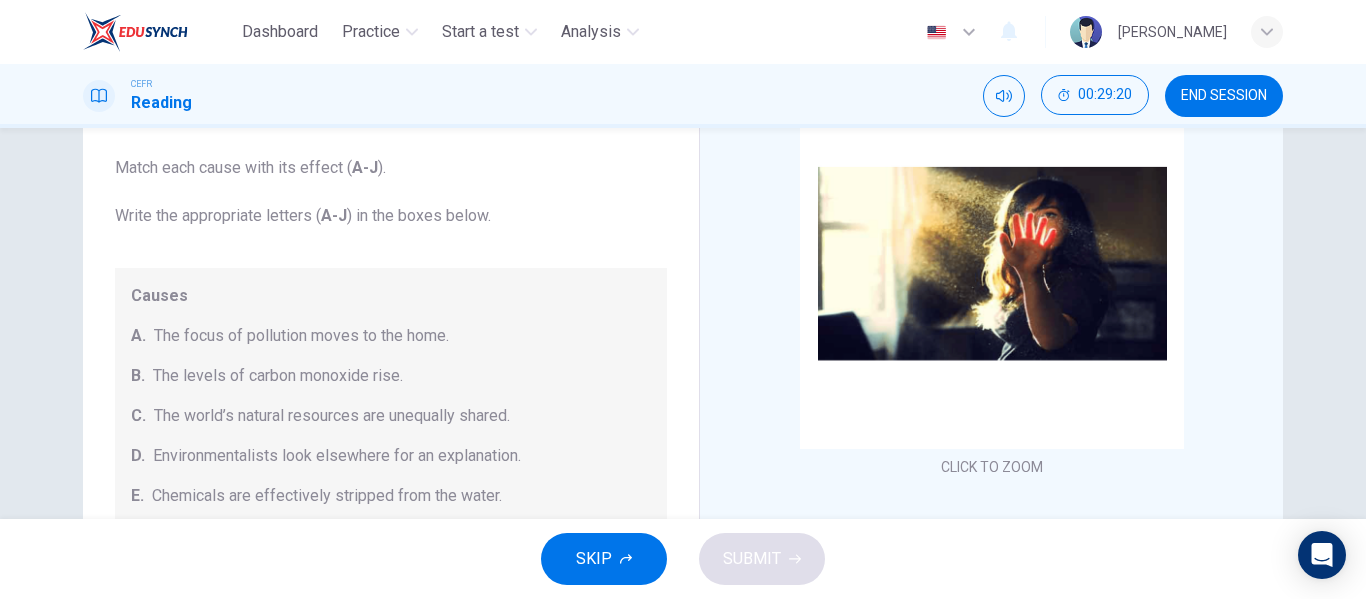 drag, startPoint x: 1124, startPoint y: 491, endPoint x: 1122, endPoint y: 646, distance: 155.01291 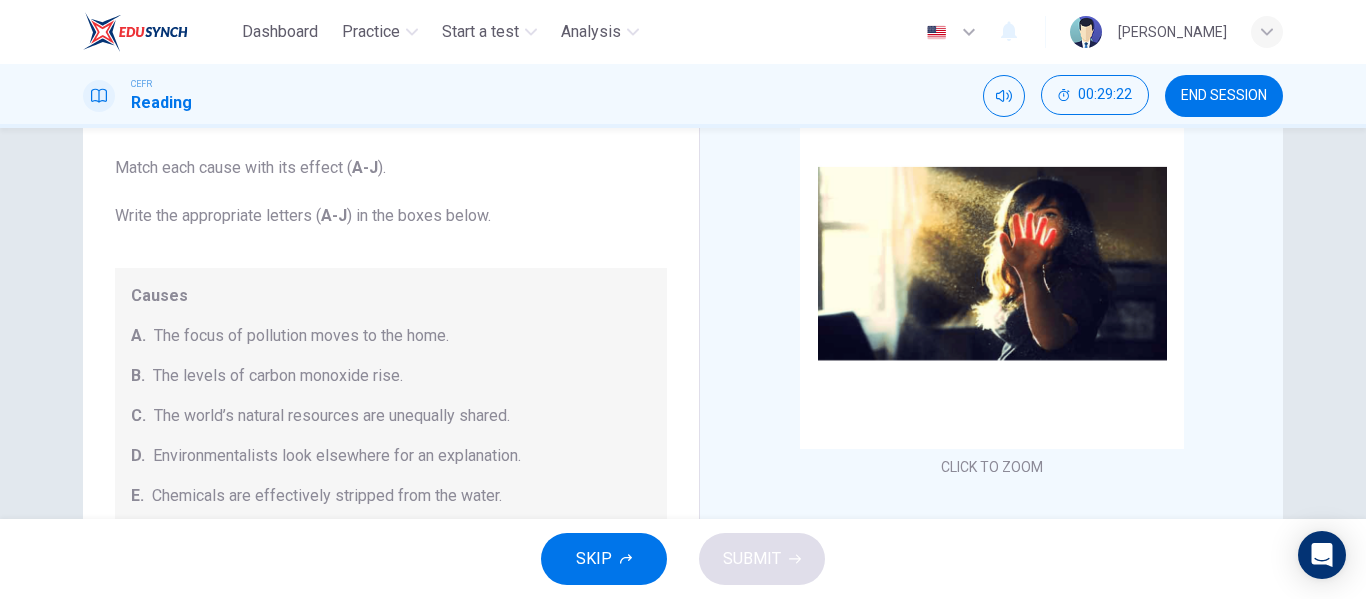 click on "Questions 21 - 27 The Reading Passage describes a number of cause and effect relationships.
Match each cause with its effect ( A-J ).
Write the appropriate letters ( A-J ) in the boxes below. Causes A. The focus of pollution moves to the home. B. The levels of [MEDICAL_DATA] rise. C. The world’s natural resources are unequally shared. D. Environmentalists look elsewhere for an explanation. E. Chemicals are effectively stripped from the water. F. A clean odour is produced. G. Sales of bottled water increase. H. The levels of carbon dioxide rise. I. The chlorine content of drinking water increased. 21 ​ ​ Industrialised nations use a lot of energy 22 ​ ​ Oil spills into the sea 23 ​ ​ The researchers publish their findings 24 ​ ​ Water is brought to a high temperature 25 ​ ​ People fear pollutants in tap water 26 ​ ​ Air conditioning systems are inadequate 27 ​ ​ Toxic chemicals are abundant in new cars" at bounding box center [391, 572] 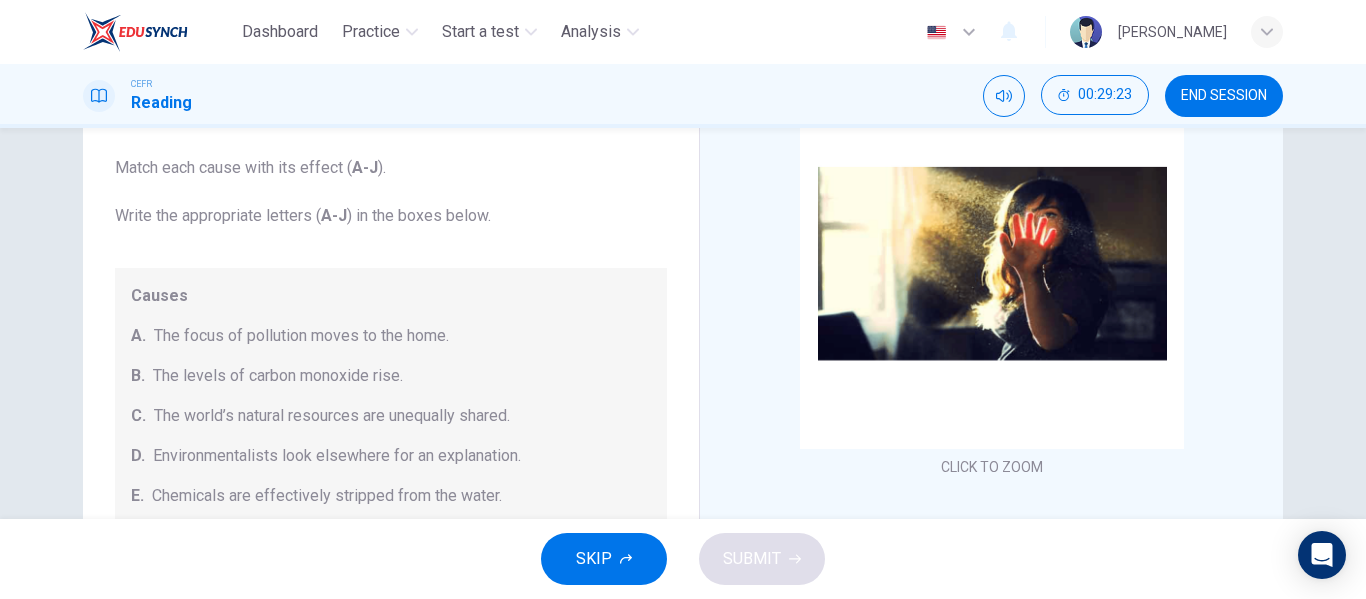 scroll, scrollTop: 425, scrollLeft: 0, axis: vertical 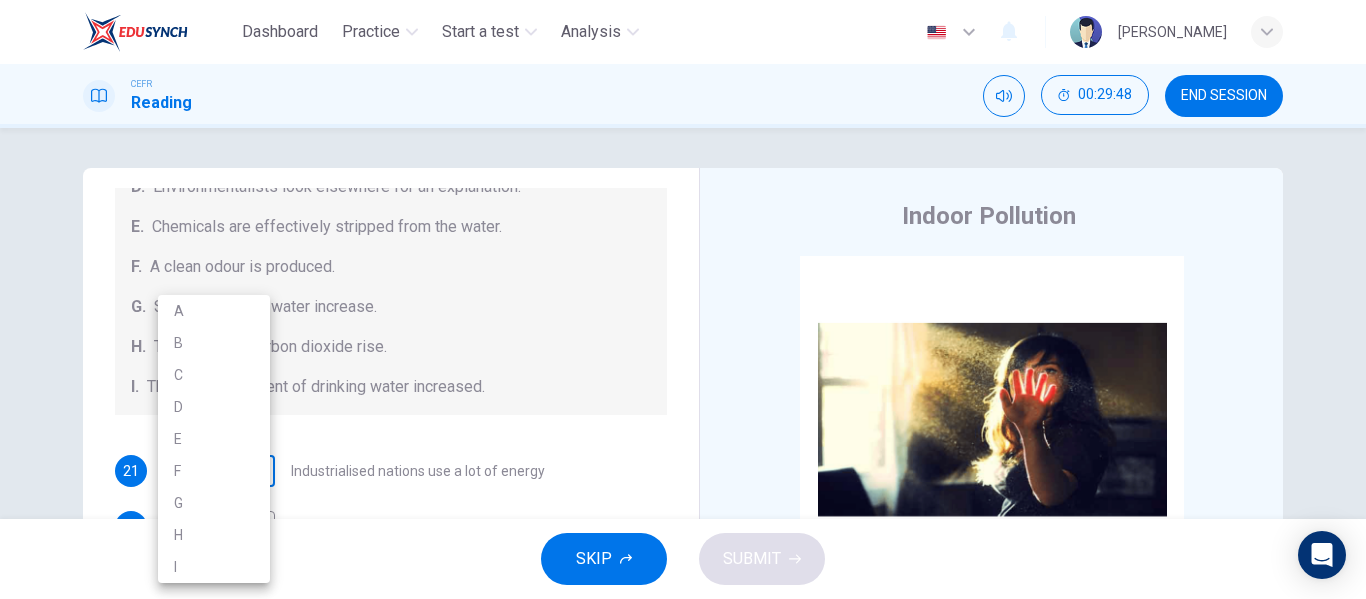 click on "Dashboard Practice Start a test Analysis English en ​ [PERSON_NAME] Reading 00:29:48 END SESSION Questions 21 - 27 The Reading Passage describes a number of cause and effect relationships.
Match each cause with its effect ( A-J ).
Write the appropriate letters ( A-J ) in the boxes below. Causes A. The focus of pollution moves to the home. B. The levels of [MEDICAL_DATA] rise. C. The world’s natural resources are unequally shared. D. Environmentalists look elsewhere for an explanation. E. Chemicals are effectively stripped from the water. F. A clean odour is produced. G. Sales of bottled water increase. H. The levels of carbon dioxide rise. I. The chlorine content of drinking water increased. 21 ​ ​ Industrialised nations use a lot of energy 22 ​ ​ Oil spills into the sea 23 ​ ​ The researchers publish their findings 24 ​ ​ Water is brought to a high temperature 25 ​ ​ People fear pollutants in tap water 26 ​ ​ Air conditioning systems are inadequate 27 ​ ​ 1" at bounding box center (683, 299) 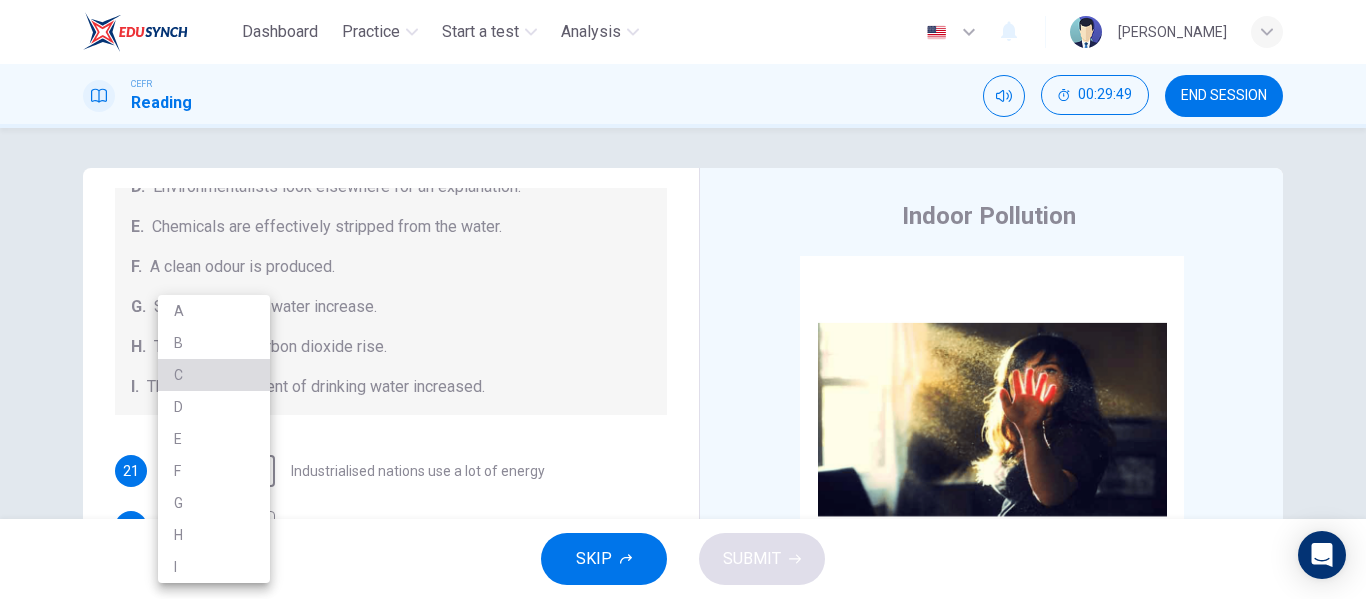 click on "C" at bounding box center (214, 375) 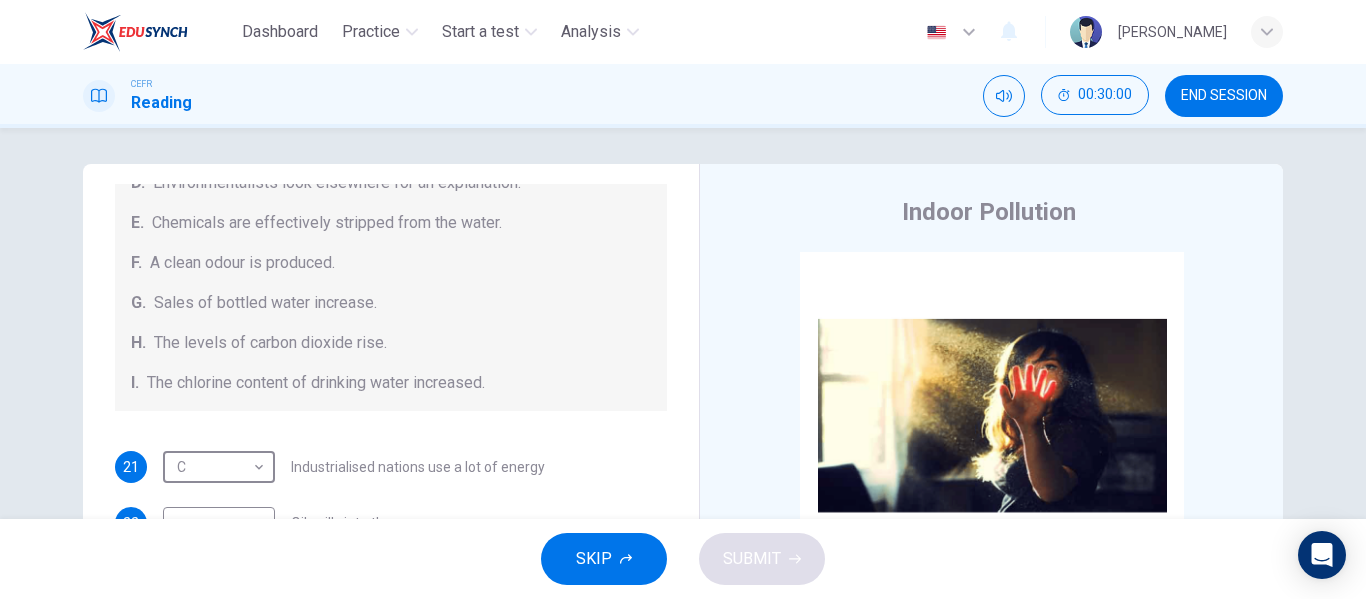 scroll, scrollTop: 0, scrollLeft: 0, axis: both 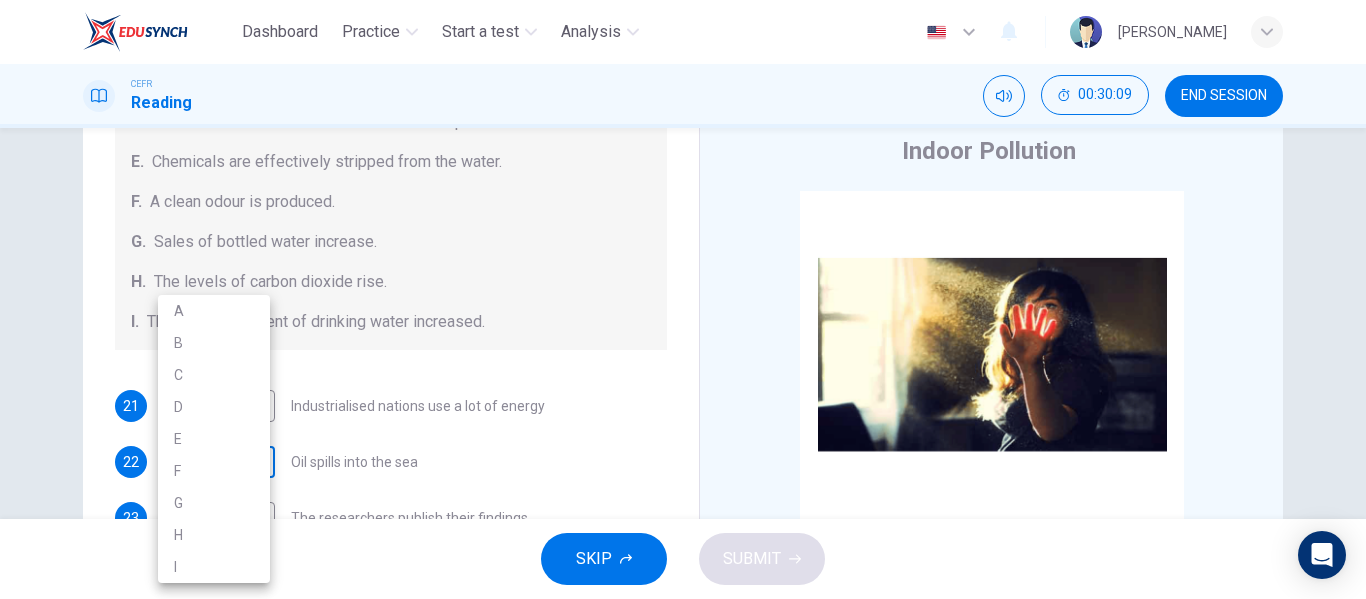 click on "Dashboard Practice Start a test Analysis English en ​ [PERSON_NAME] Reading 00:30:09 END SESSION Questions 21 - 27 The Reading Passage describes a number of cause and effect relationships.
Match each cause with its effect ( A-J ).
Write the appropriate letters ( A-J ) in the boxes below. Causes A. The focus of pollution moves to the home. B. The levels of [MEDICAL_DATA] rise. C. The world’s natural resources are unequally shared. D. Environmentalists look elsewhere for an explanation. E. Chemicals are effectively stripped from the water. F. A clean odour is produced. G. Sales of bottled water increase. H. The levels of carbon dioxide rise. I. The chlorine content of drinking water increased. 21 C C ​ Industrialised nations use a lot of energy 22 ​ ​ Oil spills into the sea 23 ​ ​ The researchers publish their findings 24 ​ ​ Water is brought to a high temperature 25 ​ ​ People fear pollutants in tap water 26 ​ ​ Air conditioning systems are inadequate 27 ​ ​ 1" at bounding box center (683, 299) 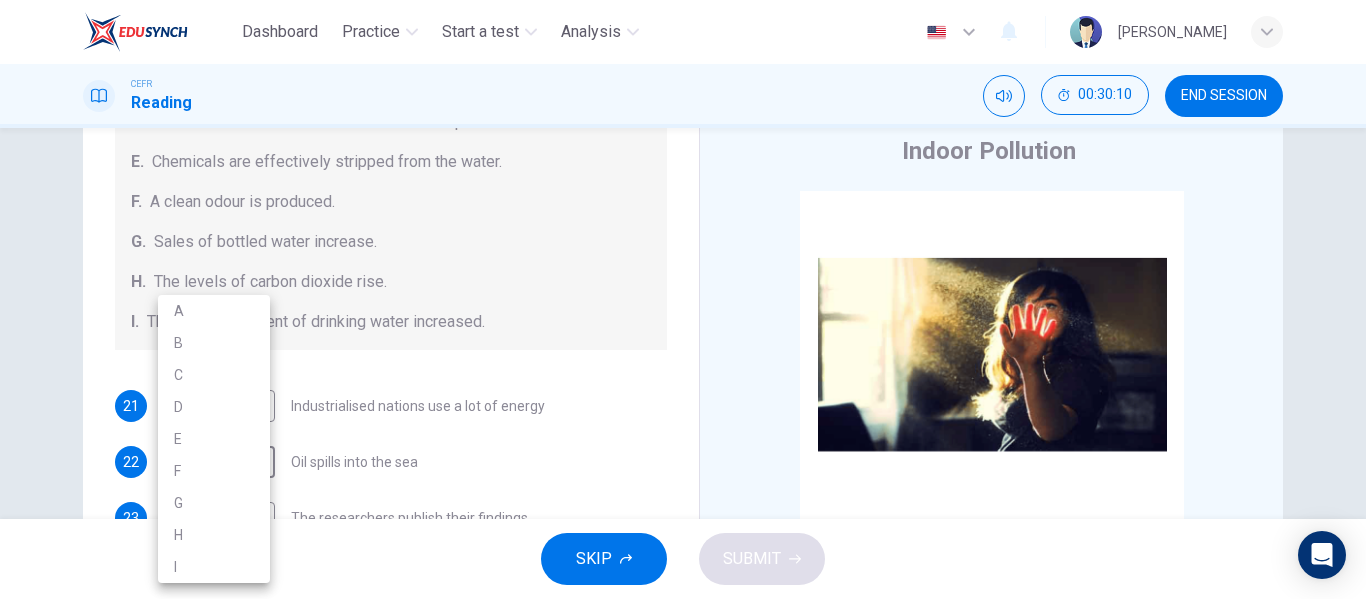 click on "D" at bounding box center [214, 407] 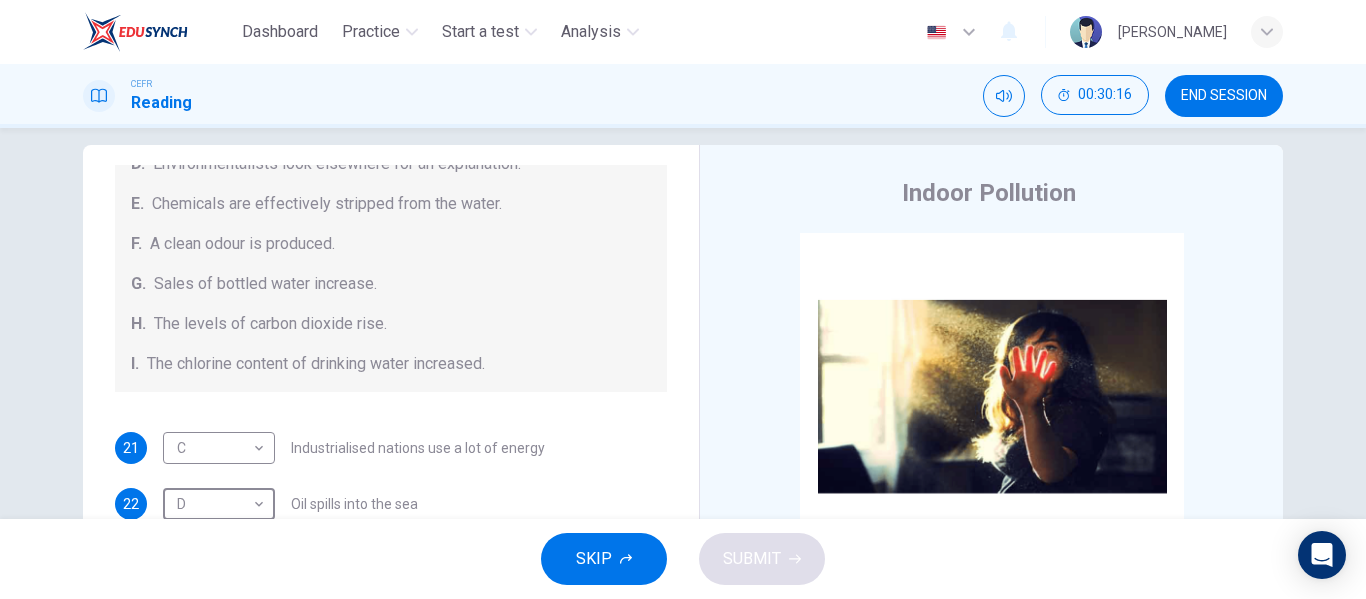 scroll, scrollTop: 0, scrollLeft: 0, axis: both 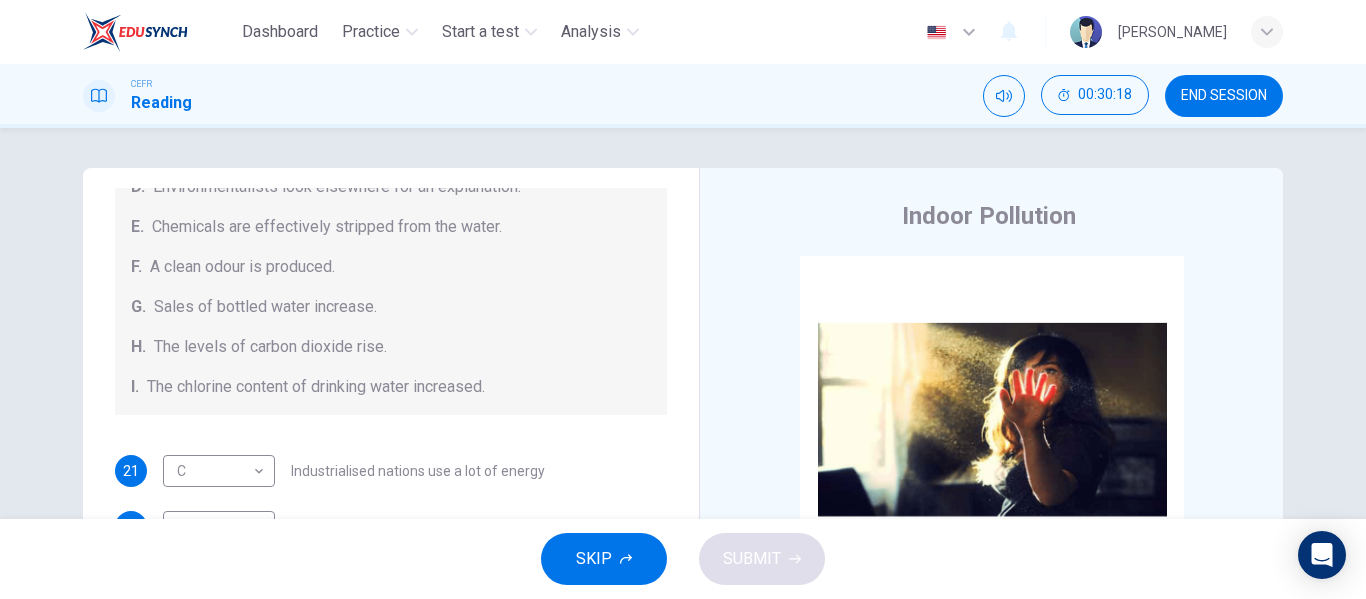 drag, startPoint x: 667, startPoint y: 474, endPoint x: 661, endPoint y: 313, distance: 161.11176 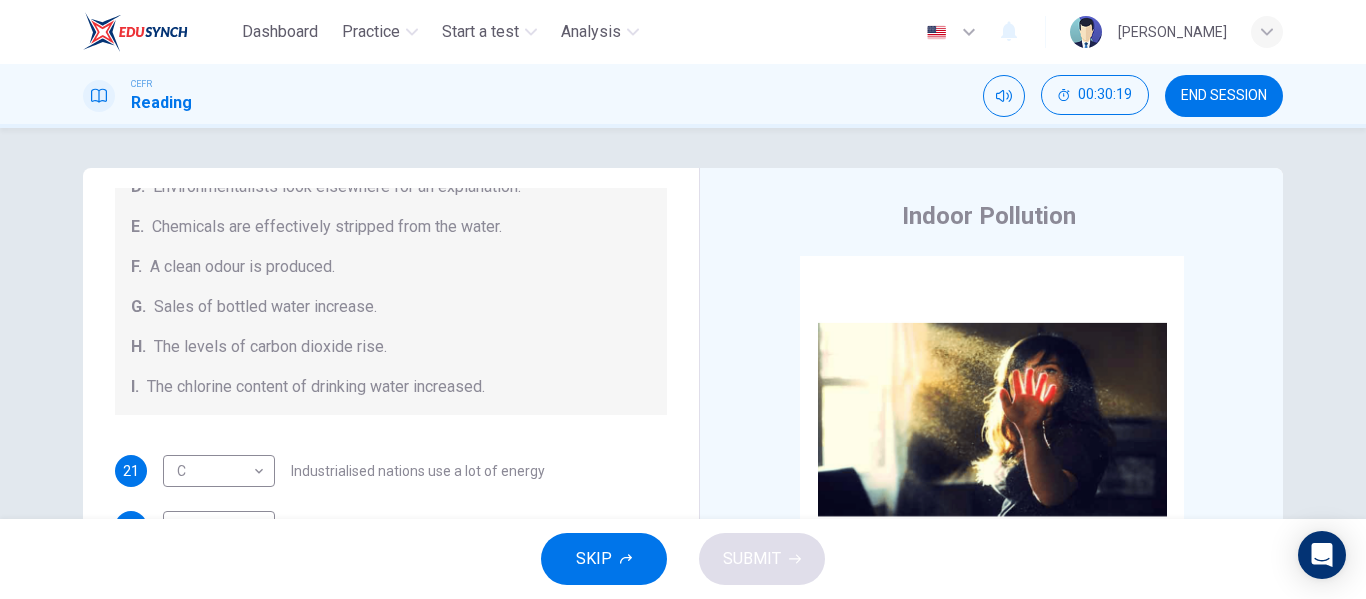 drag, startPoint x: 661, startPoint y: 313, endPoint x: 672, endPoint y: 331, distance: 21.095022 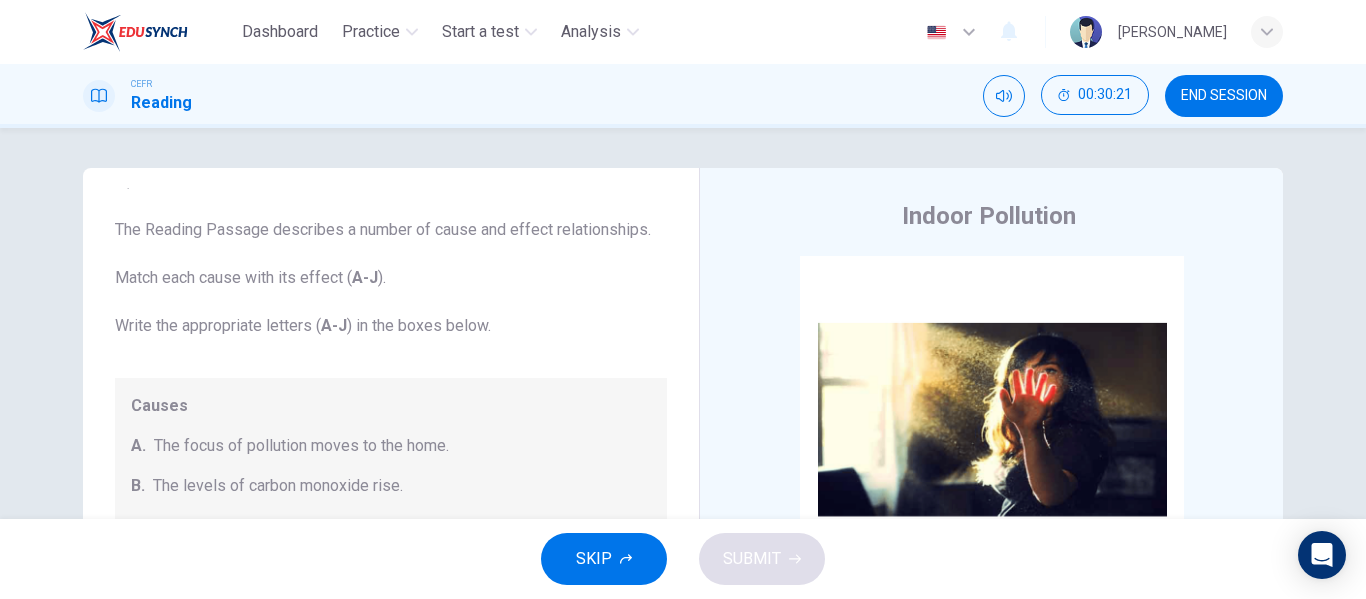 scroll, scrollTop: 49, scrollLeft: 0, axis: vertical 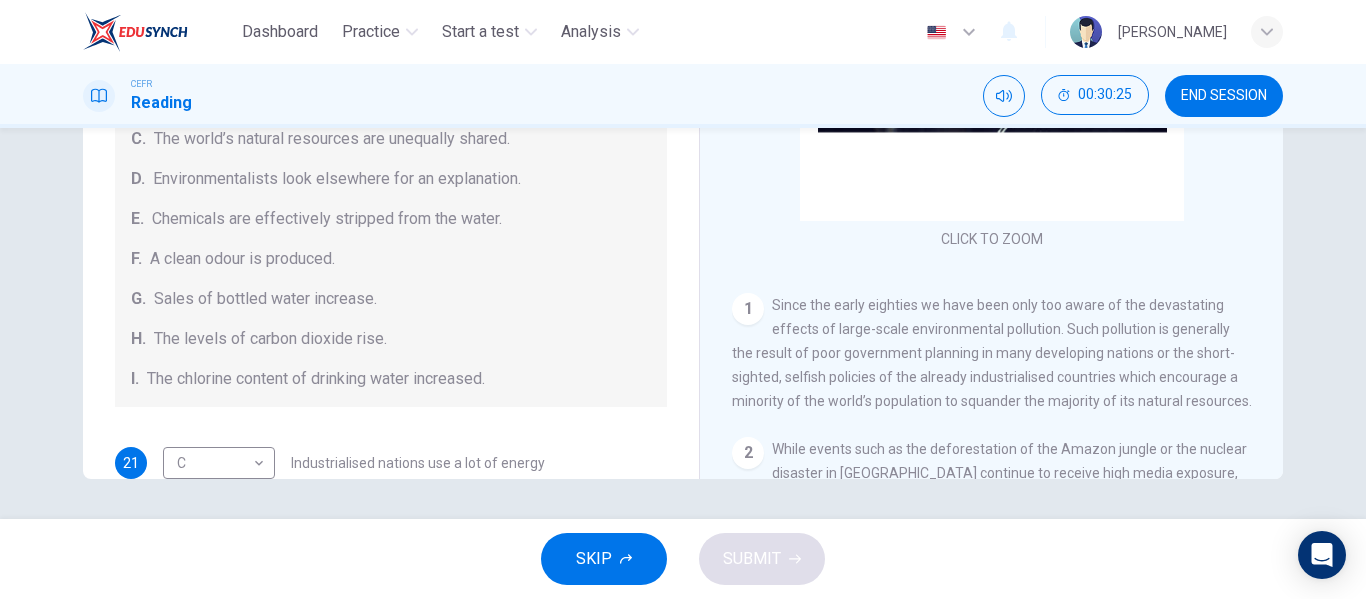 click on "Questions 21 - 27 The Reading Passage describes a number of cause and effect relationships.
Match each cause with its effect ( A-J ).
Write the appropriate letters ( A-J ) in the boxes below. Causes A. The focus of pollution moves to the home. B. The levels of [MEDICAL_DATA] rise. C. The world’s natural resources are unequally shared. D. Environmentalists look elsewhere for an explanation. E. Chemicals are effectively stripped from the water. F. A clean odour is produced. G. Sales of bottled water increase. H. The levels of carbon dioxide rise. I. The chlorine content of drinking water increased. 21 C C ​ Industrialised nations use a lot of energy 22 D D ​ Oil spills into the sea 23 ​ ​ The researchers publish their findings 24 ​ ​ Water is brought to a high temperature 25 ​ ​ People fear pollutants in tap water 26 ​ ​ Air conditioning systems are inadequate 27 ​ ​ Toxic chemicals are abundant in new cars Indoor Pollution CLICK TO ZOOM Click to Zoom 1 2 3 4 5 6 7 8 9 10" at bounding box center [683, 131] 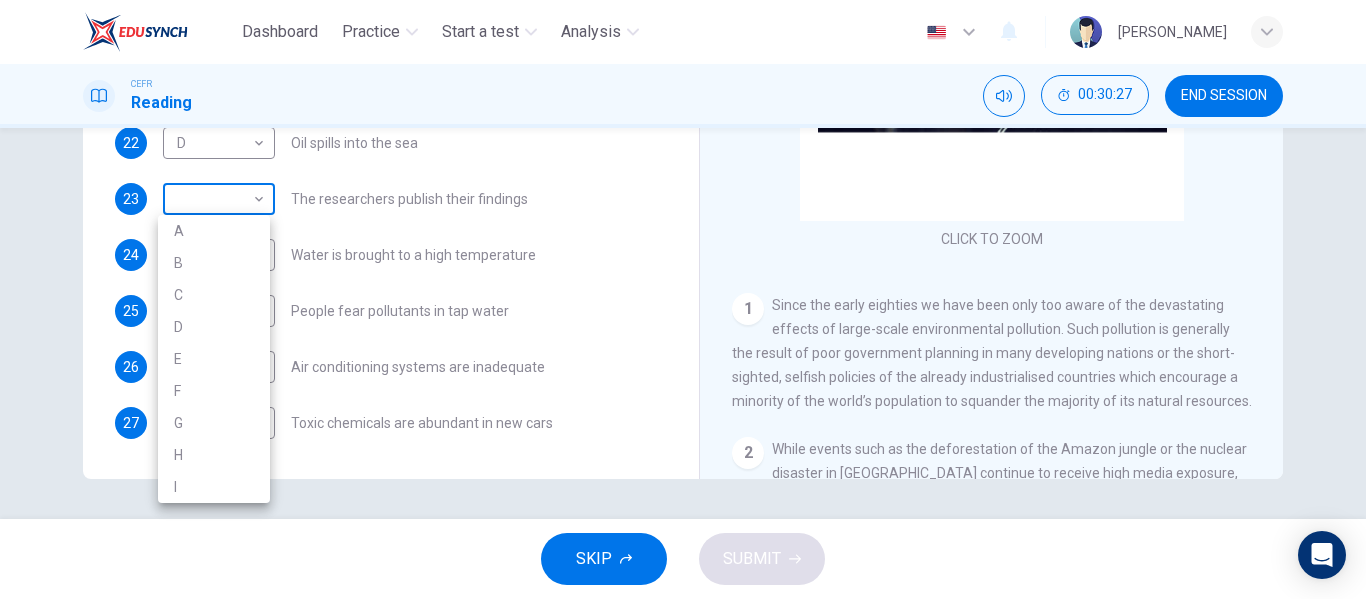 click on "Dashboard Practice Start a test Analysis English en ​ [PERSON_NAME] Reading 00:30:27 END SESSION Questions 21 - 27 The Reading Passage describes a number of cause and effect relationships.
Match each cause with its effect ( A-J ).
Write the appropriate letters ( A-J ) in the boxes below. Causes A. The focus of pollution moves to the home. B. The levels of [MEDICAL_DATA] rise. C. The world’s natural resources are unequally shared. D. Environmentalists look elsewhere for an explanation. E. Chemicals are effectively stripped from the water. F. A clean odour is produced. G. Sales of bottled water increase. H. The levels of carbon dioxide rise. I. The chlorine content of drinking water increased. 21 C C ​ Industrialised nations use a lot of energy 22 D D ​ Oil spills into the sea 23 ​ ​ The researchers publish their findings 24 ​ ​ Water is brought to a high temperature 25 ​ ​ People fear pollutants in tap water 26 ​ ​ Air conditioning systems are inadequate 27 ​ ​ 1" at bounding box center [683, 299] 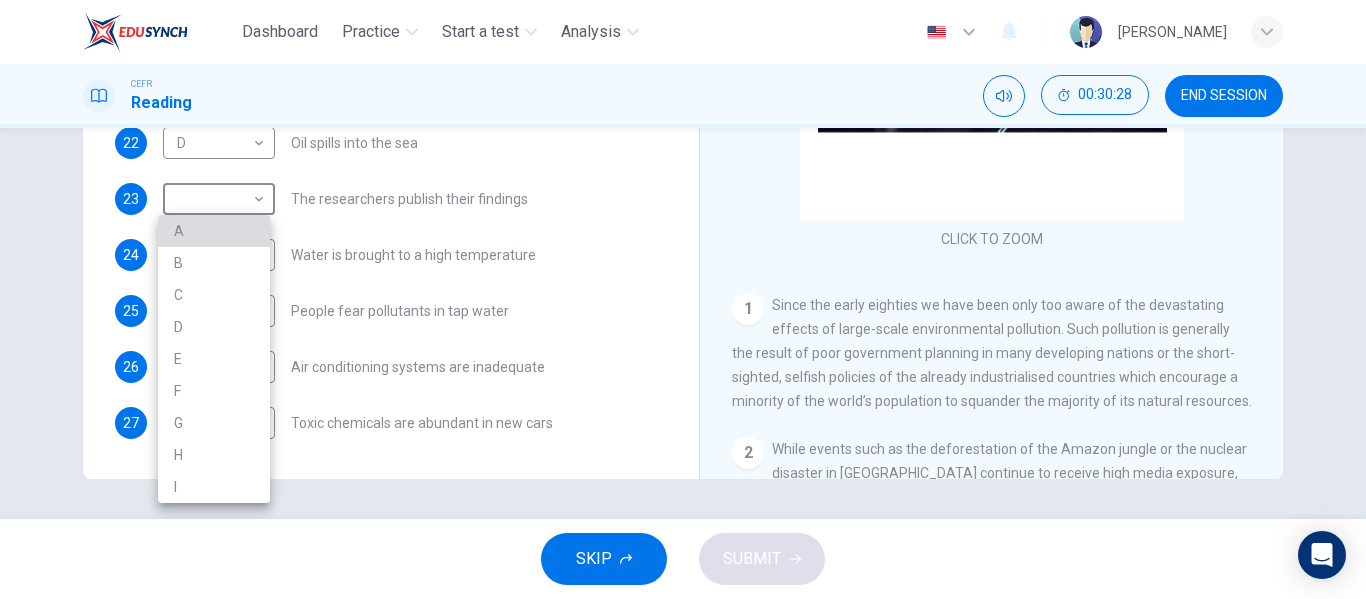 click on "A" at bounding box center [214, 231] 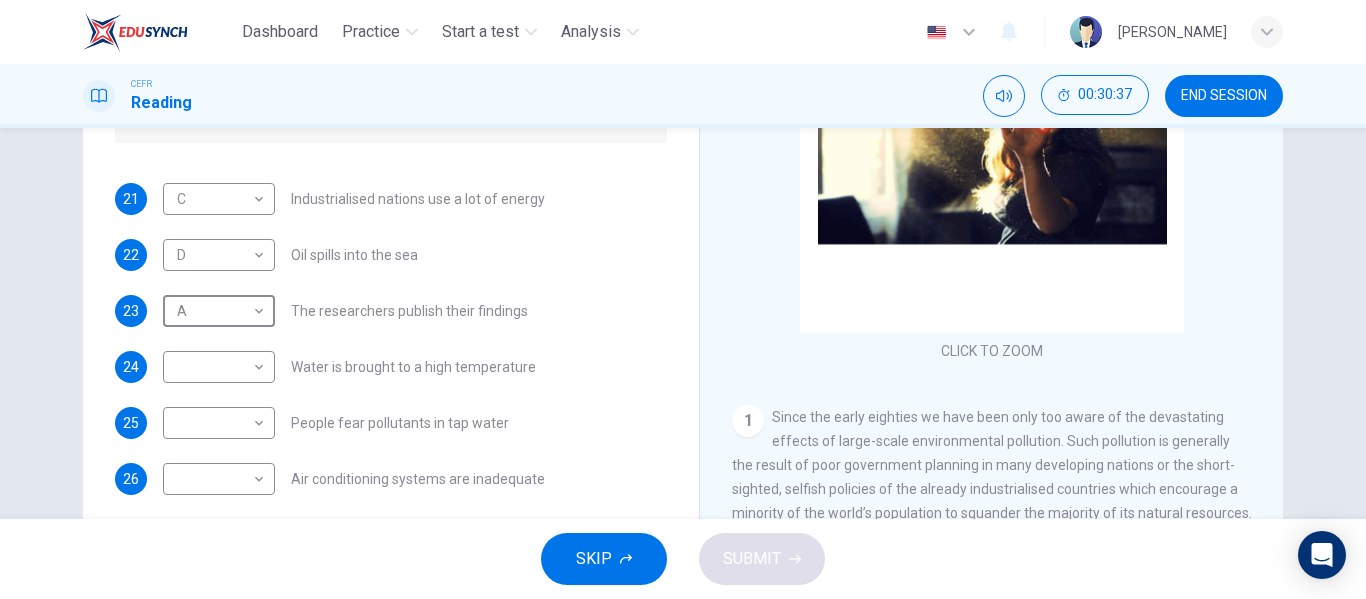 scroll, scrollTop: 295, scrollLeft: 0, axis: vertical 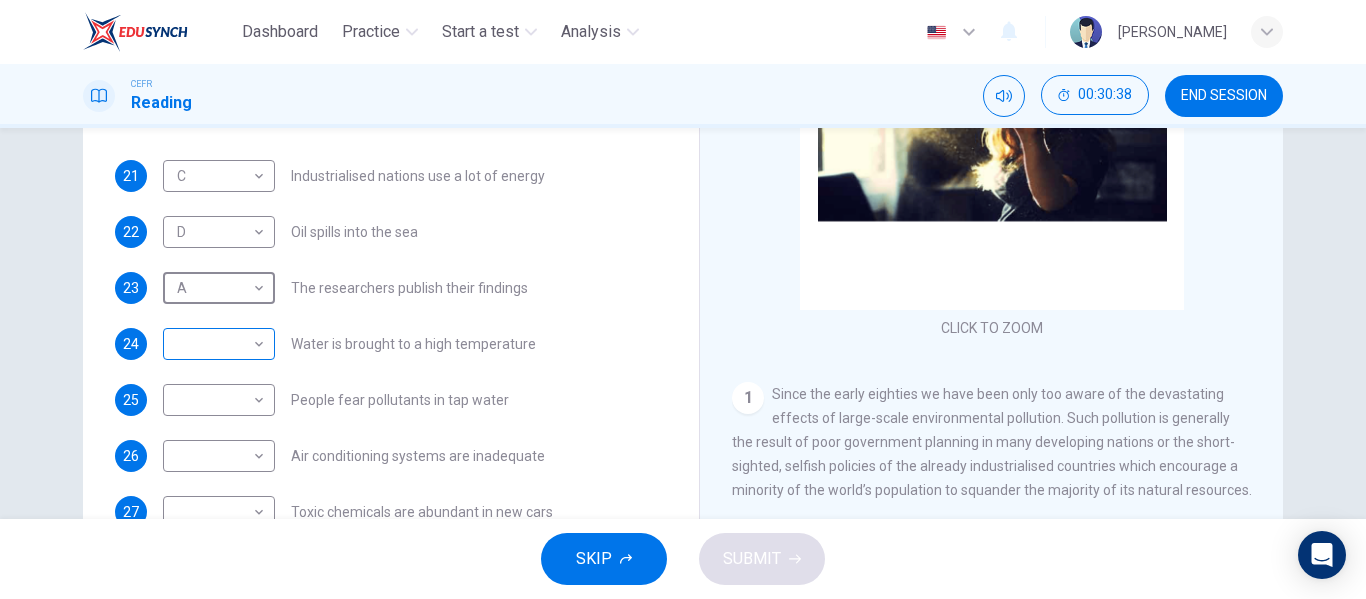 click on "Dashboard Practice Start a test Analysis English en ​ [PERSON_NAME] Reading 00:30:38 END SESSION Questions 21 - 27 The Reading Passage describes a number of cause and effect relationships.
Match each cause with its effect ( A-J ).
Write the appropriate letters ( A-J ) in the boxes below. Causes A. The focus of pollution moves to the home. B. The levels of [MEDICAL_DATA] rise. C. The world’s natural resources are unequally shared. D. Environmentalists look elsewhere for an explanation. E. Chemicals are effectively stripped from the water. F. A clean odour is produced. G. Sales of bottled water increase. H. The levels of carbon dioxide rise. I. The chlorine content of drinking water increased. 21 C C ​ Industrialised nations use a lot of energy 22 D D ​ Oil spills into the sea 23 A A ​ The researchers publish their findings 24 ​ ​ Water is brought to a high temperature 25 ​ ​ People fear pollutants in tap water 26 ​ ​ Air conditioning systems are inadequate 27 ​ ​ 1" at bounding box center [683, 299] 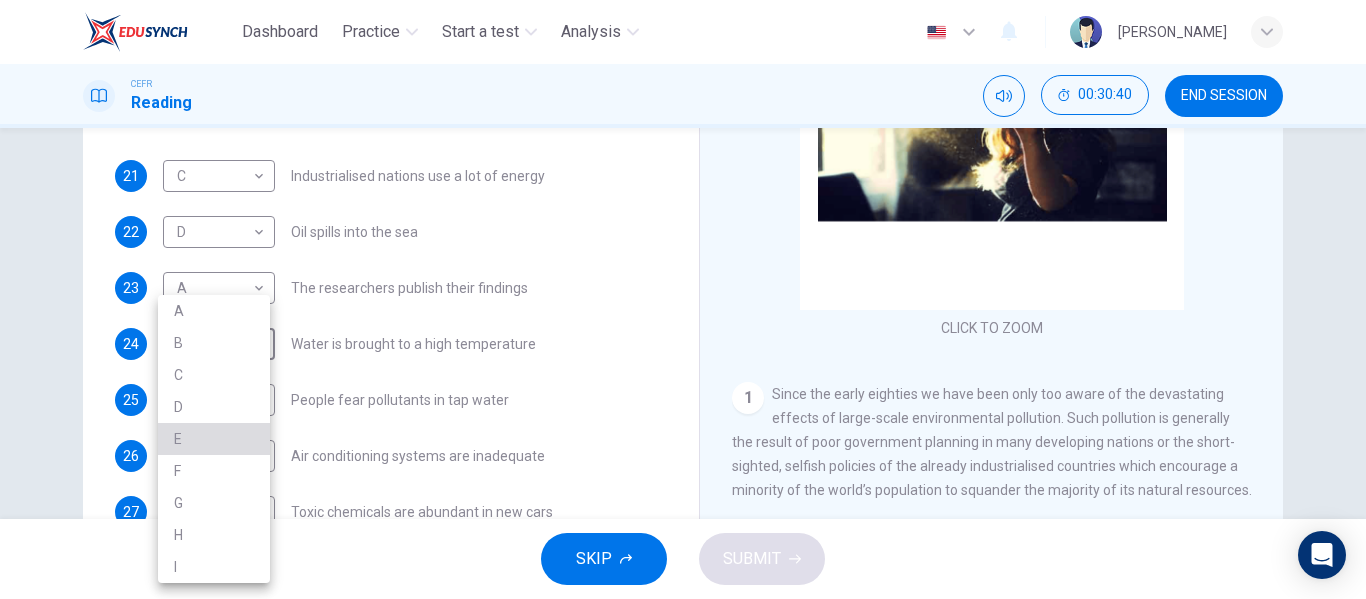click on "E" at bounding box center [214, 439] 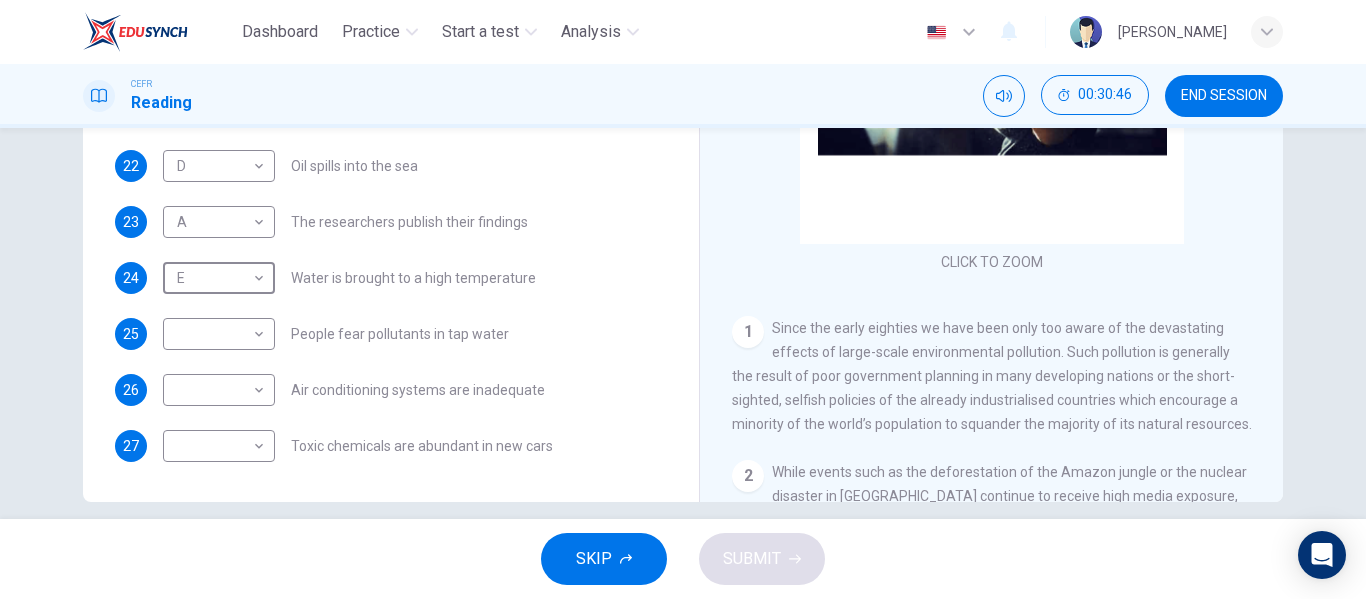 scroll, scrollTop: 384, scrollLeft: 0, axis: vertical 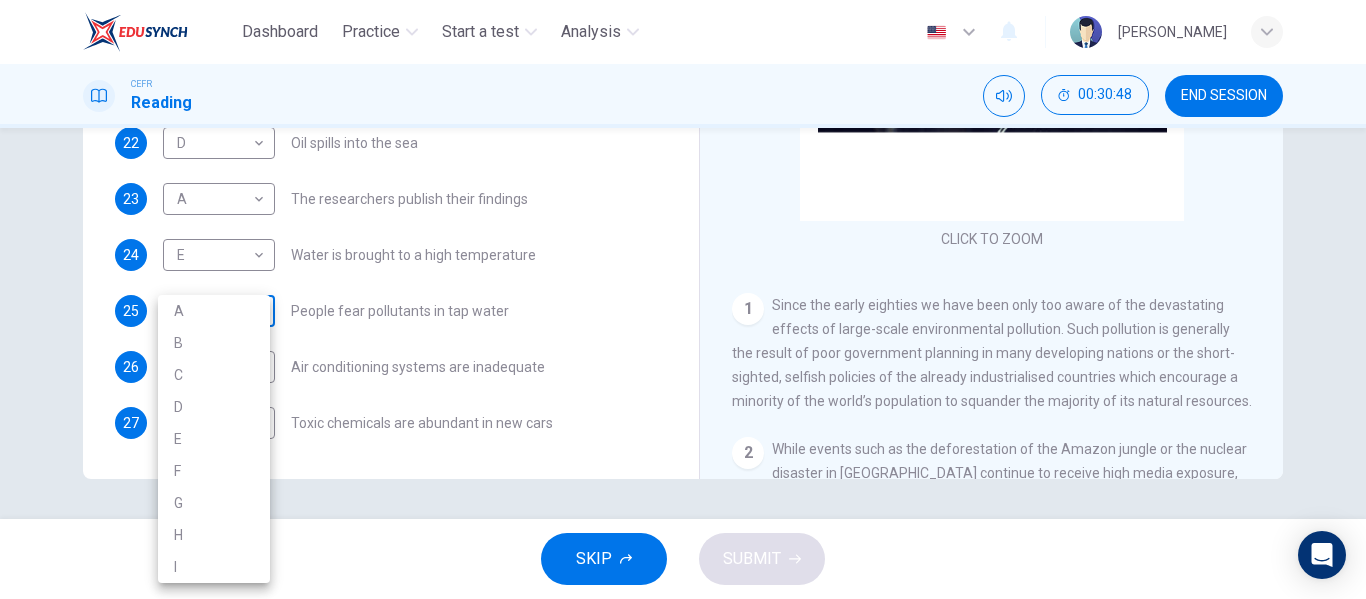 click on "Dashboard Practice Start a test Analysis English en ​ [PERSON_NAME] Reading 00:30:48 END SESSION Questions 21 - 27 The Reading Passage describes a number of cause and effect relationships.
Match each cause with its effect ( A-J ).
Write the appropriate letters ( A-J ) in the boxes below. Causes A. The focus of pollution moves to the home. B. The levels of [MEDICAL_DATA] rise. C. The world’s natural resources are unequally shared. D. Environmentalists look elsewhere for an explanation. E. Chemicals are effectively stripped from the water. F. A clean odour is produced. G. Sales of bottled water increase. H. The levels of carbon dioxide rise. I. The chlorine content of drinking water increased. 21 C C ​ Industrialised nations use a lot of energy 22 D D ​ Oil spills into the sea 23 A A ​ The researchers publish their findings 24 E E ​ Water is brought to a high temperature 25 ​ ​ People fear pollutants in tap water 26 ​ ​ Air conditioning systems are inadequate 27 ​ ​ 1" at bounding box center [683, 299] 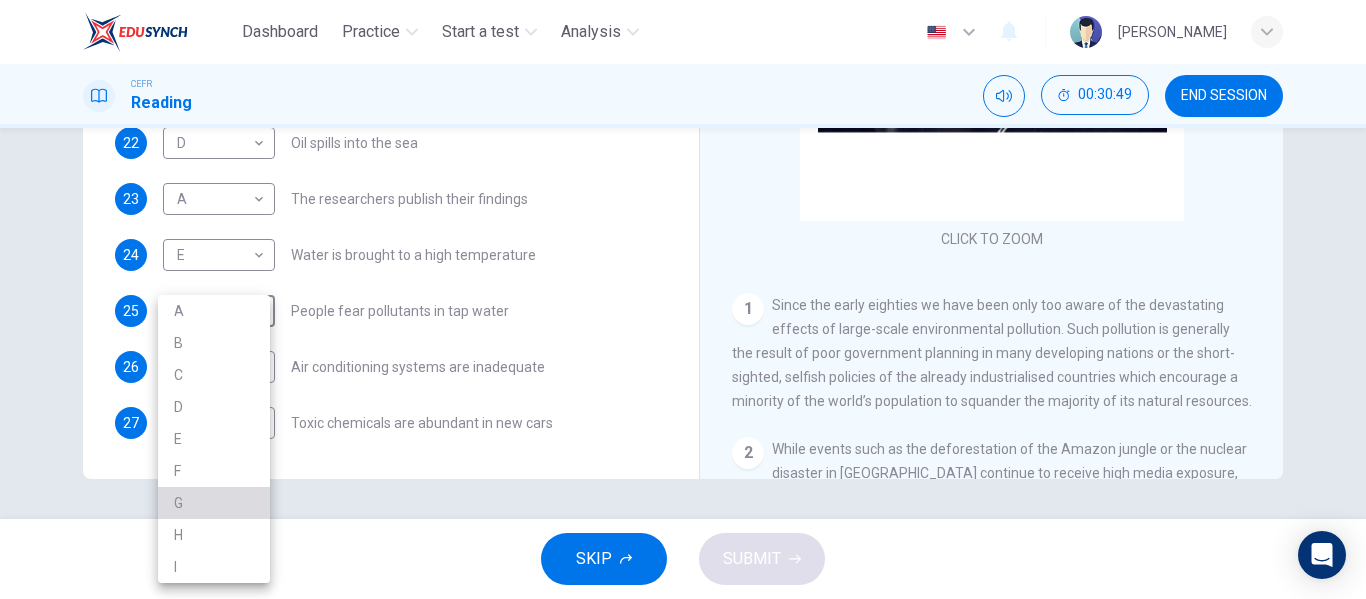 click on "G" at bounding box center (214, 503) 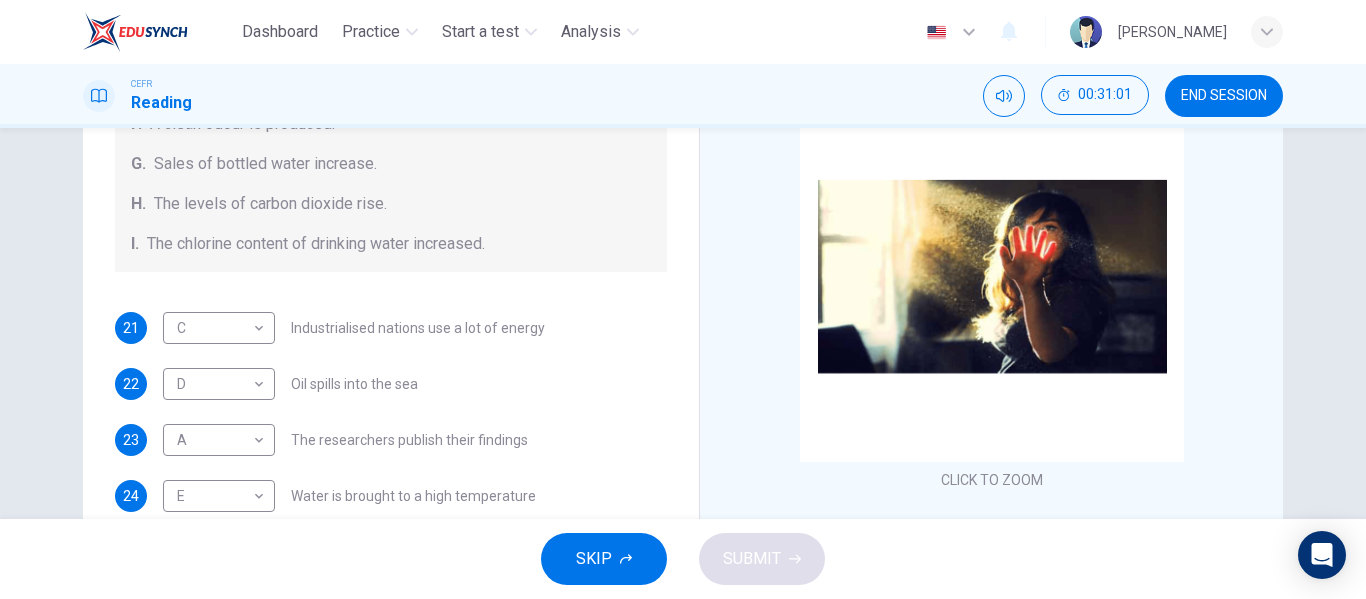scroll, scrollTop: 384, scrollLeft: 0, axis: vertical 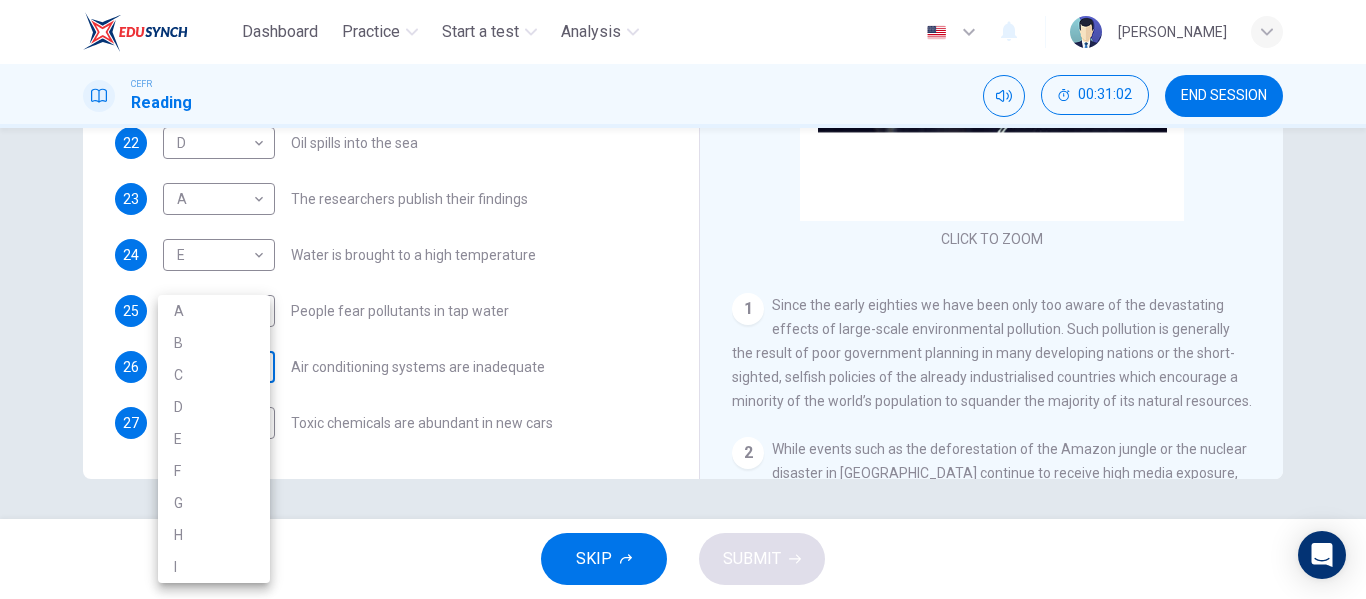 click on "Dashboard Practice Start a test Analysis English en ​ [PERSON_NAME] Reading 00:31:02 END SESSION Questions 21 - 27 The Reading Passage describes a number of cause and effect relationships.
Match each cause with its effect ( A-J ).
Write the appropriate letters ( A-J ) in the boxes below. Causes A. The focus of pollution moves to the home. B. The levels of [MEDICAL_DATA] rise. C. The world’s natural resources are unequally shared. D. Environmentalists look elsewhere for an explanation. E. Chemicals are effectively stripped from the water. F. A clean odour is produced. G. Sales of bottled water increase. H. The levels of carbon dioxide rise. I. The chlorine content of drinking water increased. 21 C C ​ Industrialised nations use a lot of energy 22 D D ​ Oil spills into the sea 23 A A ​ The researchers publish their findings 24 E E ​ Water is brought to a high temperature 25 G G ​ People fear pollutants in tap water 26 ​ ​ Air conditioning systems are inadequate 27 ​ ​ 1" at bounding box center [683, 299] 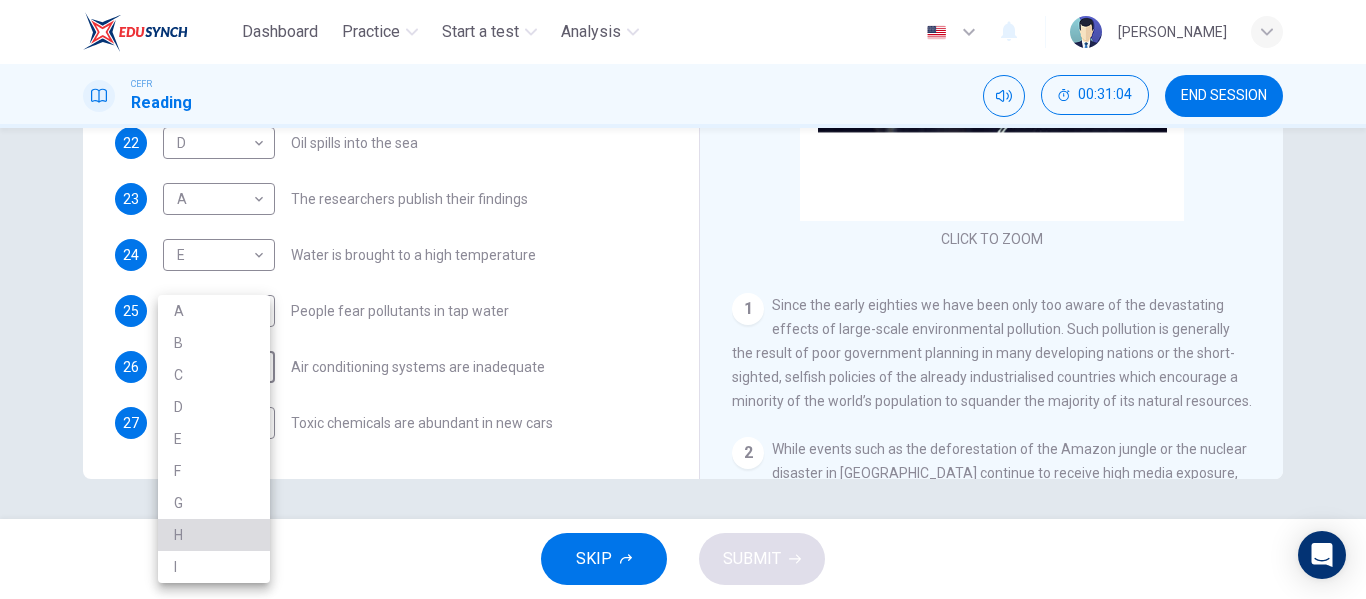 click on "H" at bounding box center (214, 535) 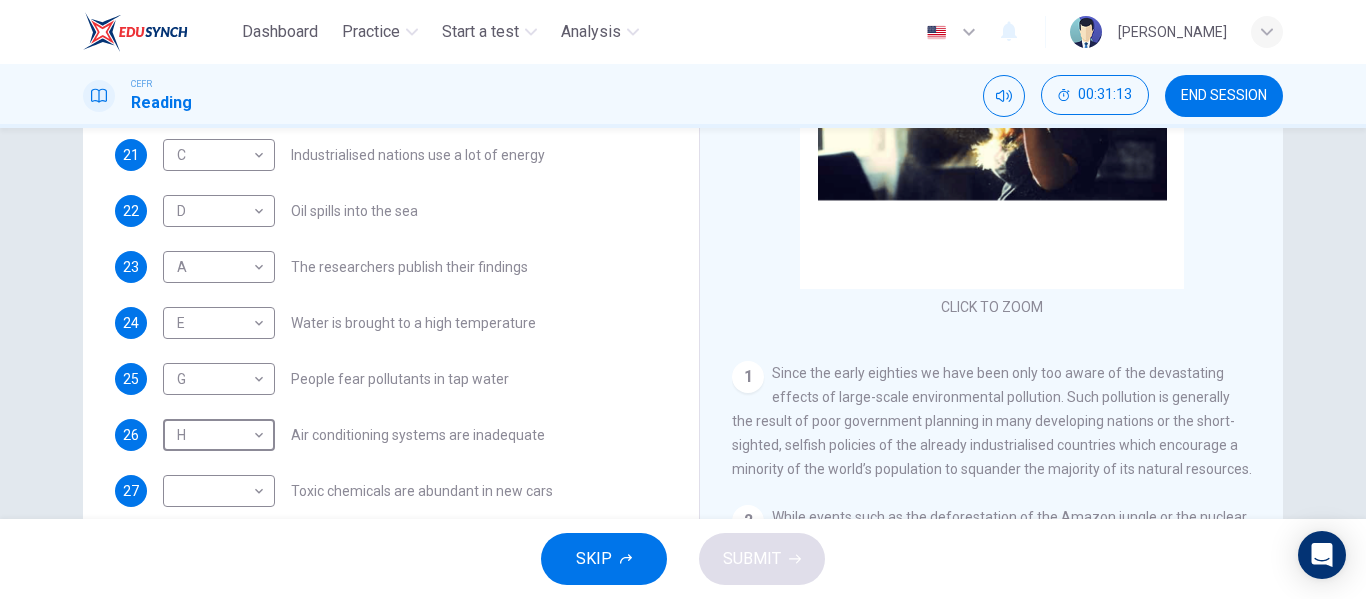 scroll, scrollTop: 346, scrollLeft: 0, axis: vertical 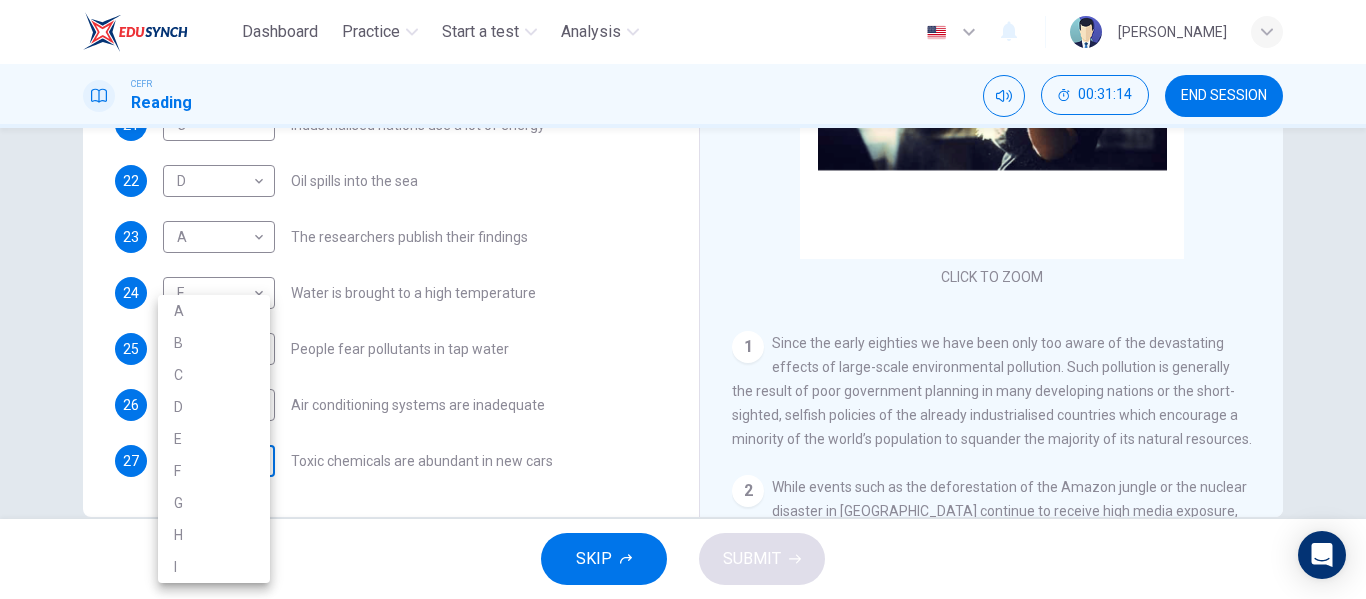 click on "Dashboard Practice Start a test Analysis English en ​ [PERSON_NAME] Reading 00:31:14 END SESSION Questions 21 - 27 The Reading Passage describes a number of cause and effect relationships.
Match each cause with its effect ( A-J ).
Write the appropriate letters ( A-J ) in the boxes below. Causes A. The focus of pollution moves to the home. B. The levels of [MEDICAL_DATA] rise. C. The world’s natural resources are unequally shared. D. Environmentalists look elsewhere for an explanation. E. Chemicals are effectively stripped from the water. F. A clean odour is produced. G. Sales of bottled water increase. H. The levels of carbon dioxide rise. I. The chlorine content of drinking water increased. 21 C C ​ Industrialised nations use a lot of energy 22 D D ​ Oil spills into the sea 23 A A ​ The researchers publish their findings 24 E E ​ Water is brought to a high temperature 25 G G ​ People fear pollutants in tap water 26 H H ​ Air conditioning systems are inadequate 27 ​ ​ 1" at bounding box center (683, 299) 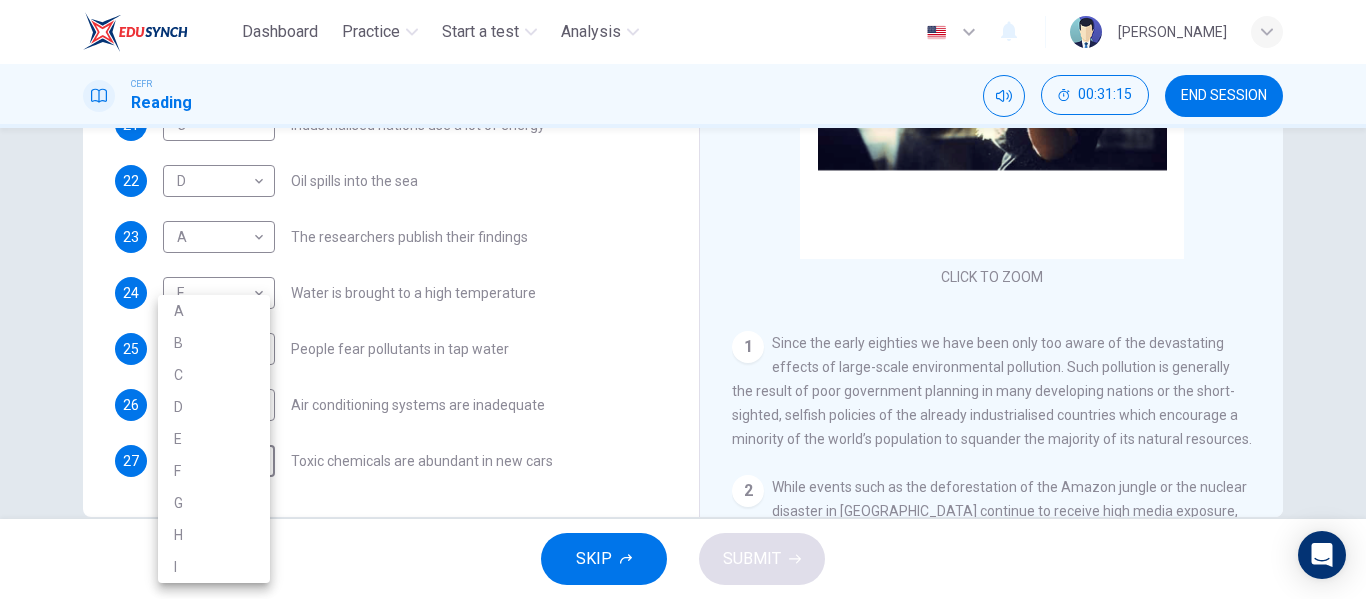 click at bounding box center (683, 299) 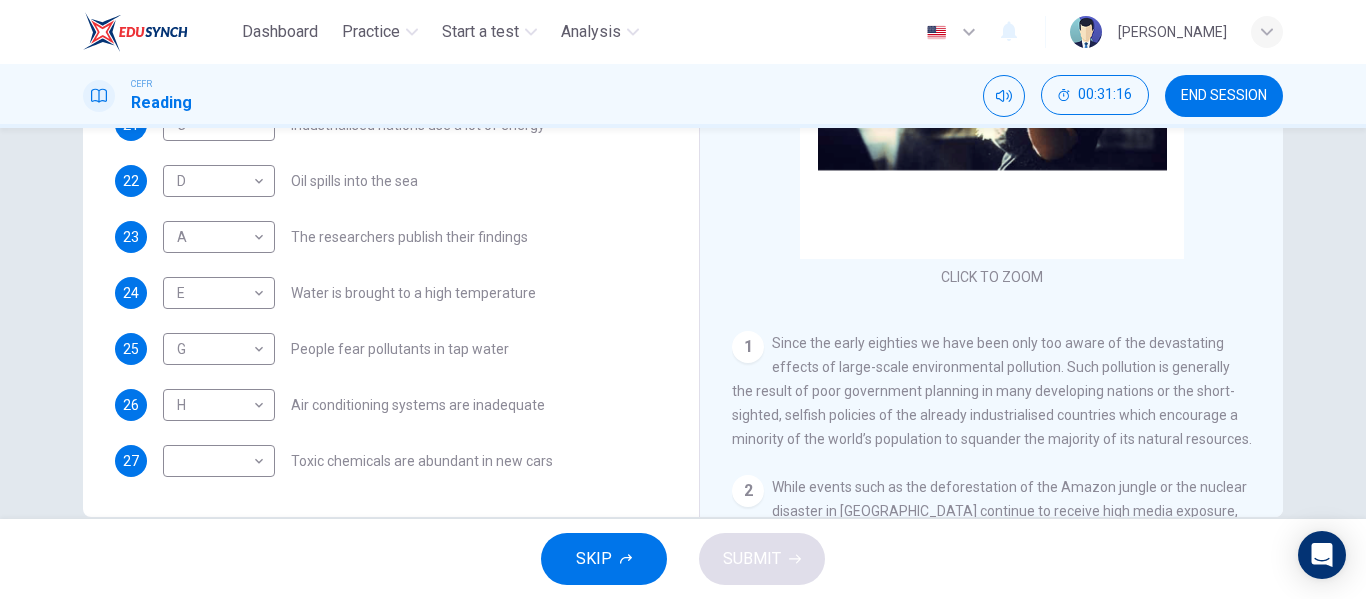 drag, startPoint x: 1365, startPoint y: 263, endPoint x: 1363, endPoint y: 127, distance: 136.01471 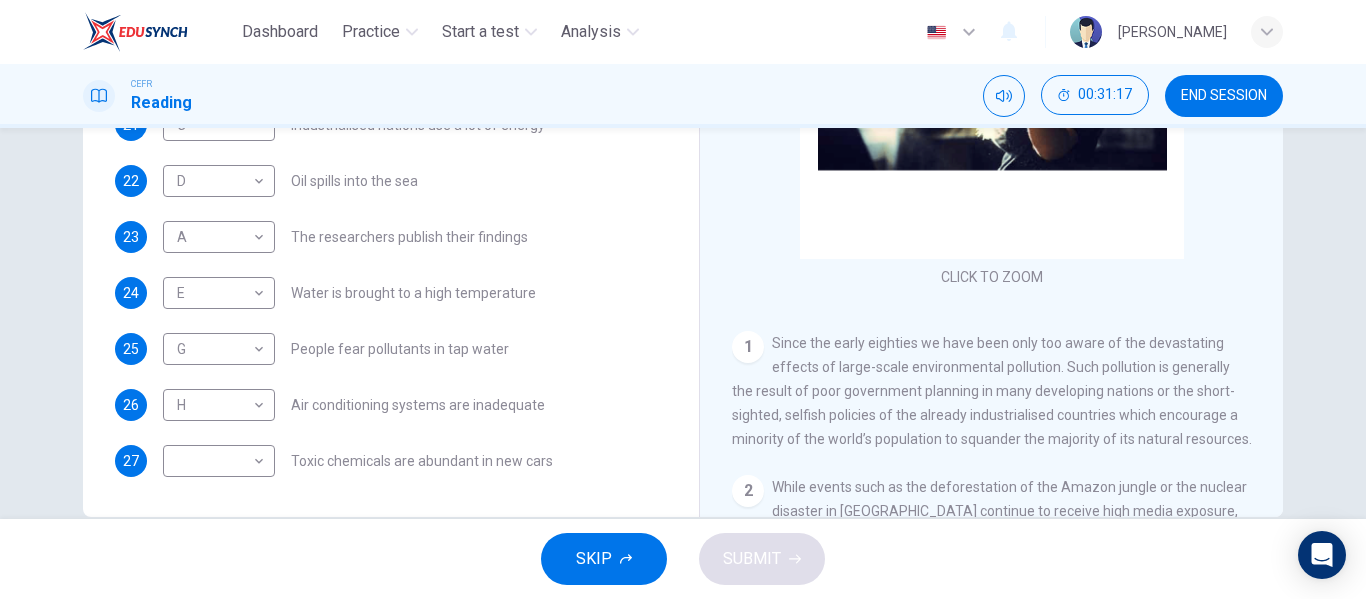 click on "CEFR Reading 00:31:17 END SESSION" at bounding box center [683, 96] 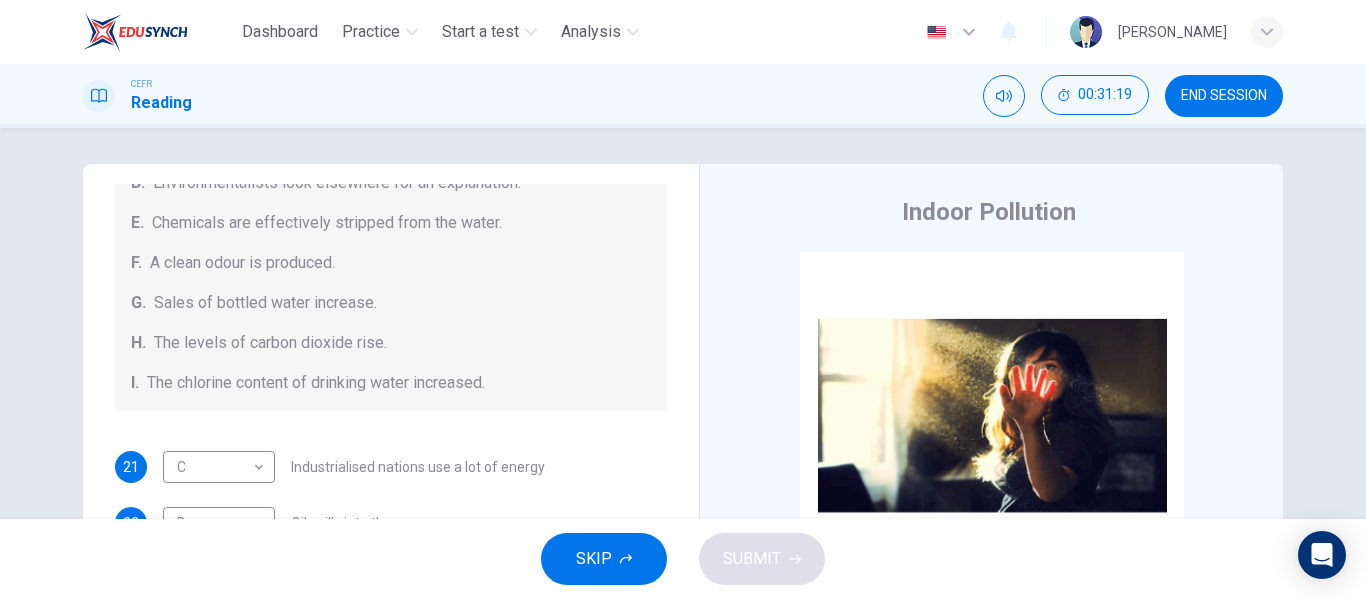 scroll, scrollTop: 384, scrollLeft: 0, axis: vertical 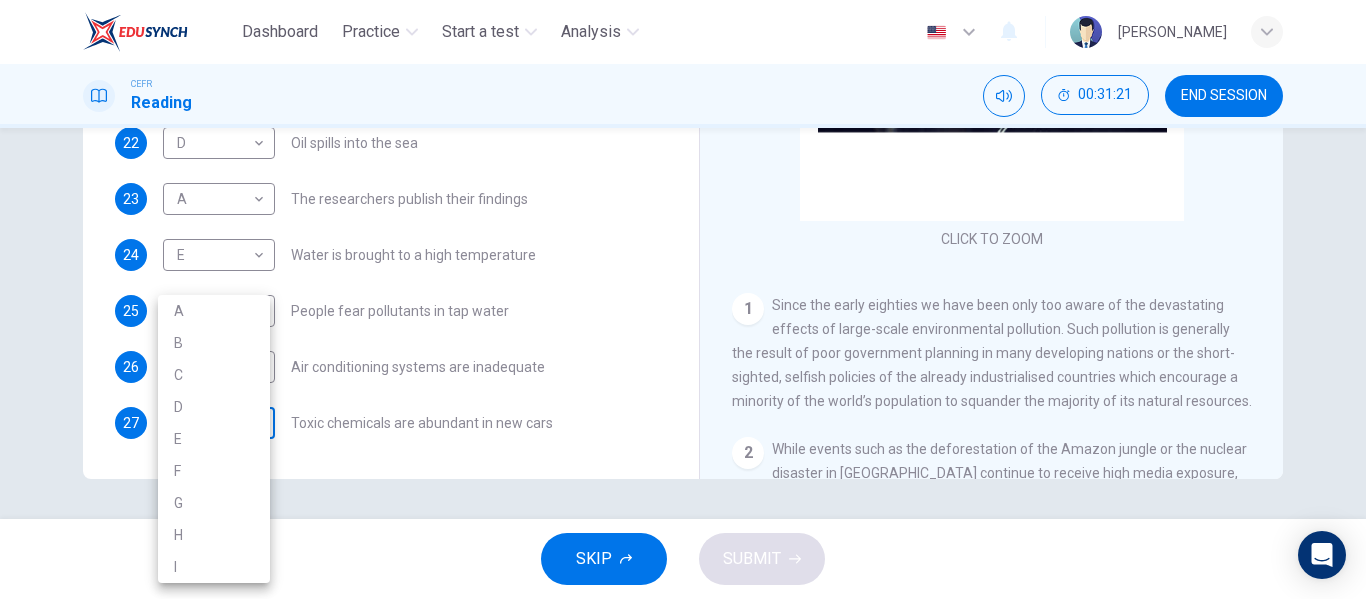 click on "Dashboard Practice Start a test Analysis English en ​ [PERSON_NAME] Reading 00:31:21 END SESSION Questions 21 - 27 The Reading Passage describes a number of cause and effect relationships.
Match each cause with its effect ( A-J ).
Write the appropriate letters ( A-J ) in the boxes below. Causes A. The focus of pollution moves to the home. B. The levels of [MEDICAL_DATA] rise. C. The world’s natural resources are unequally shared. D. Environmentalists look elsewhere for an explanation. E. Chemicals are effectively stripped from the water. F. A clean odour is produced. G. Sales of bottled water increase. H. The levels of carbon dioxide rise. I. The chlorine content of drinking water increased. 21 C C ​ Industrialised nations use a lot of energy 22 D D ​ Oil spills into the sea 23 A A ​ The researchers publish their findings 24 E E ​ Water is brought to a high temperature 25 G G ​ People fear pollutants in tap water 26 H H ​ Air conditioning systems are inadequate 27 ​ ​ 1" at bounding box center (683, 299) 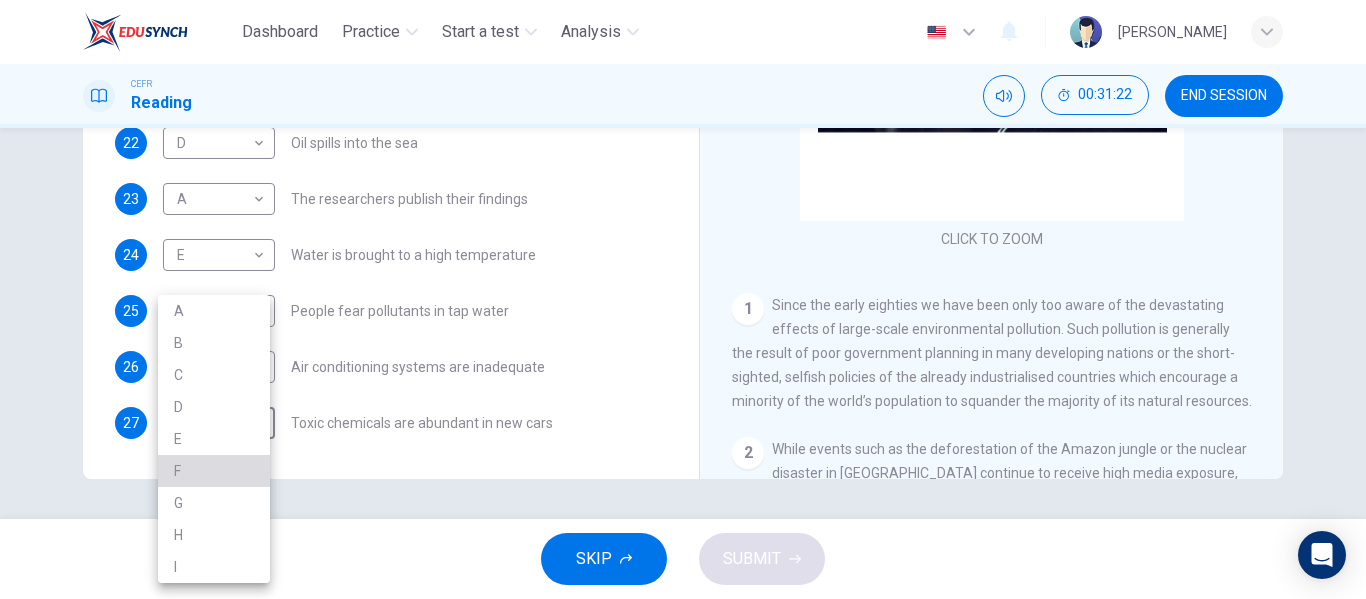click on "F" at bounding box center (214, 471) 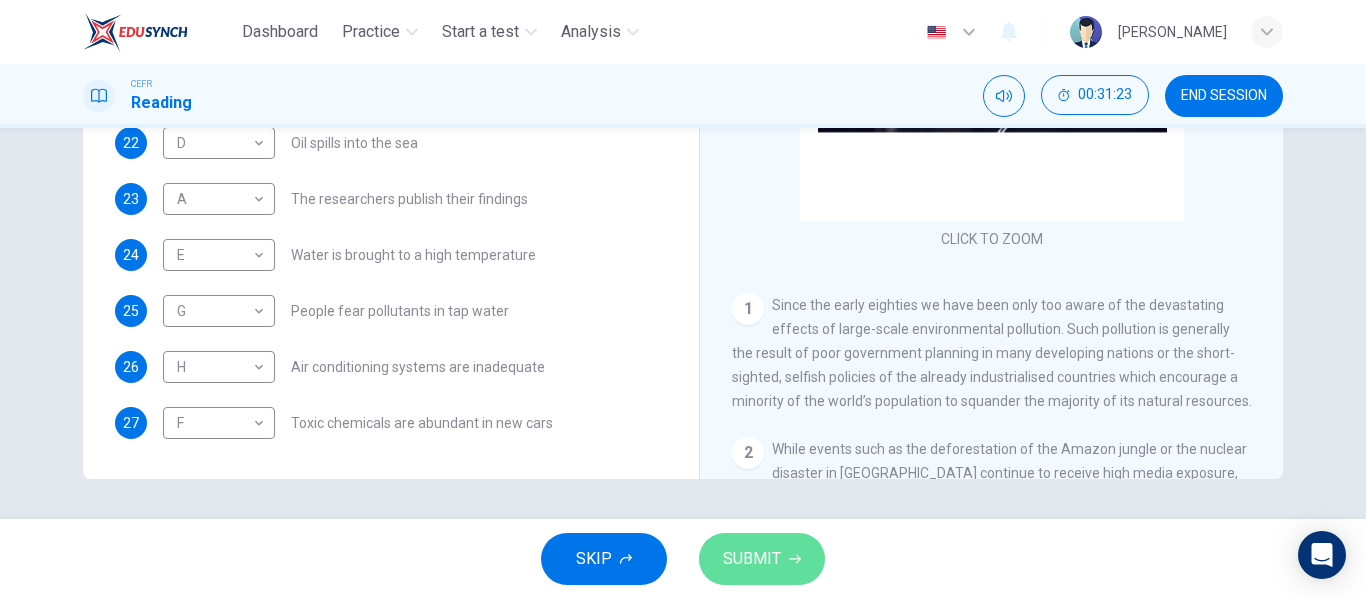 click on "SUBMIT" at bounding box center [752, 559] 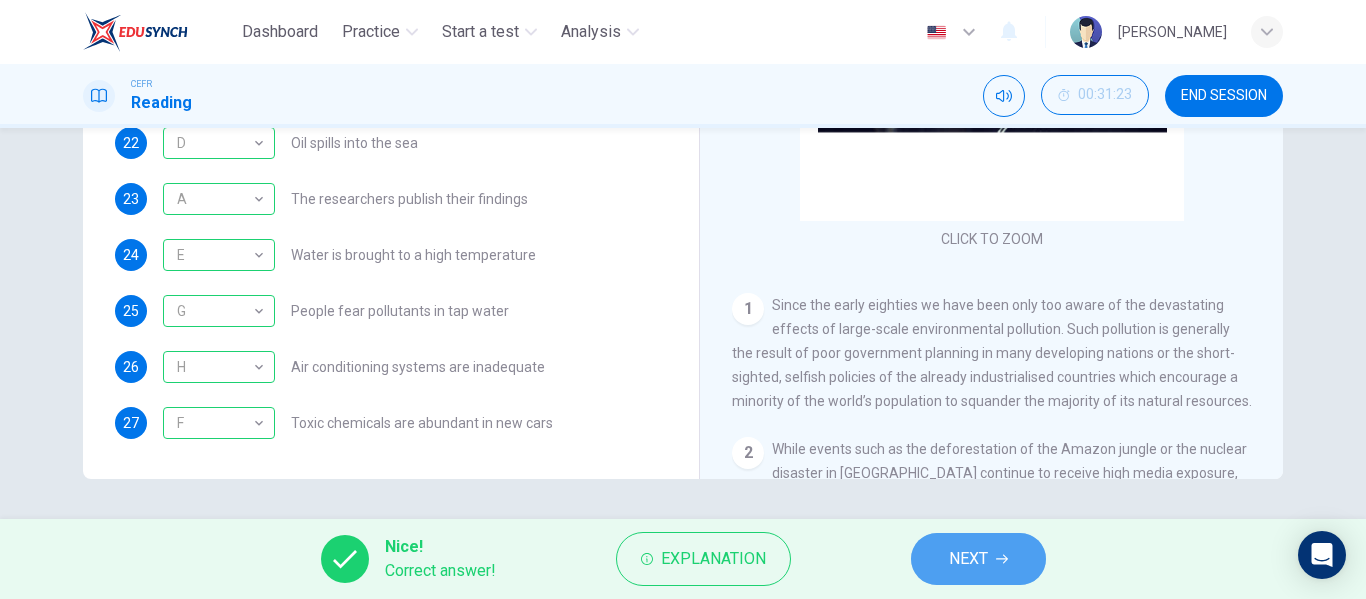 click on "NEXT" at bounding box center (978, 559) 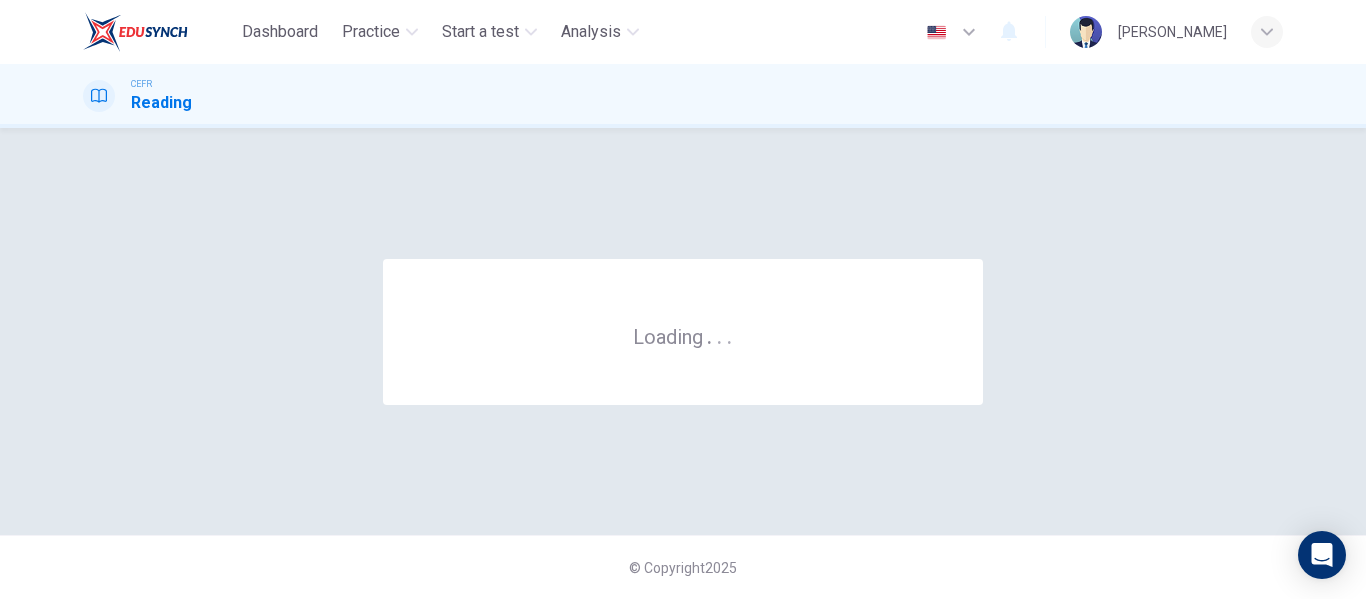 scroll, scrollTop: 0, scrollLeft: 0, axis: both 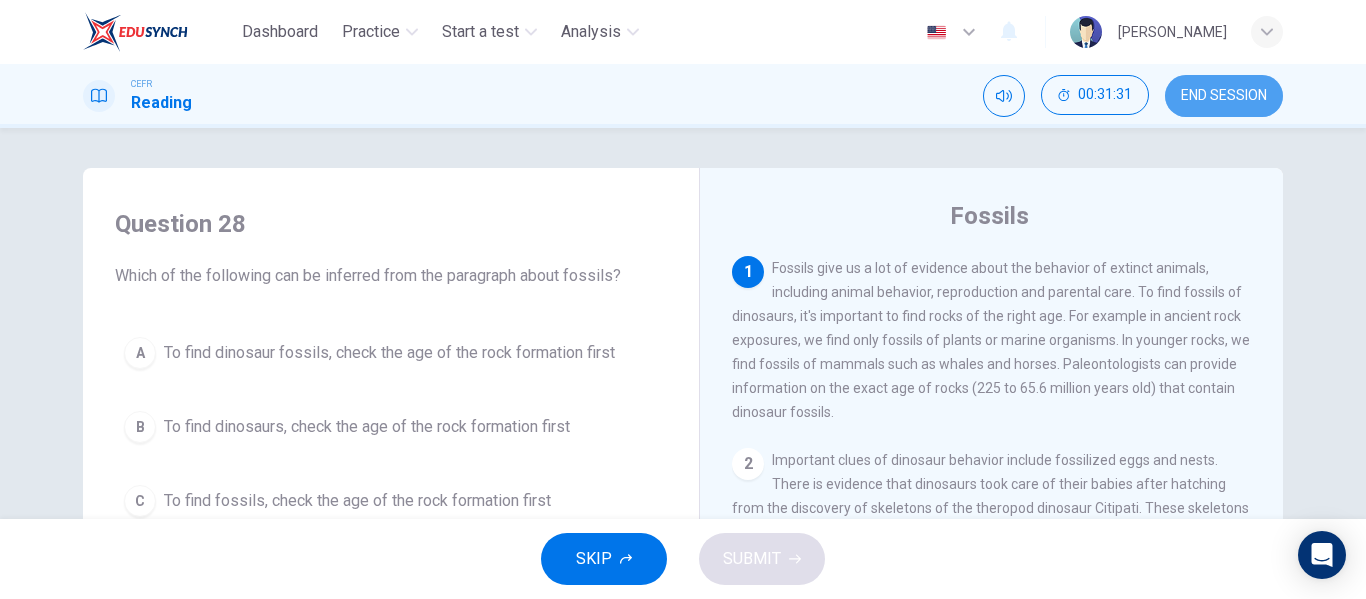 click on "END SESSION" at bounding box center (1224, 96) 